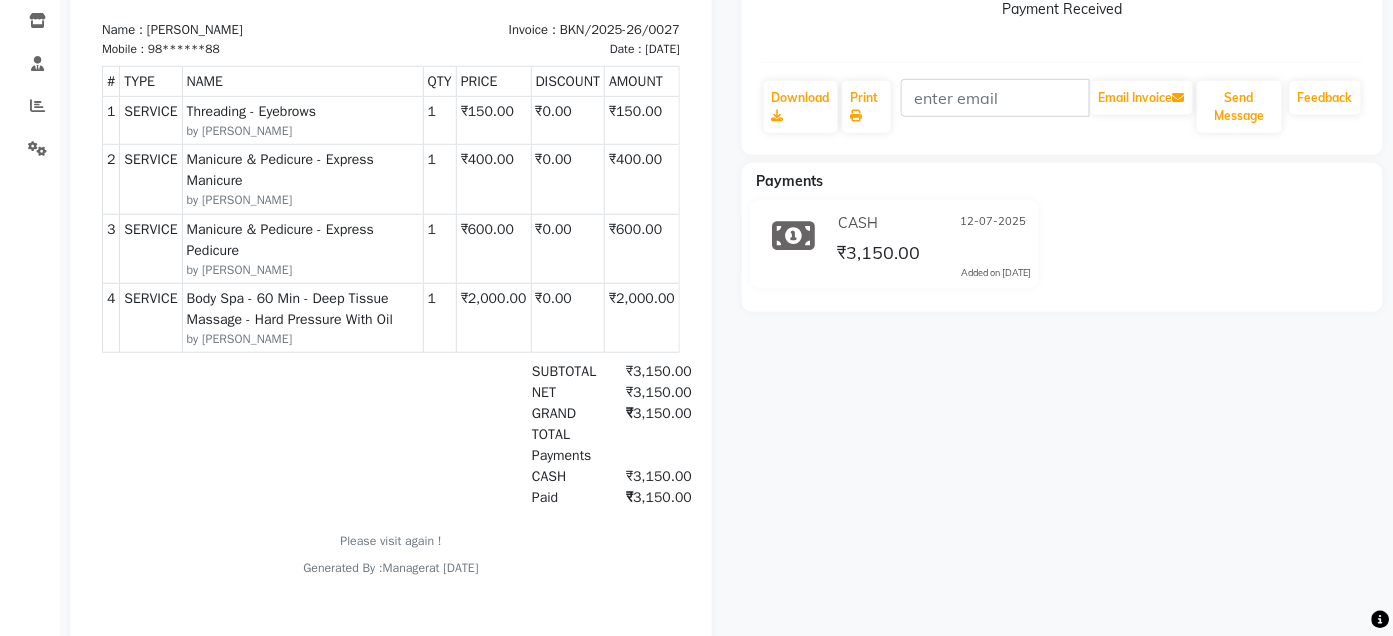 scroll, scrollTop: 0, scrollLeft: 0, axis: both 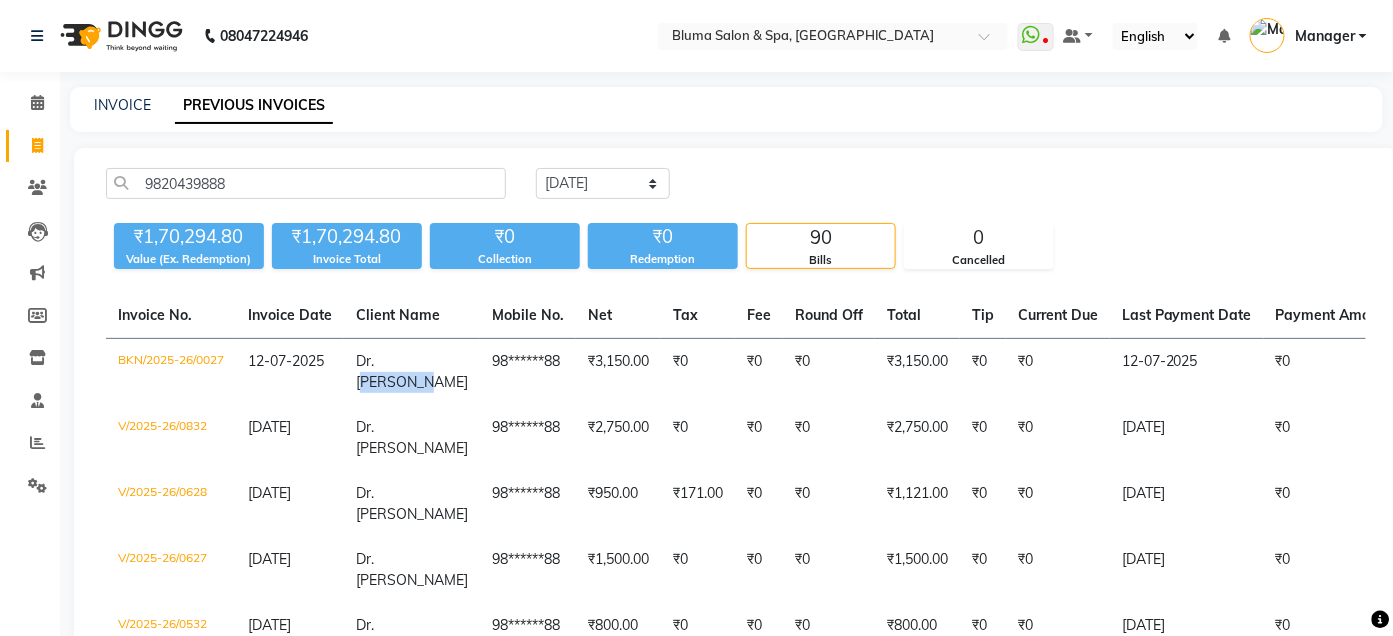 click 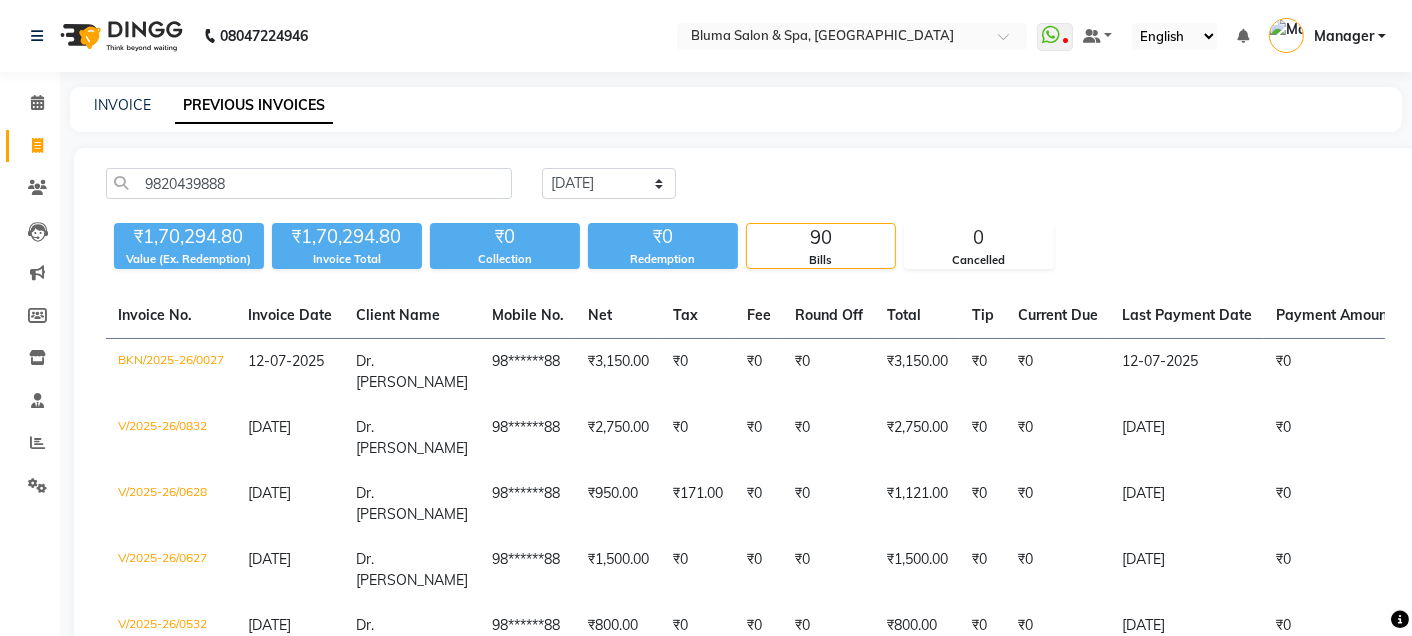 select on "service" 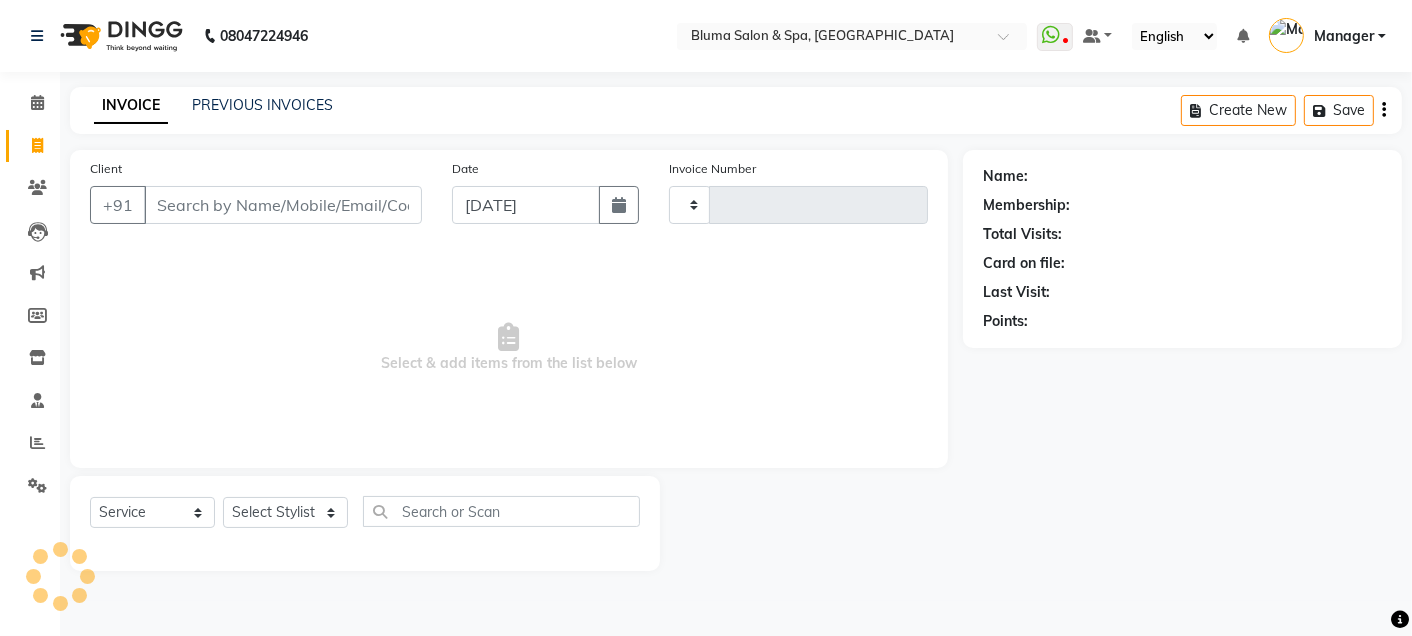 type on "0967" 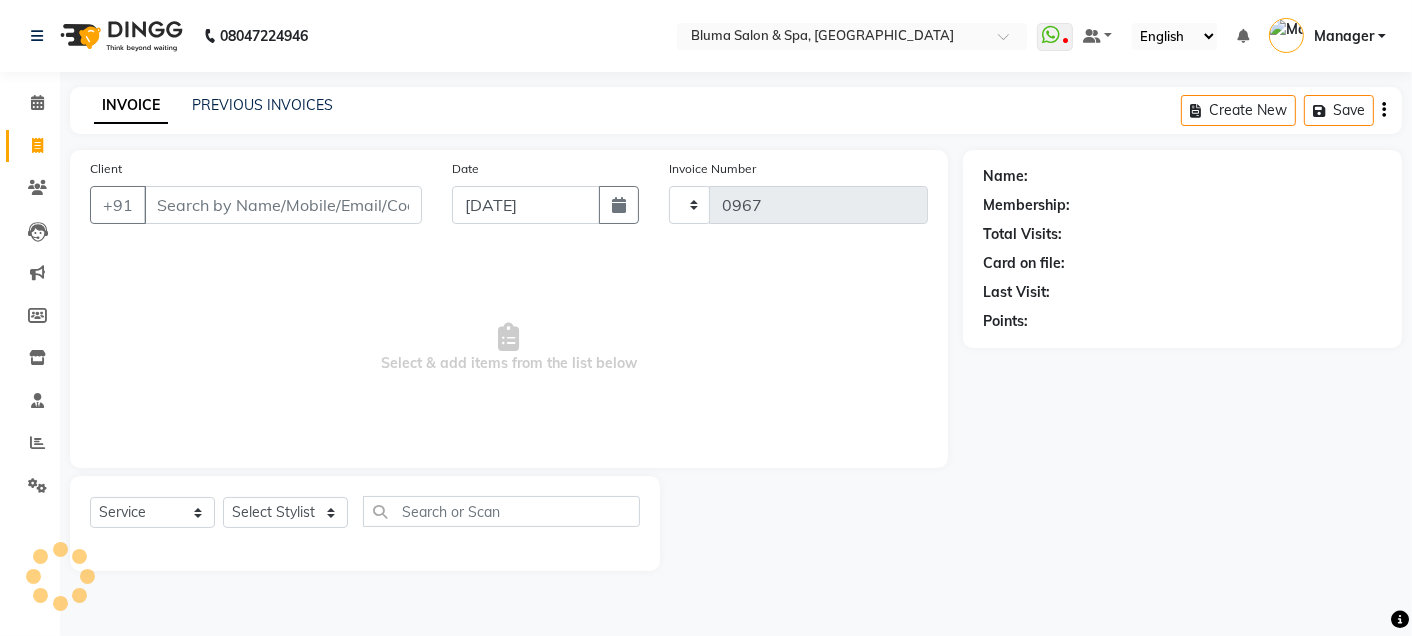 select on "3653" 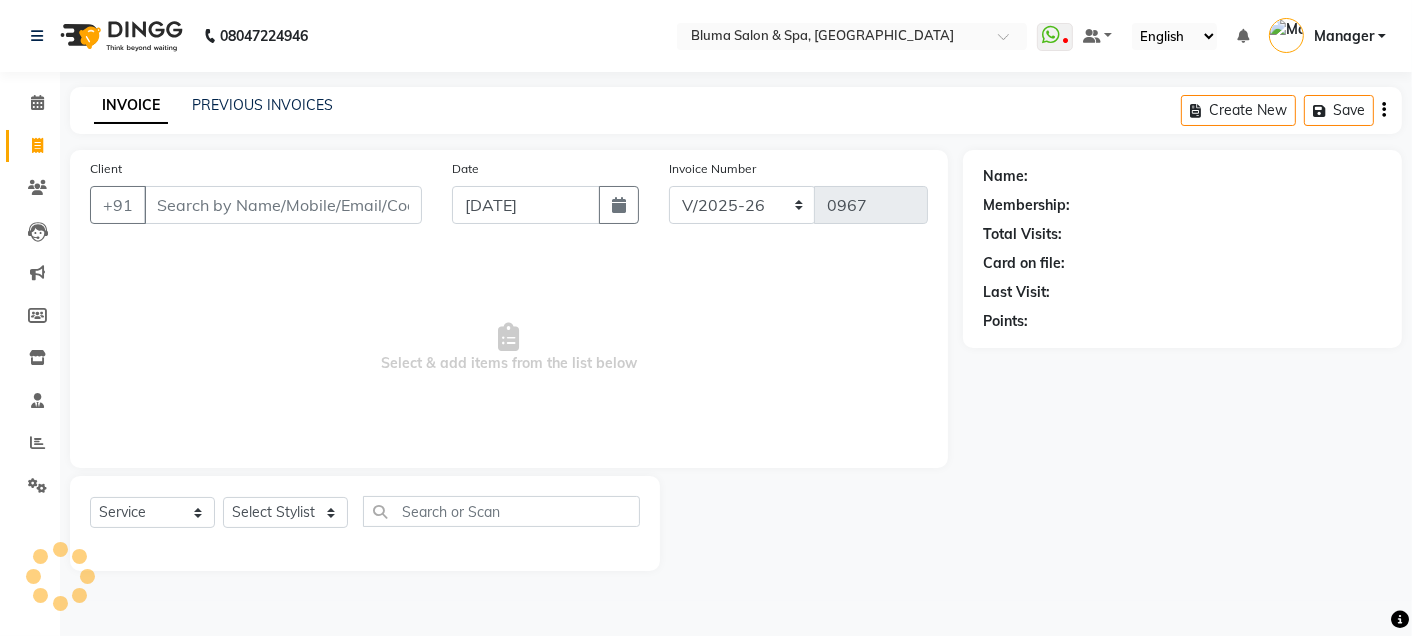 click on "Client" at bounding box center (283, 205) 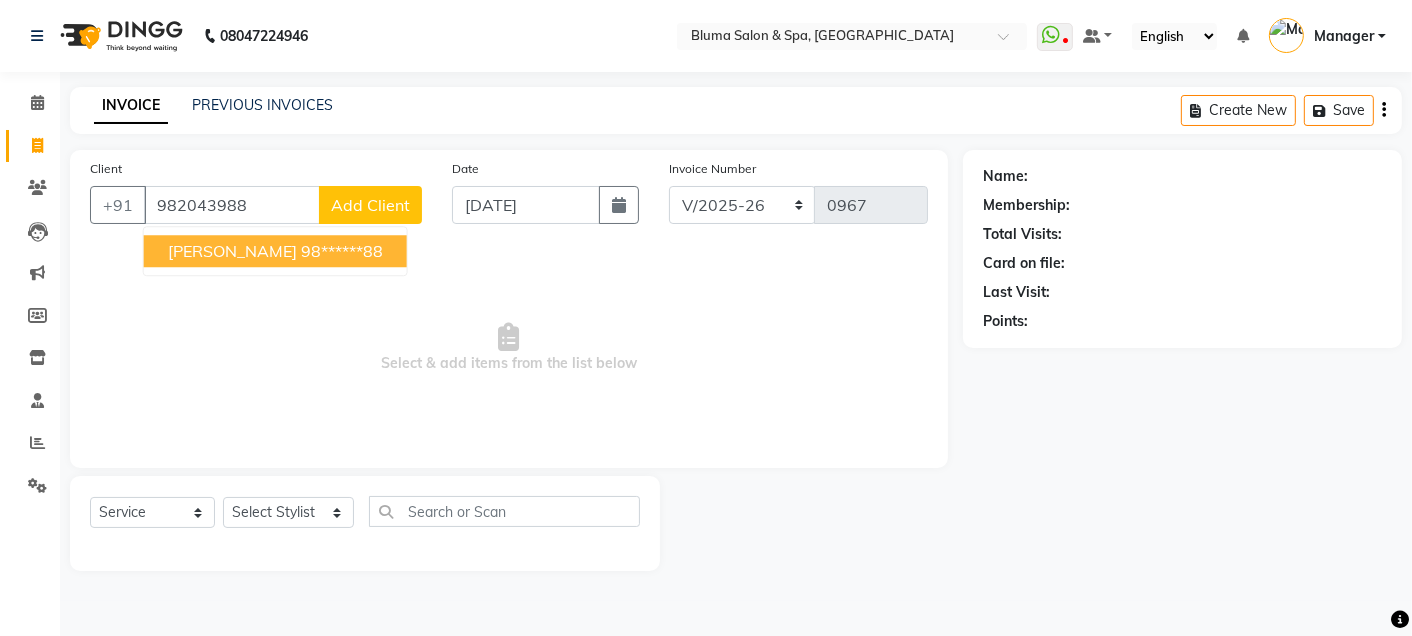click on "[PERSON_NAME]  98******88" at bounding box center [275, 251] 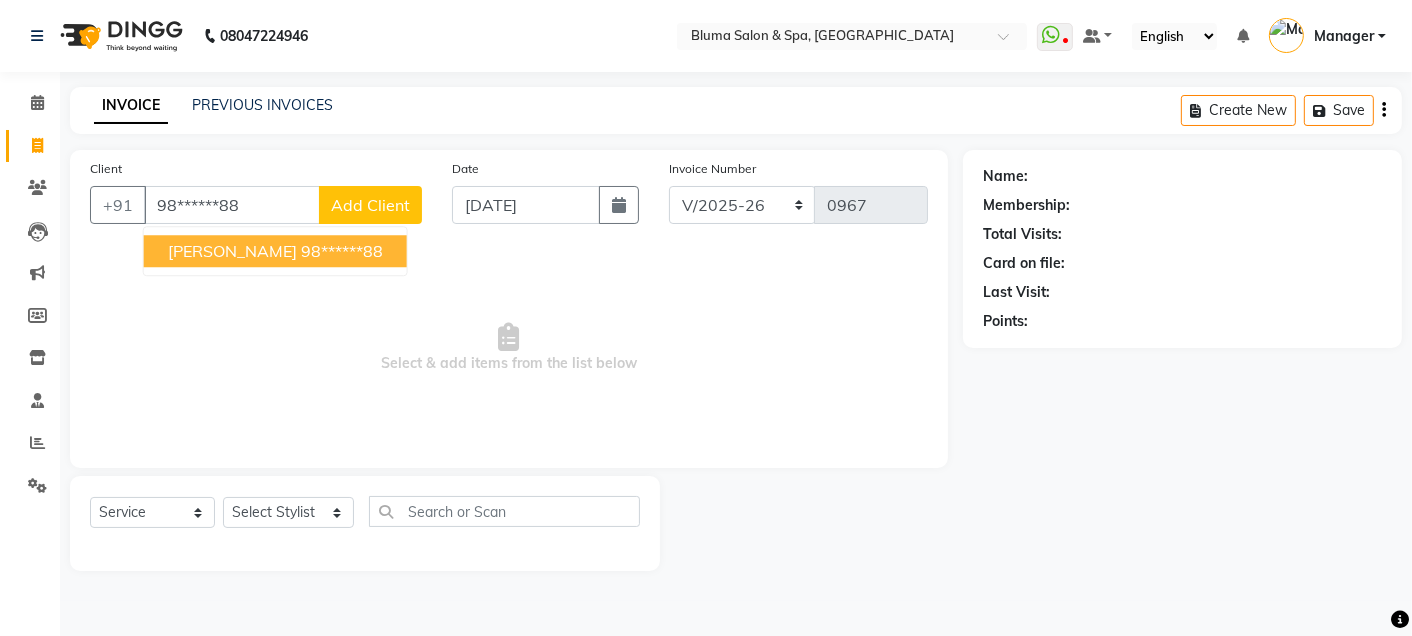 type on "98******88" 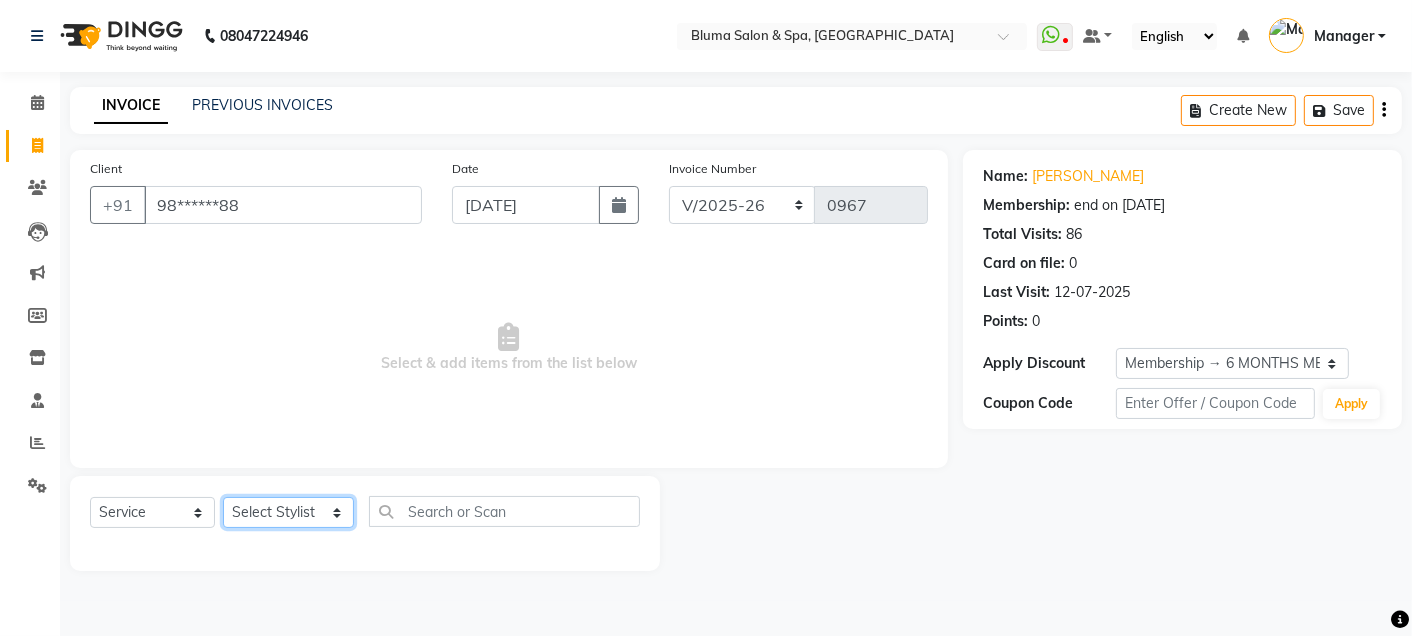 click on "Select Stylist Admin Ajay [PERSON_NAME]  [PERSON_NAME] [PERSON_NAME] Manager [PERSON_NAME] [PERSON_NAME] [PERSON_NAME]  pooja [PERSON_NAME] [PERSON_NAME] [PERSON_NAME] [PERSON_NAME]" 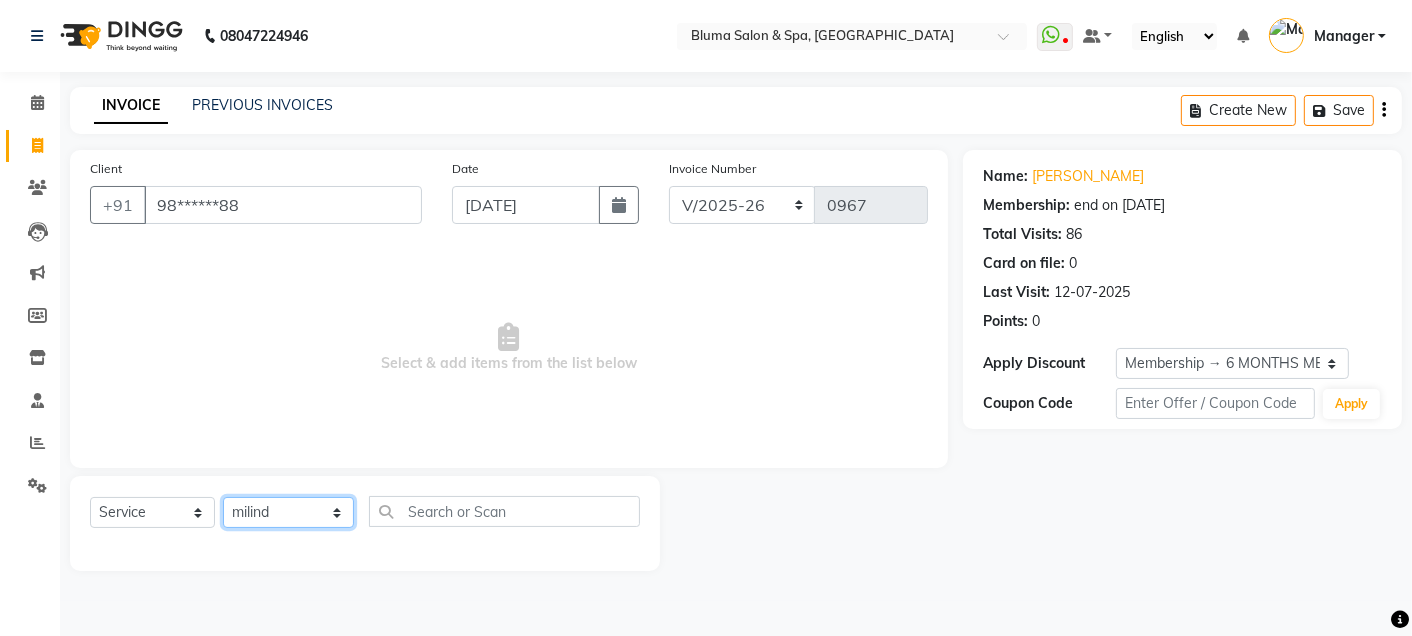 click on "Select Stylist Admin Ajay [PERSON_NAME]  [PERSON_NAME] [PERSON_NAME] Manager [PERSON_NAME] [PERSON_NAME] [PERSON_NAME]  pooja [PERSON_NAME] [PERSON_NAME] [PERSON_NAME] [PERSON_NAME]" 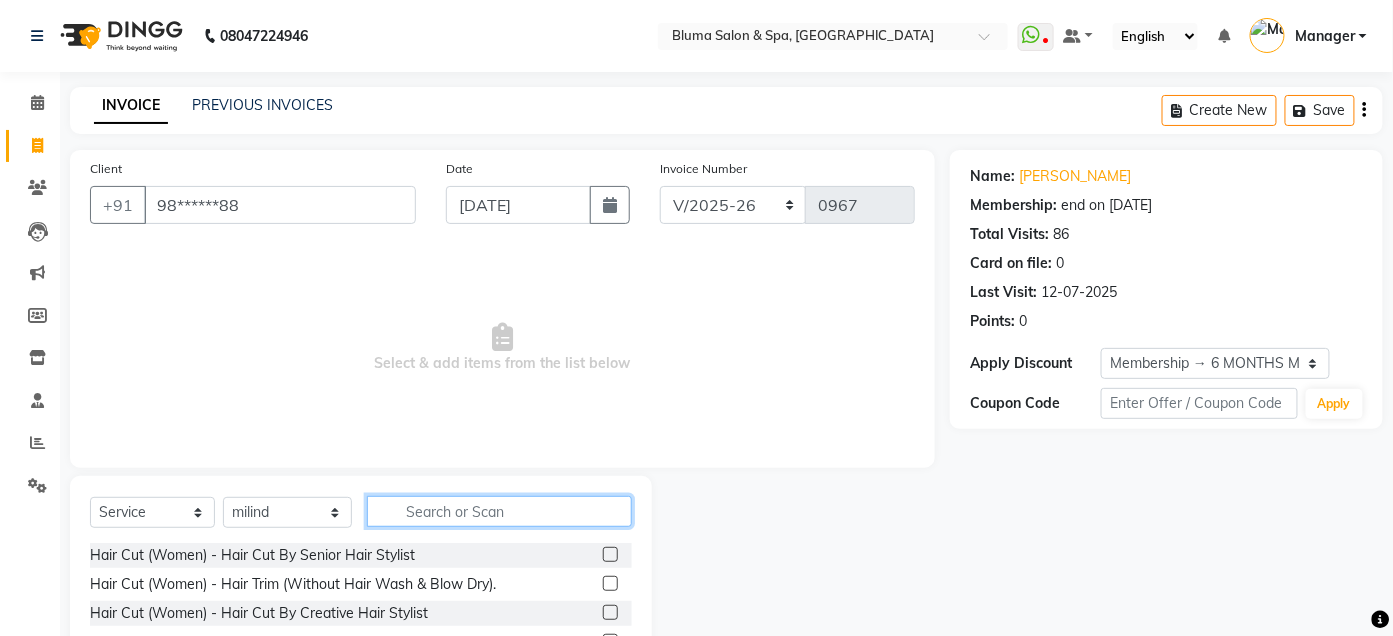 click 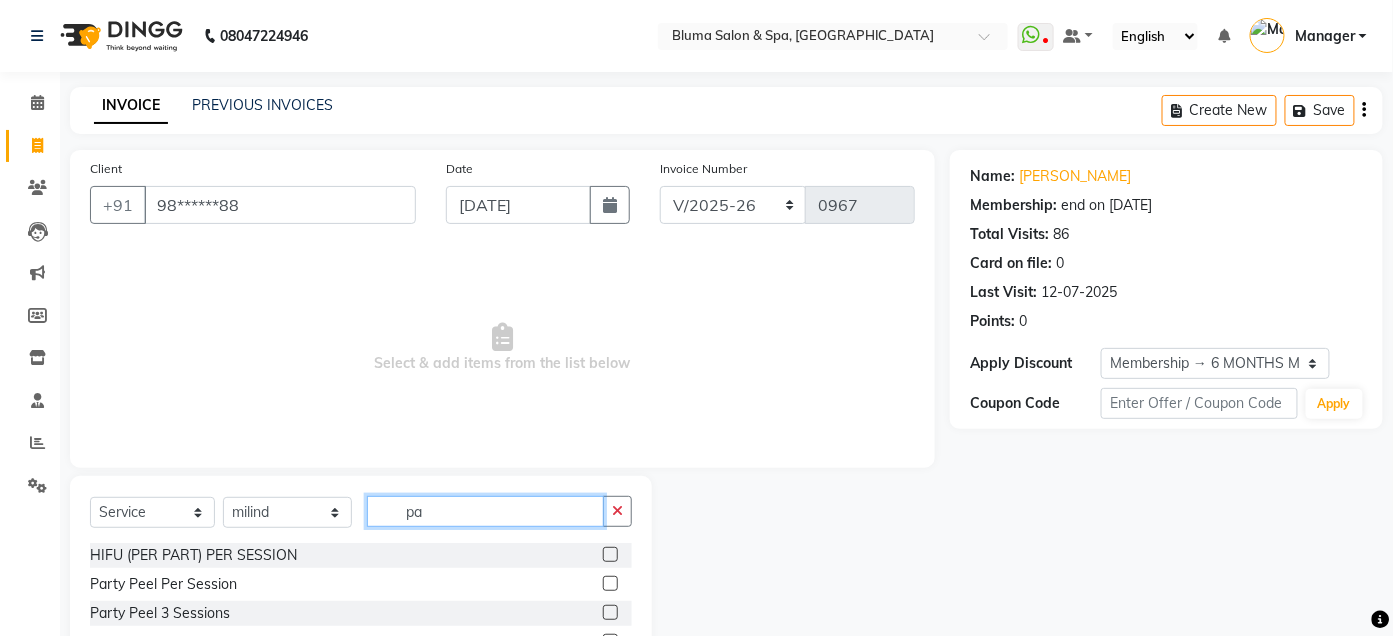 type on "p" 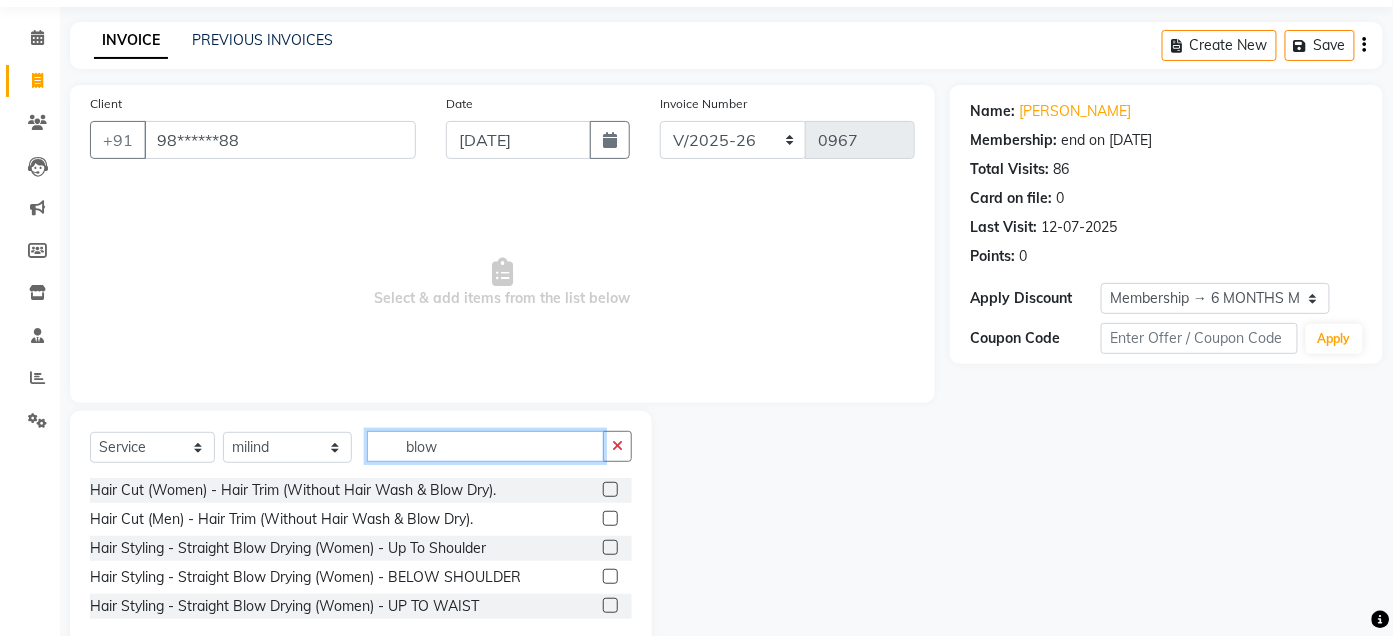 scroll, scrollTop: 69, scrollLeft: 0, axis: vertical 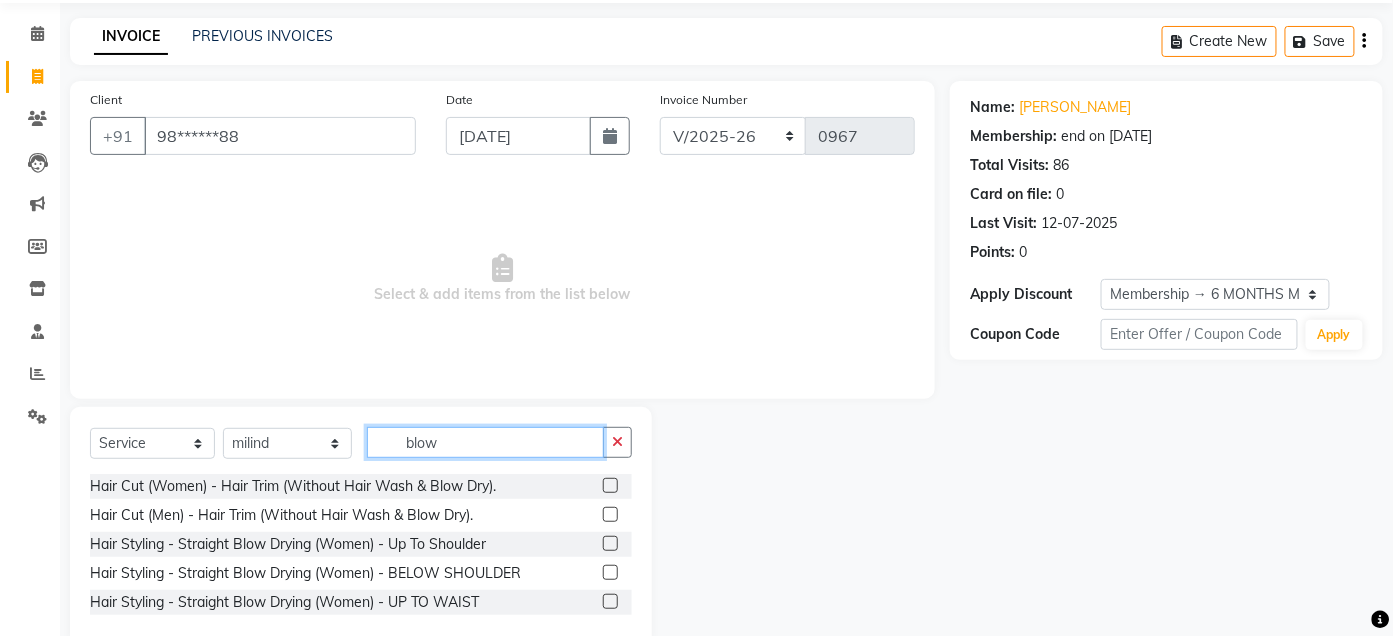 type on "blow" 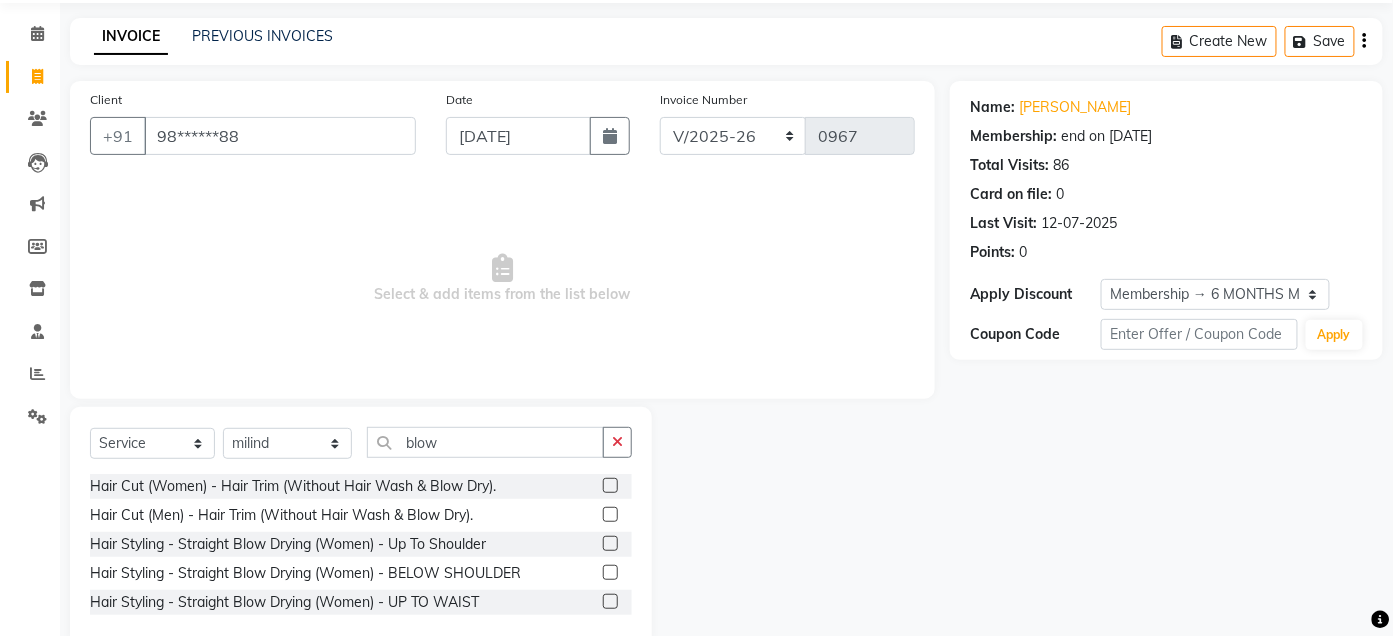 click 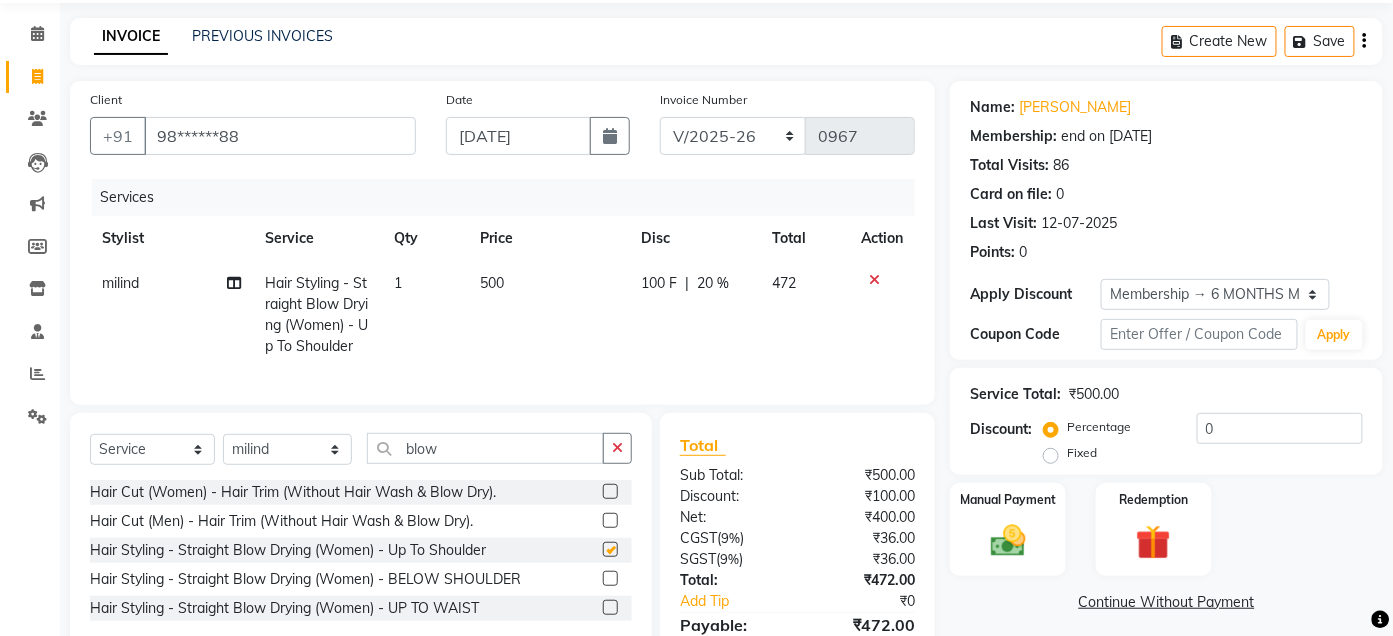 checkbox on "false" 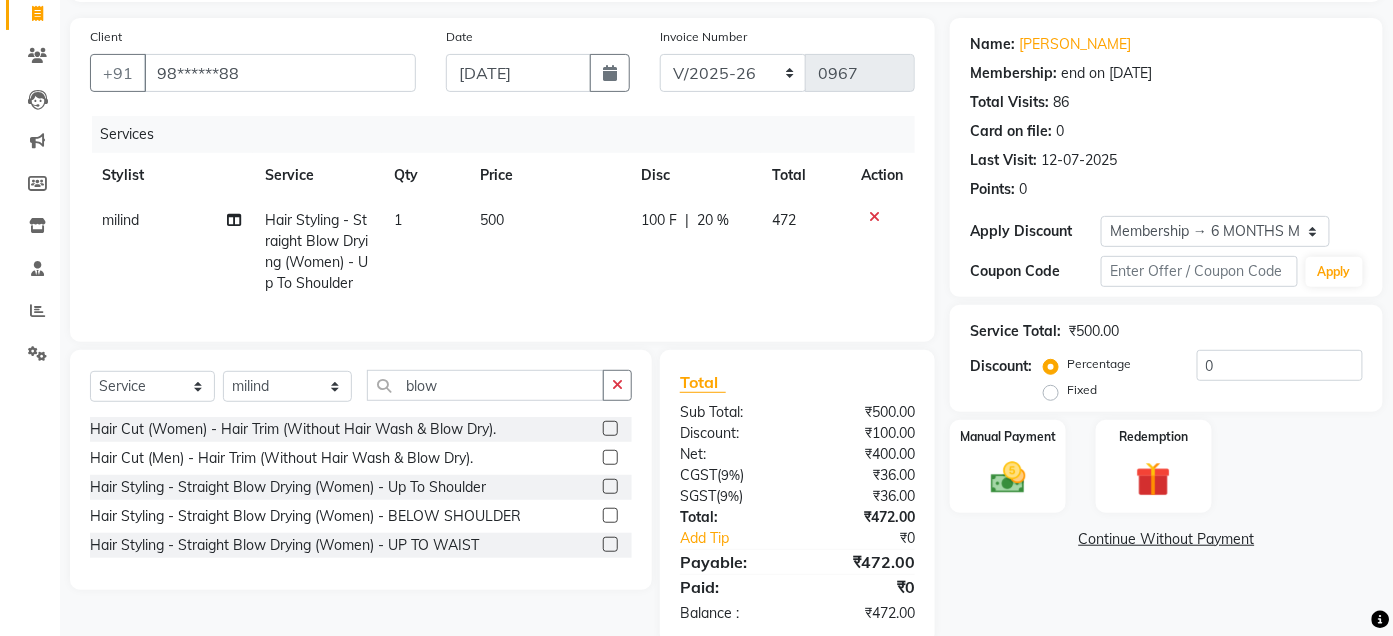 scroll, scrollTop: 142, scrollLeft: 0, axis: vertical 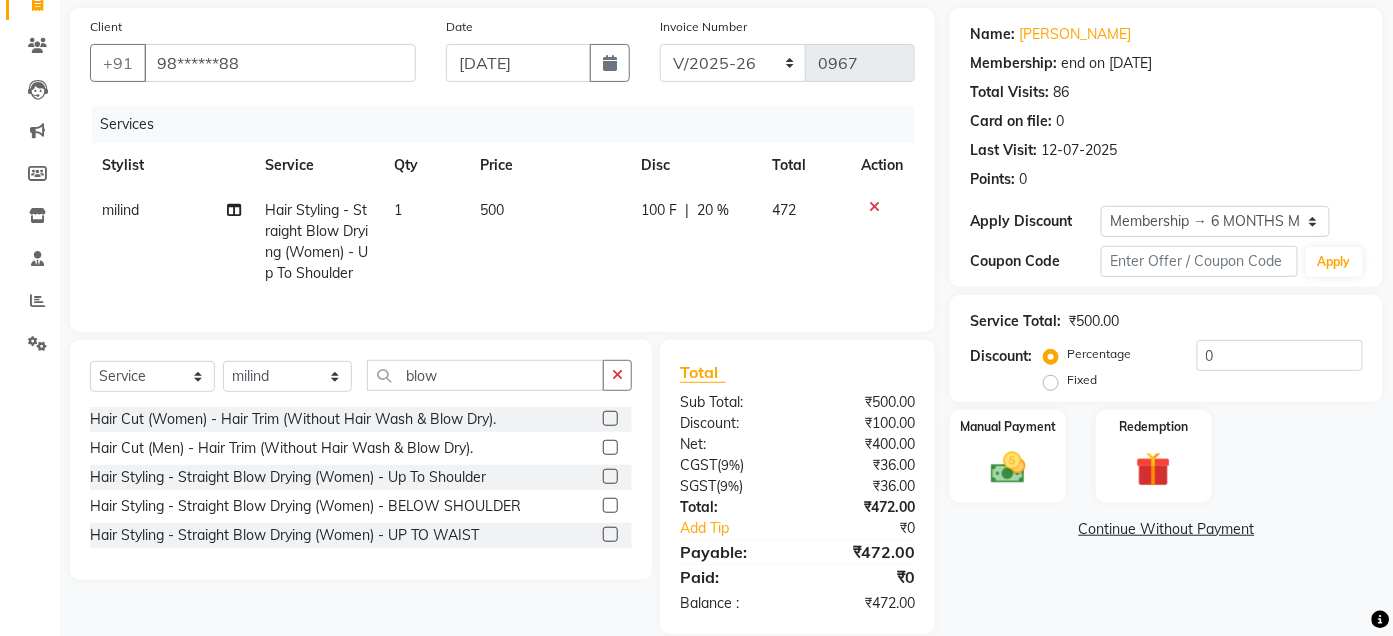 click 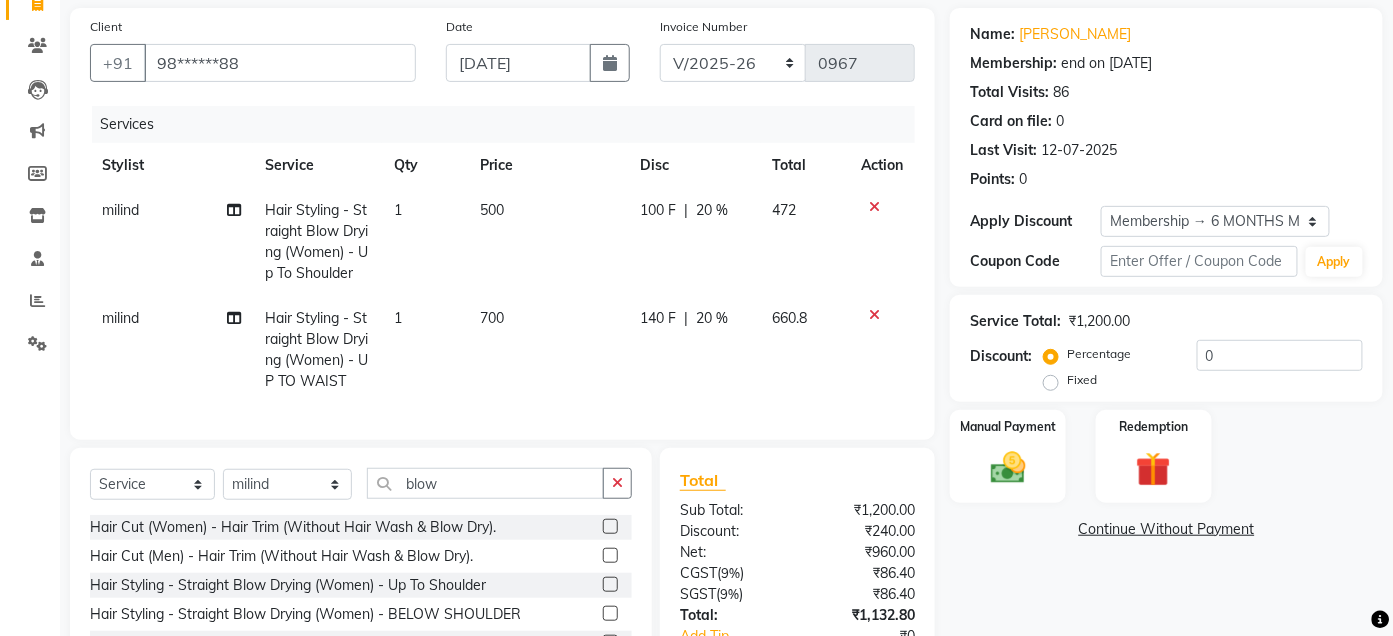 checkbox on "false" 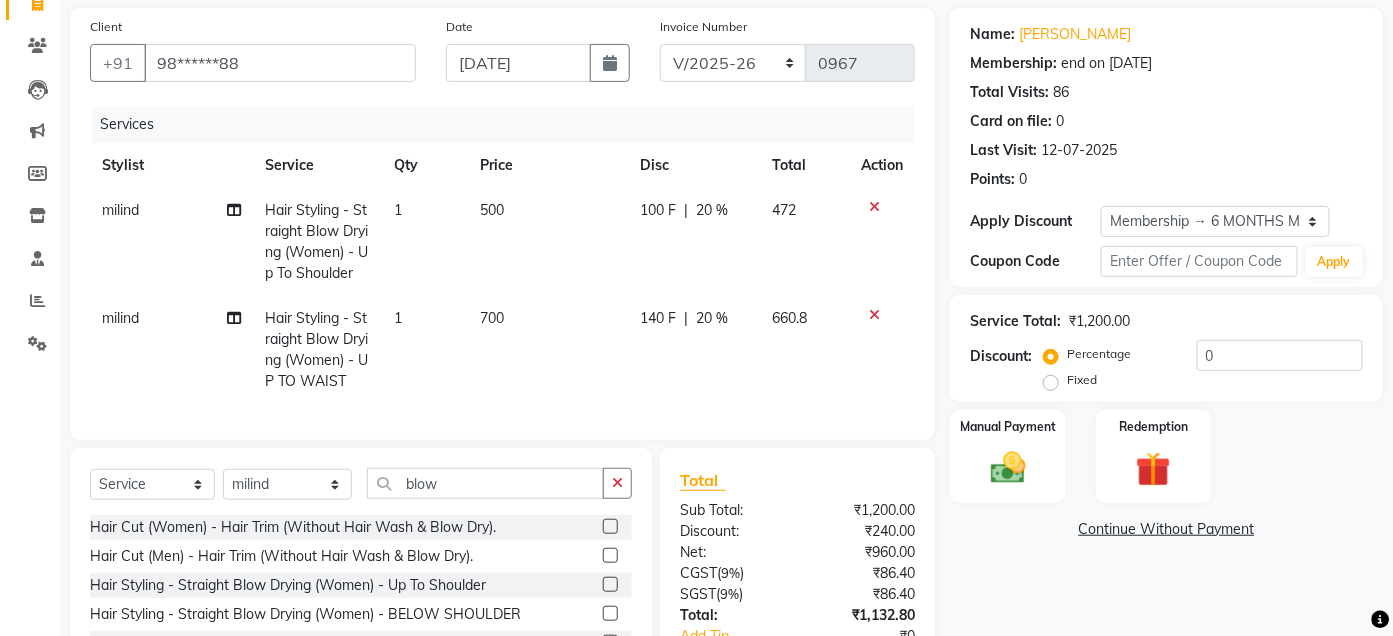 click 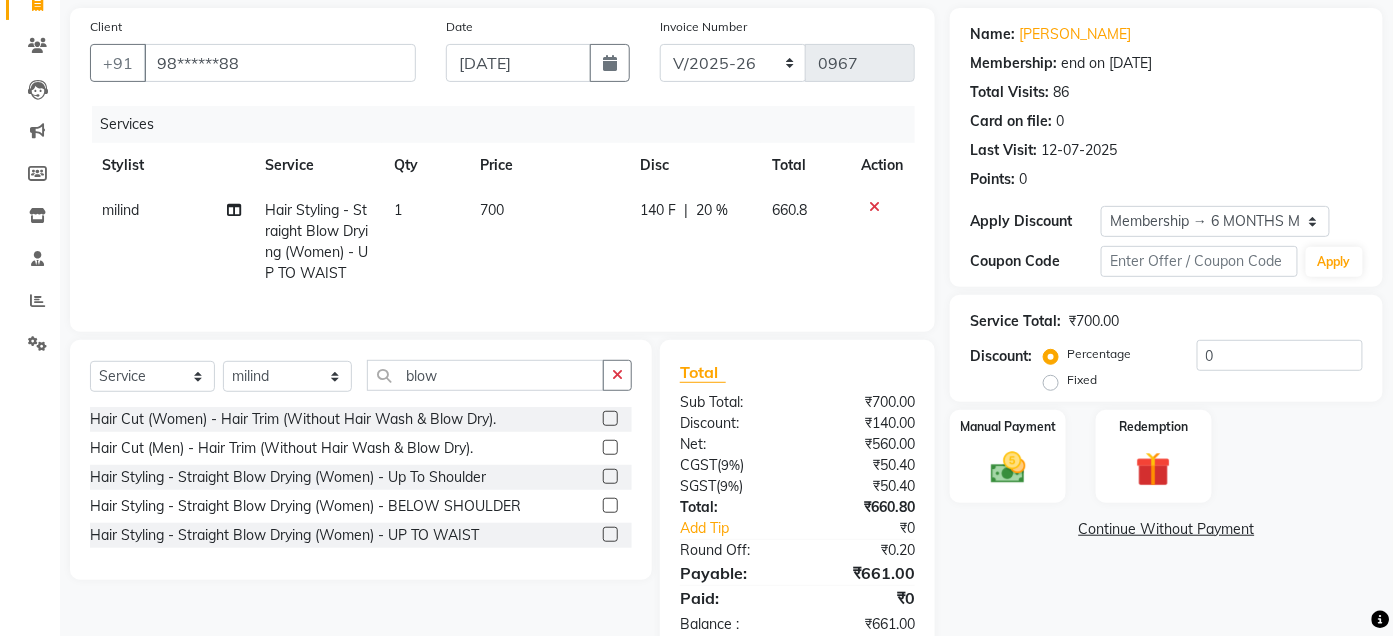 click 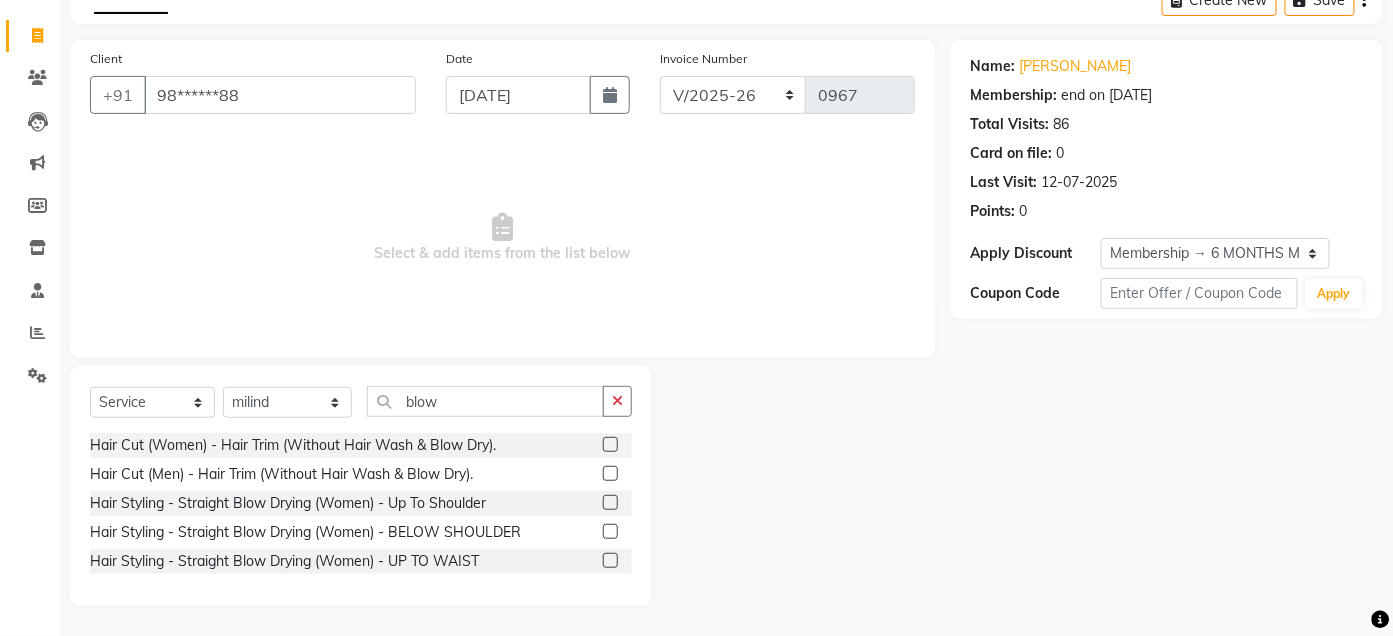 scroll, scrollTop: 109, scrollLeft: 0, axis: vertical 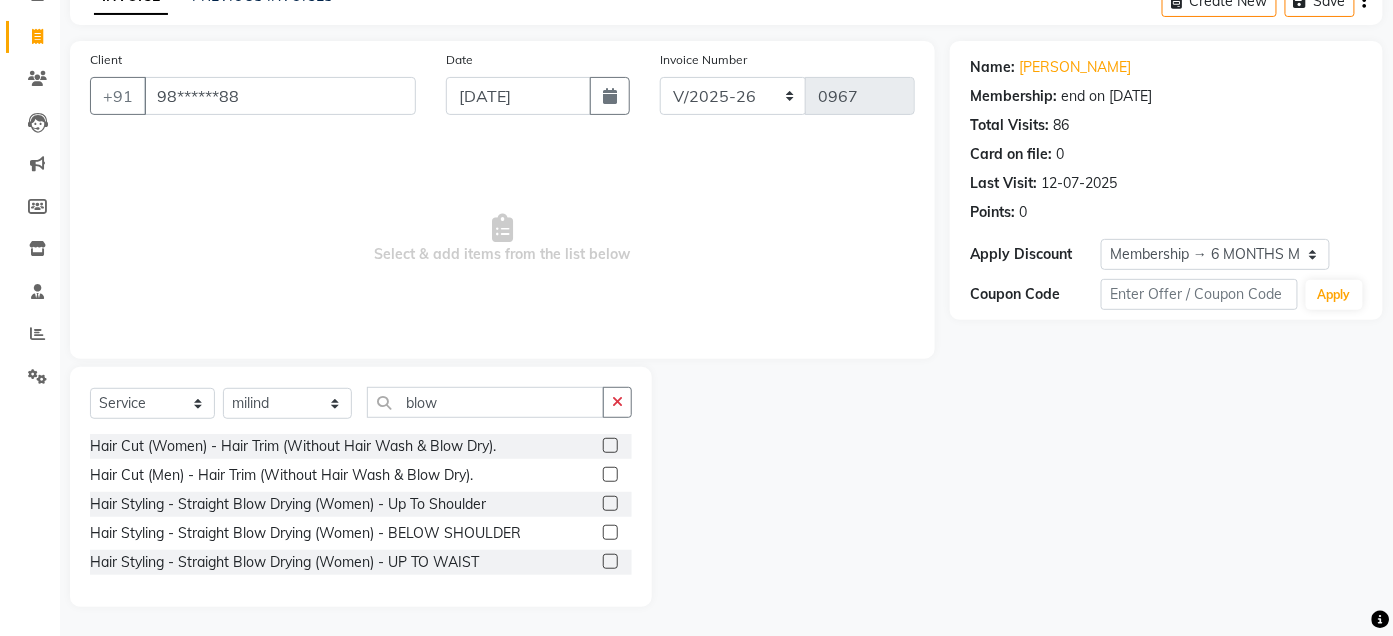 click 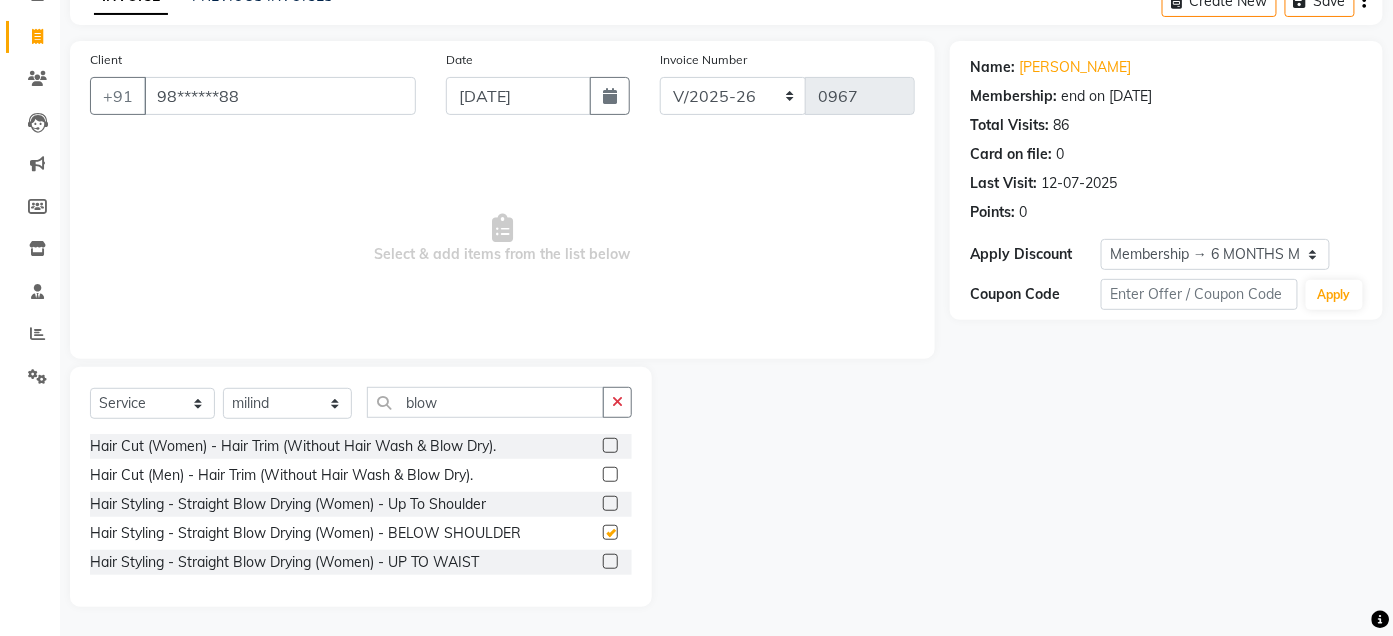 scroll, scrollTop: 142, scrollLeft: 0, axis: vertical 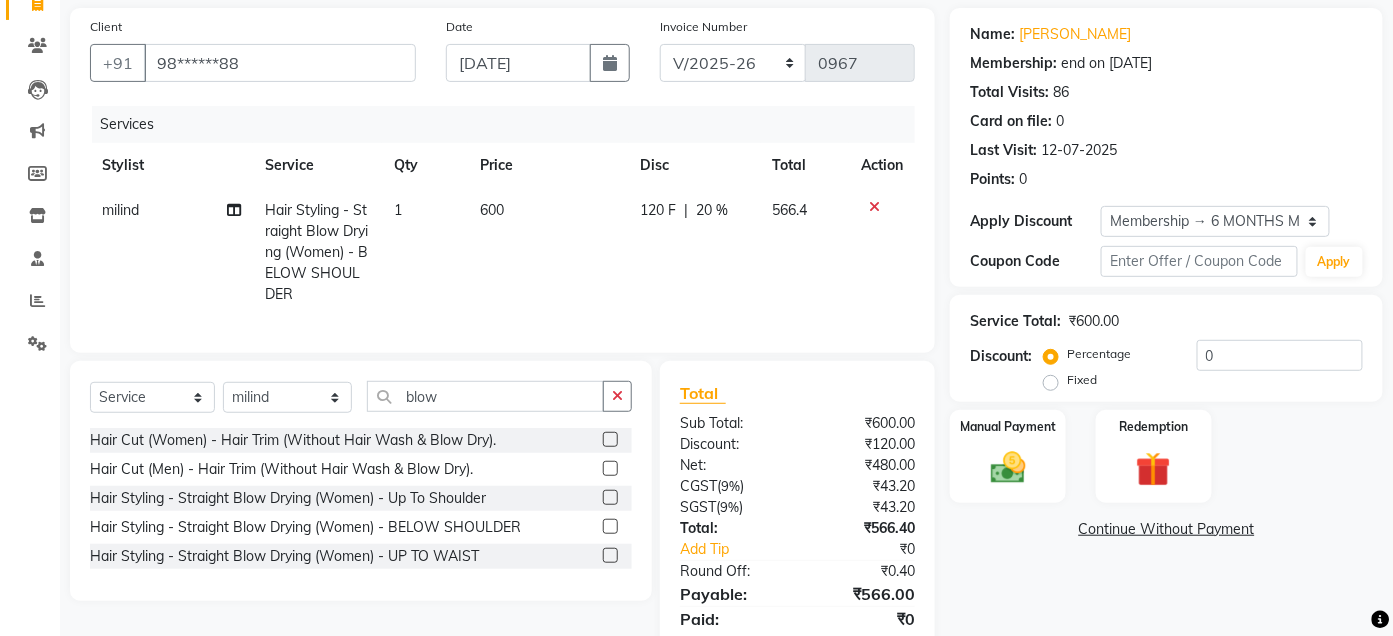 checkbox on "false" 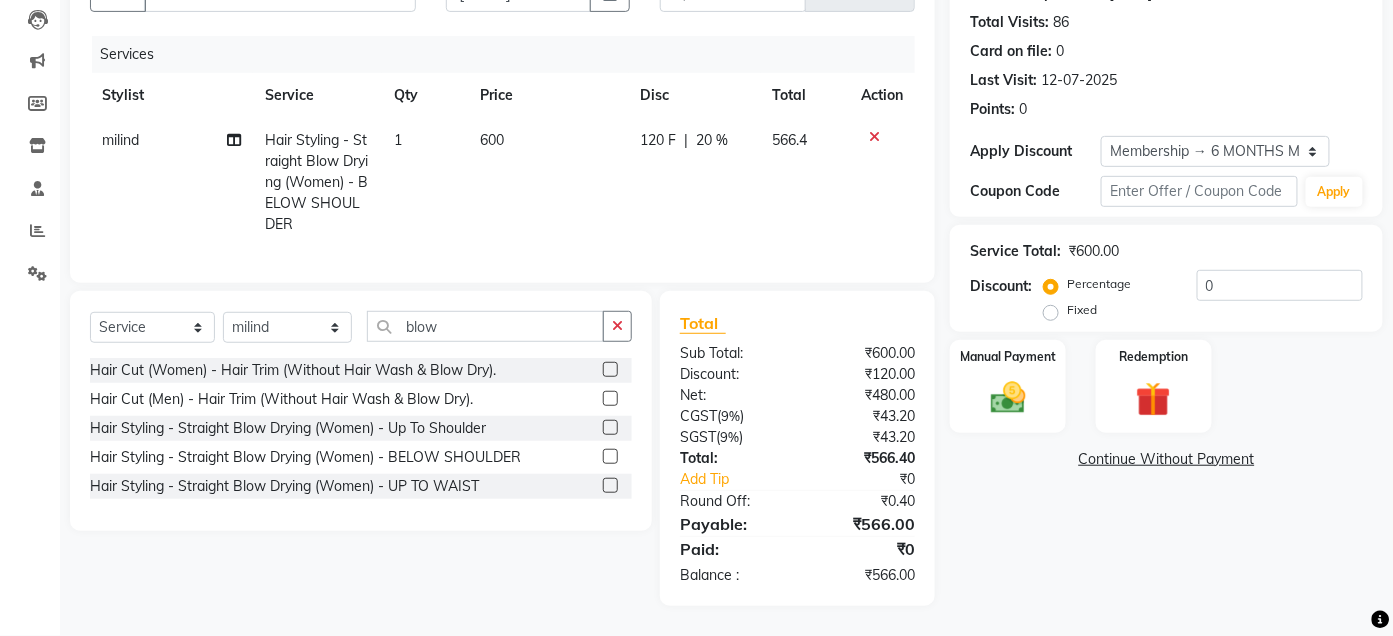 scroll, scrollTop: 224, scrollLeft: 0, axis: vertical 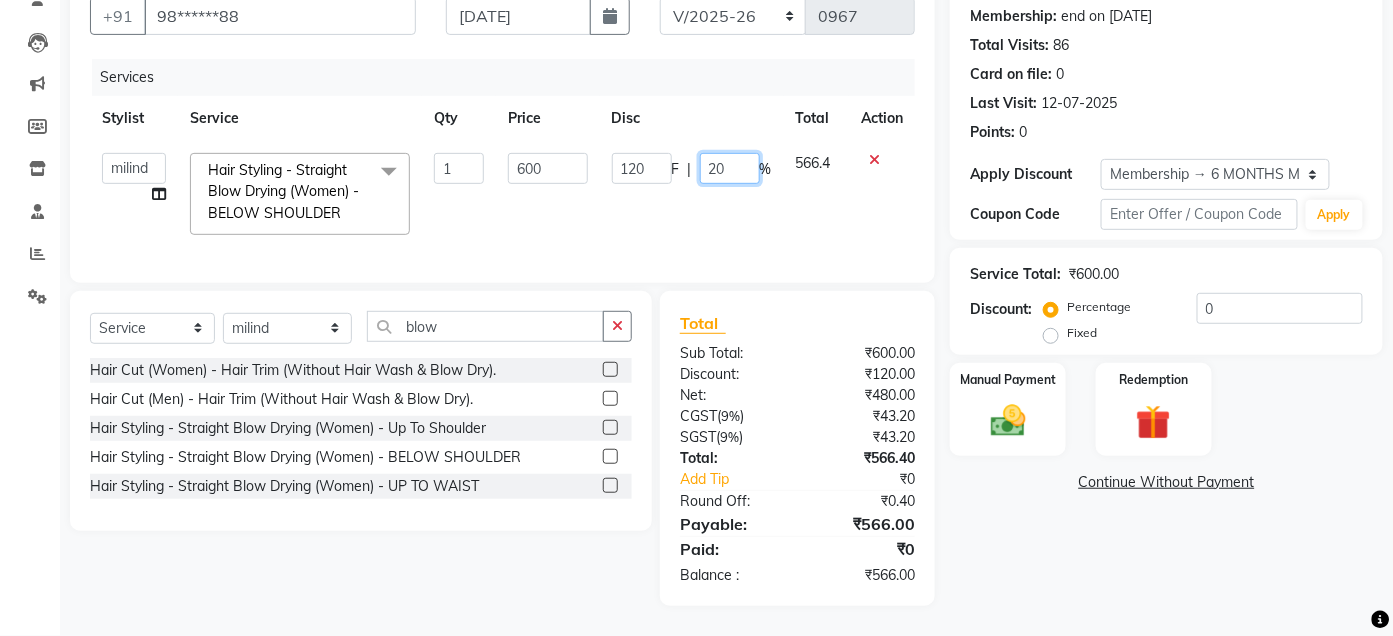 click on "20" 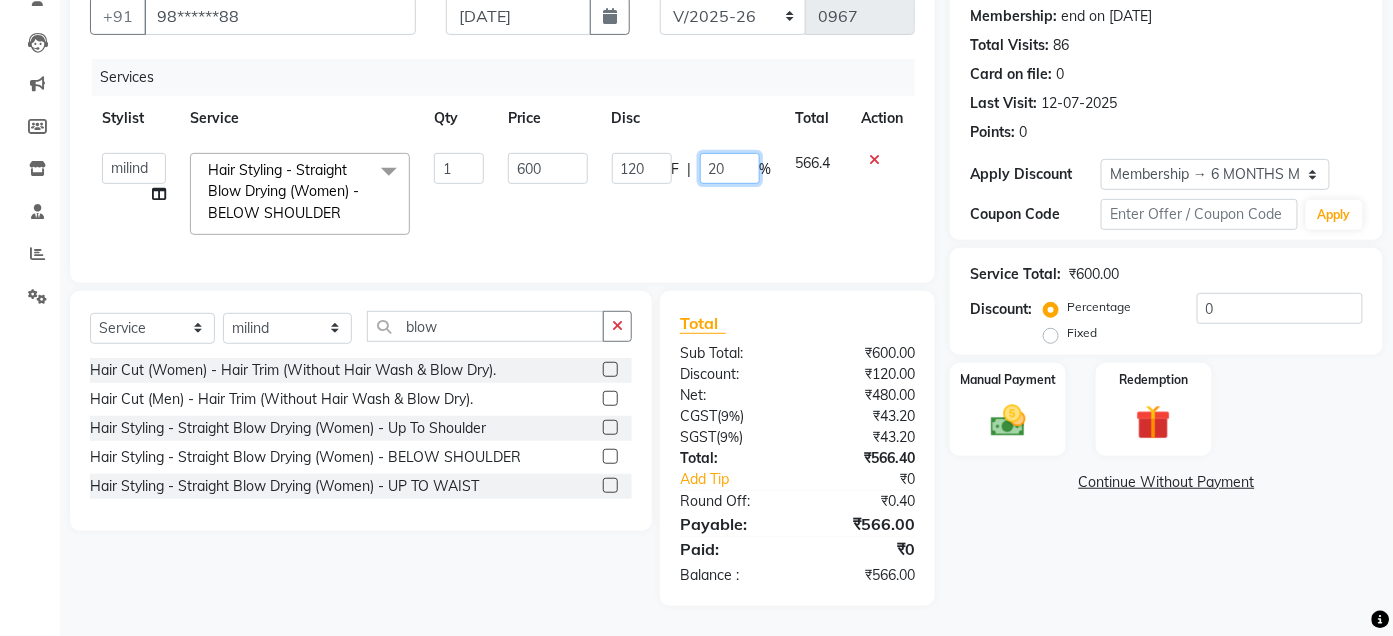 type on "2" 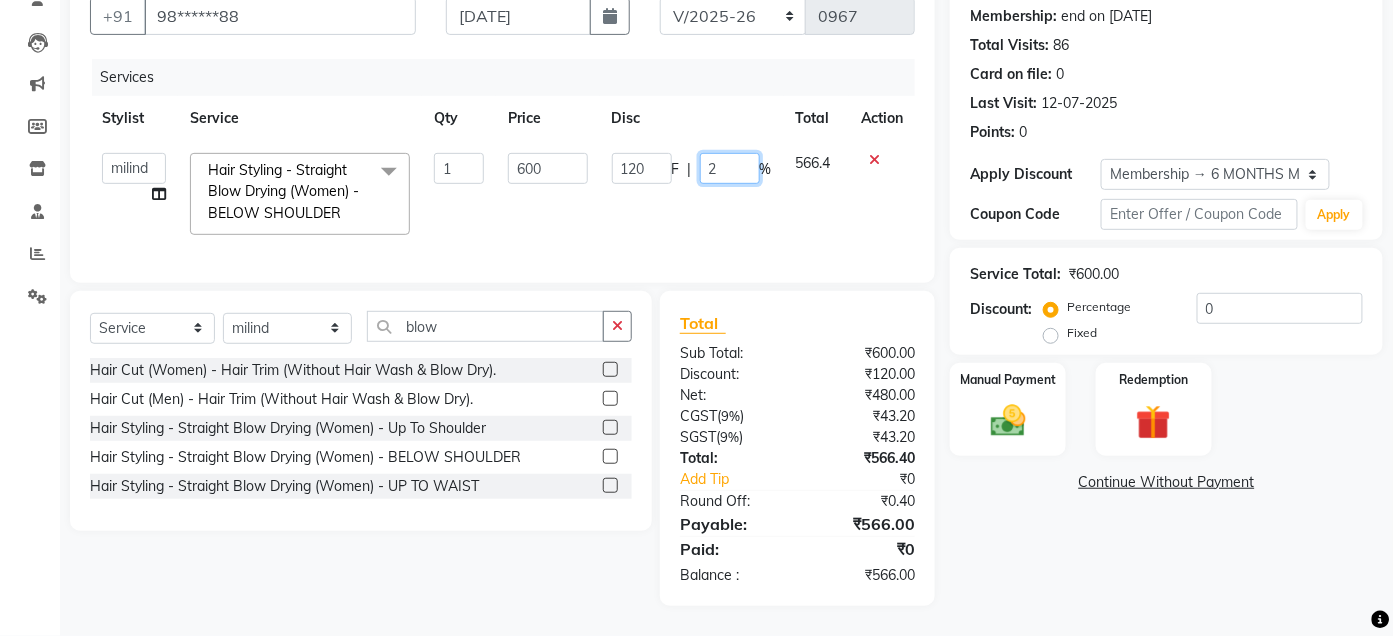 type 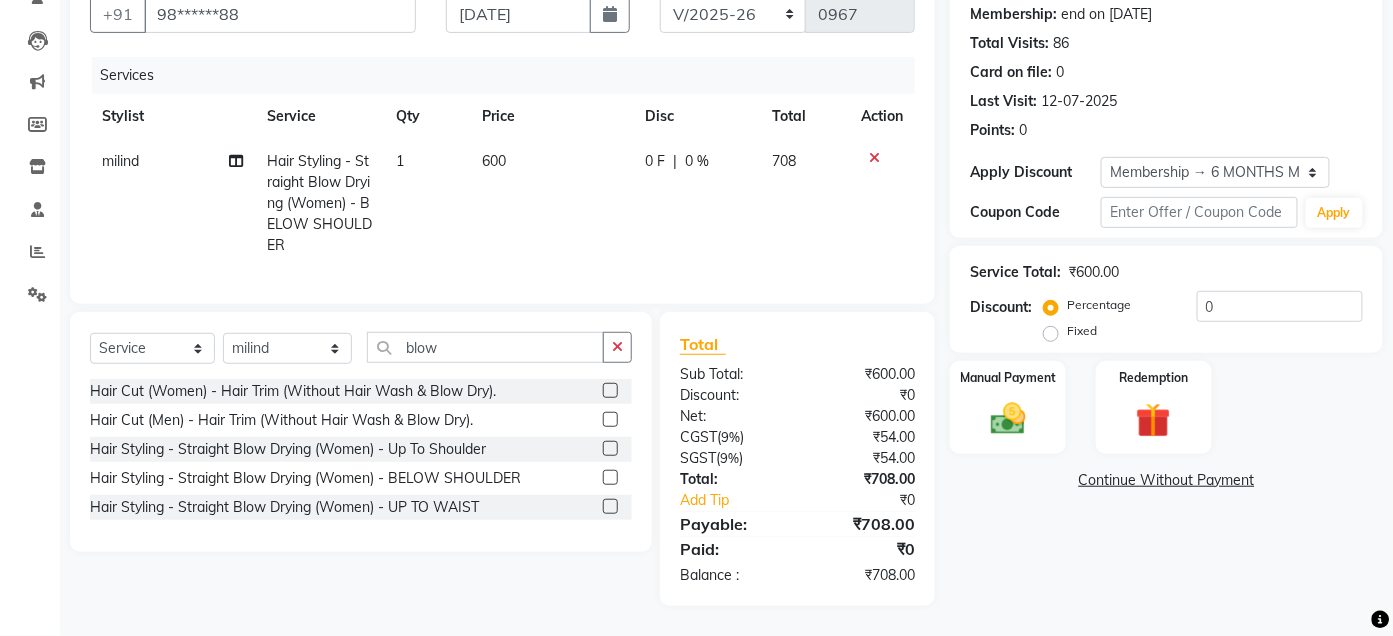click on "0 F | 0 %" 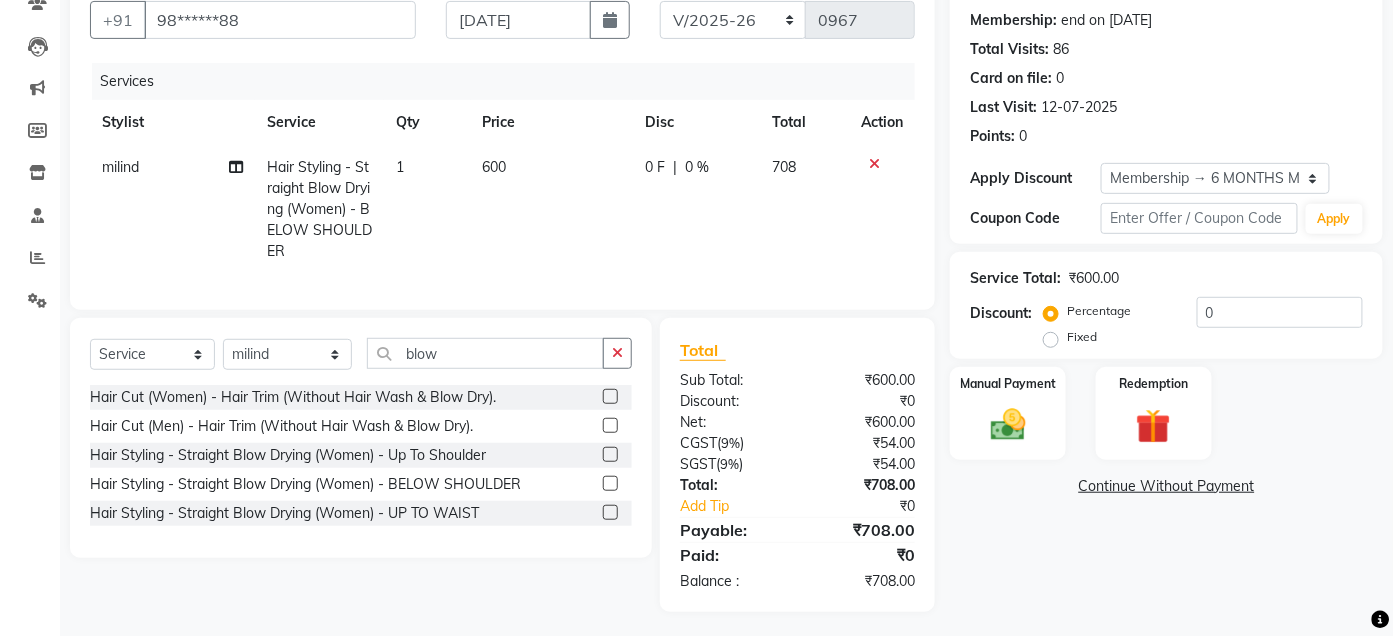 select on "74045" 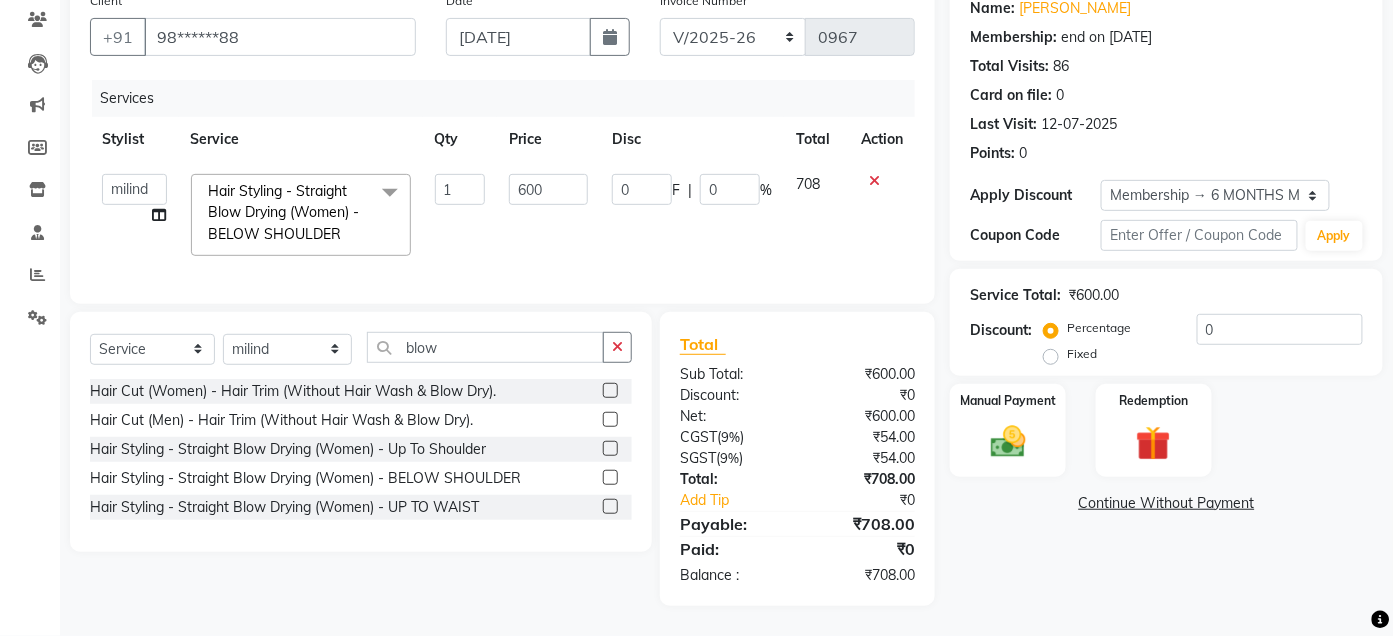 click on "0 F | 0 %" 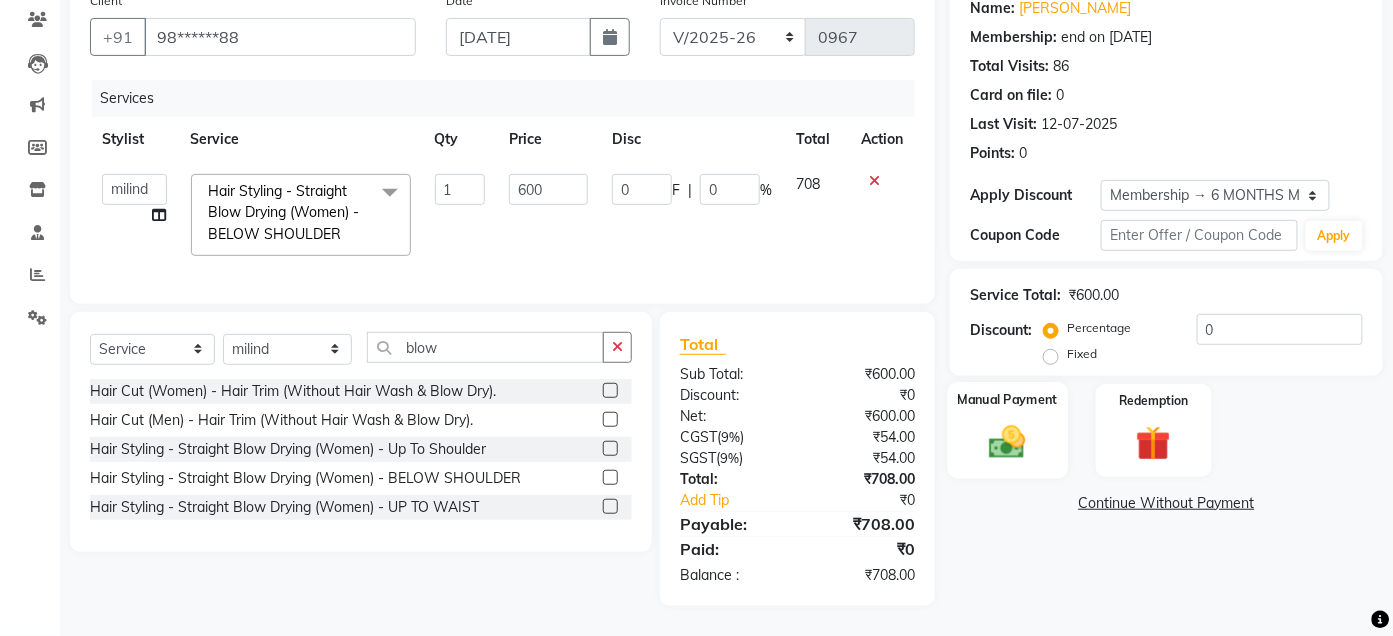 click on "Manual Payment" 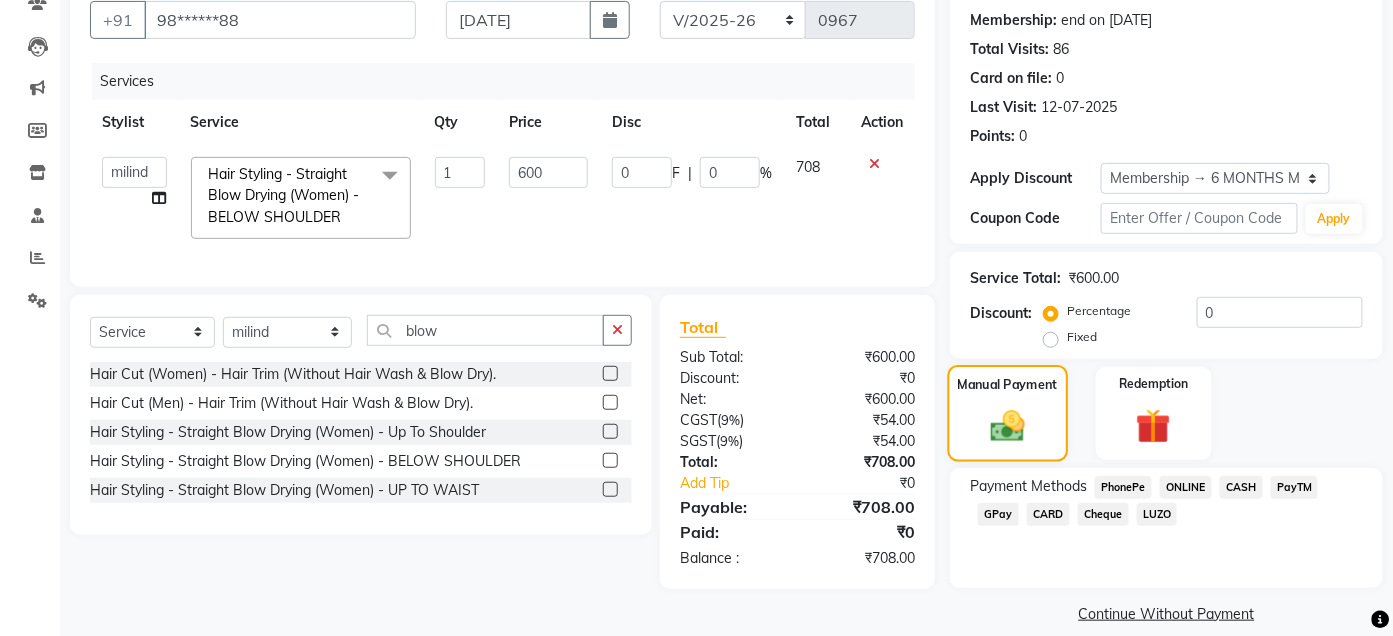 scroll, scrollTop: 207, scrollLeft: 0, axis: vertical 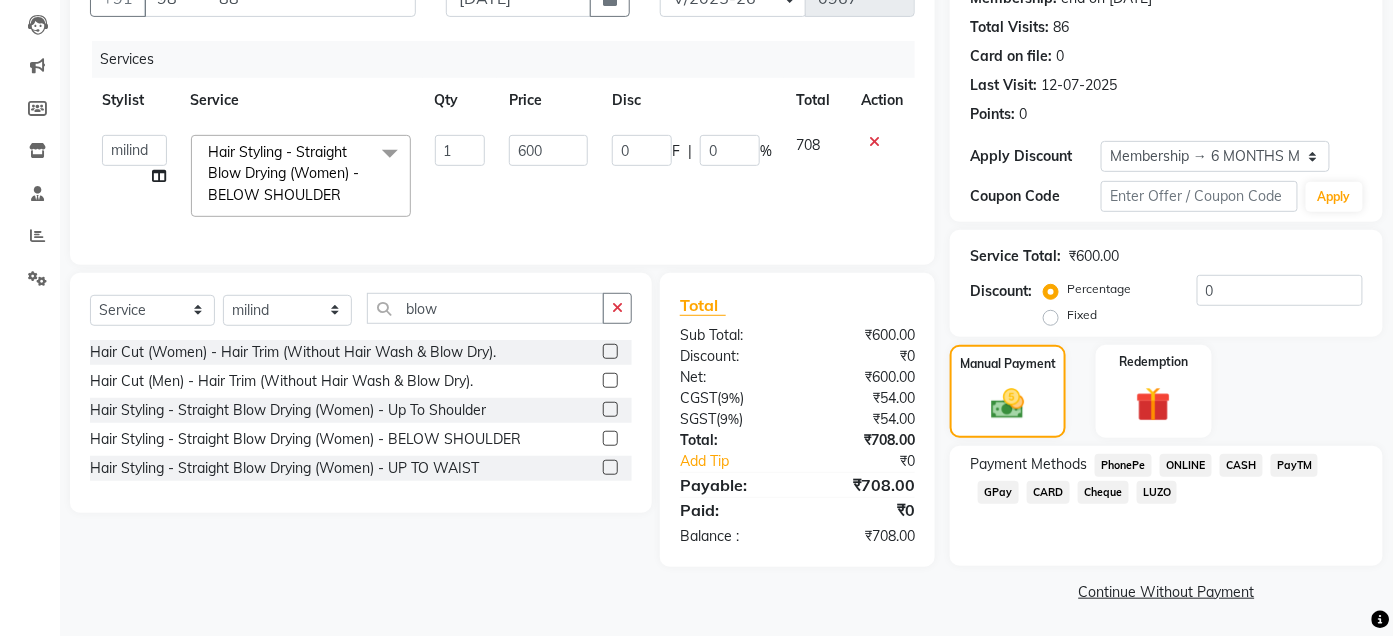click on "CASH" 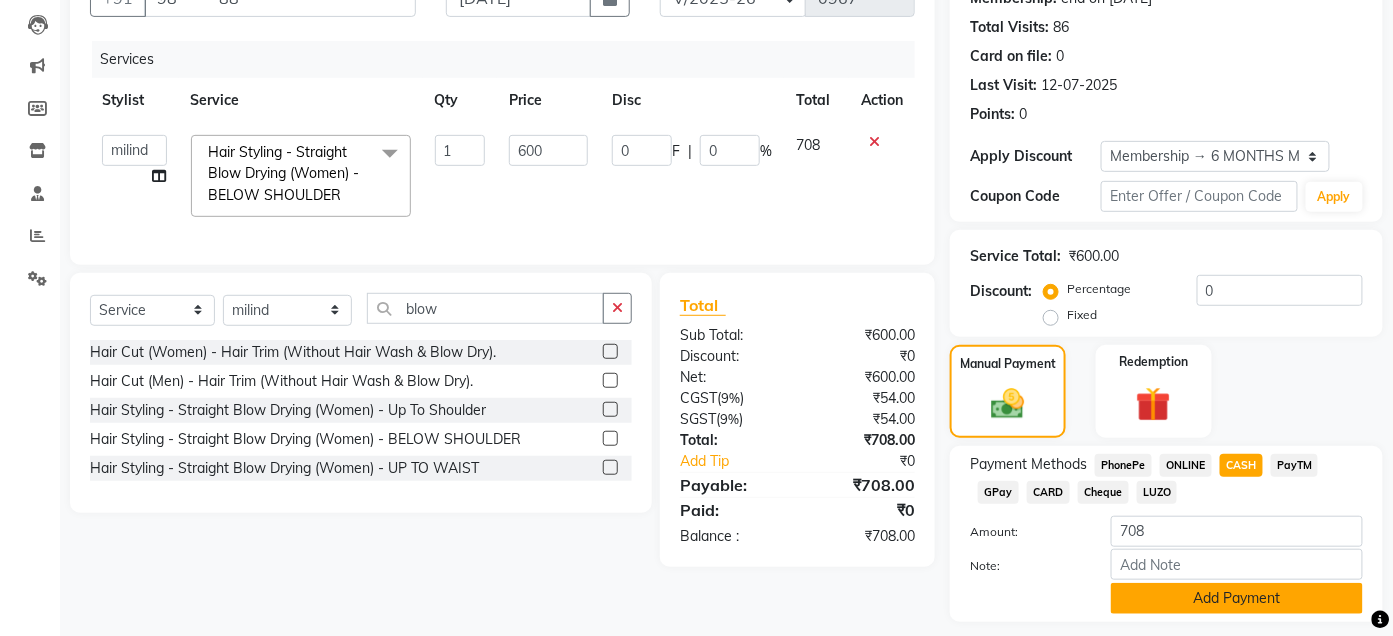 click on "Add Payment" 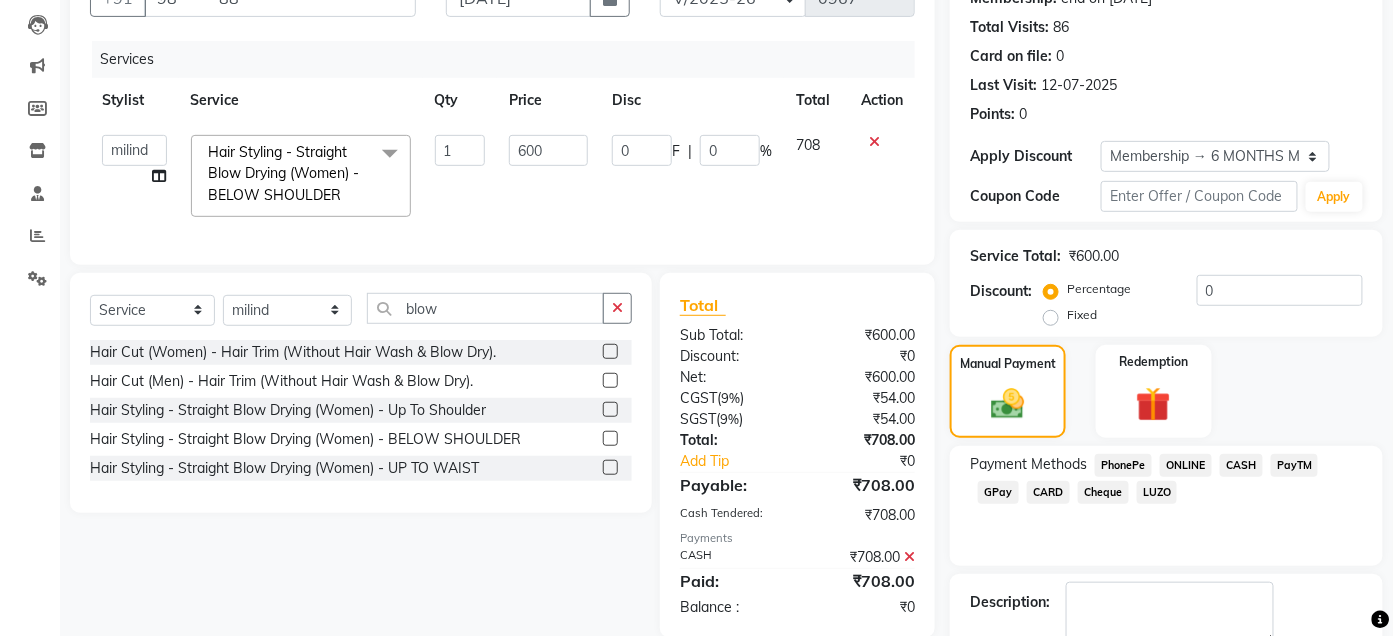 scroll, scrollTop: 327, scrollLeft: 0, axis: vertical 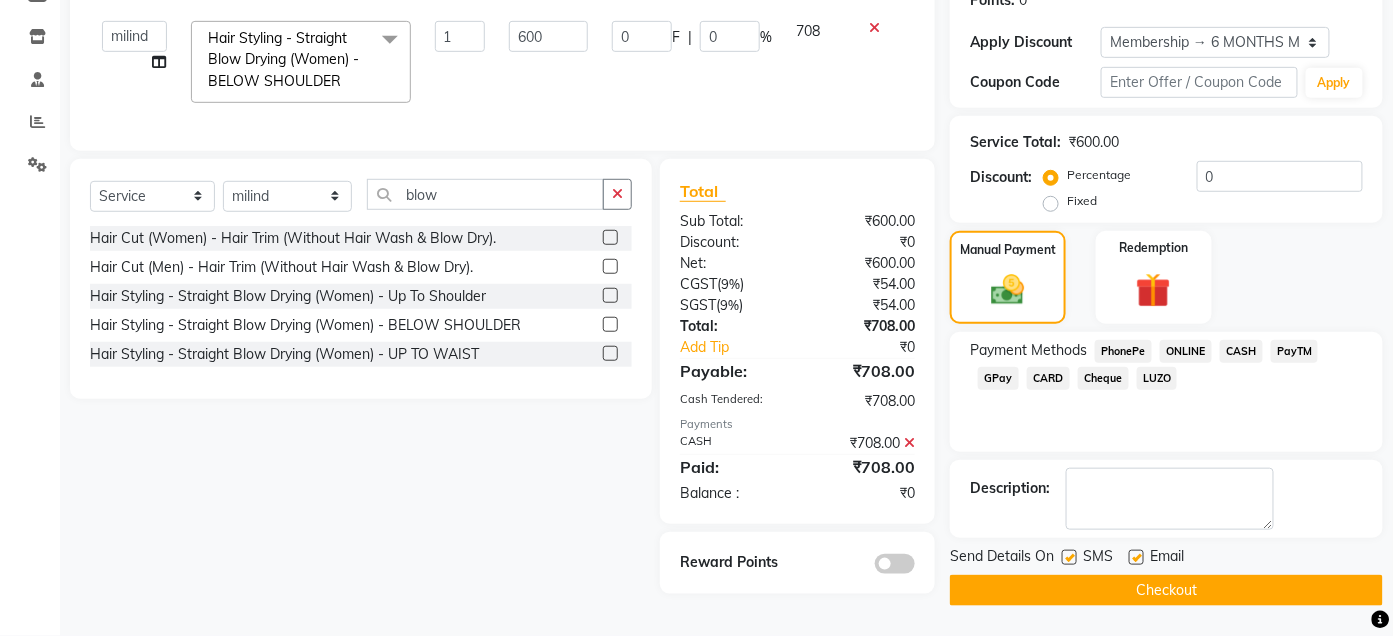 click on "Checkout" 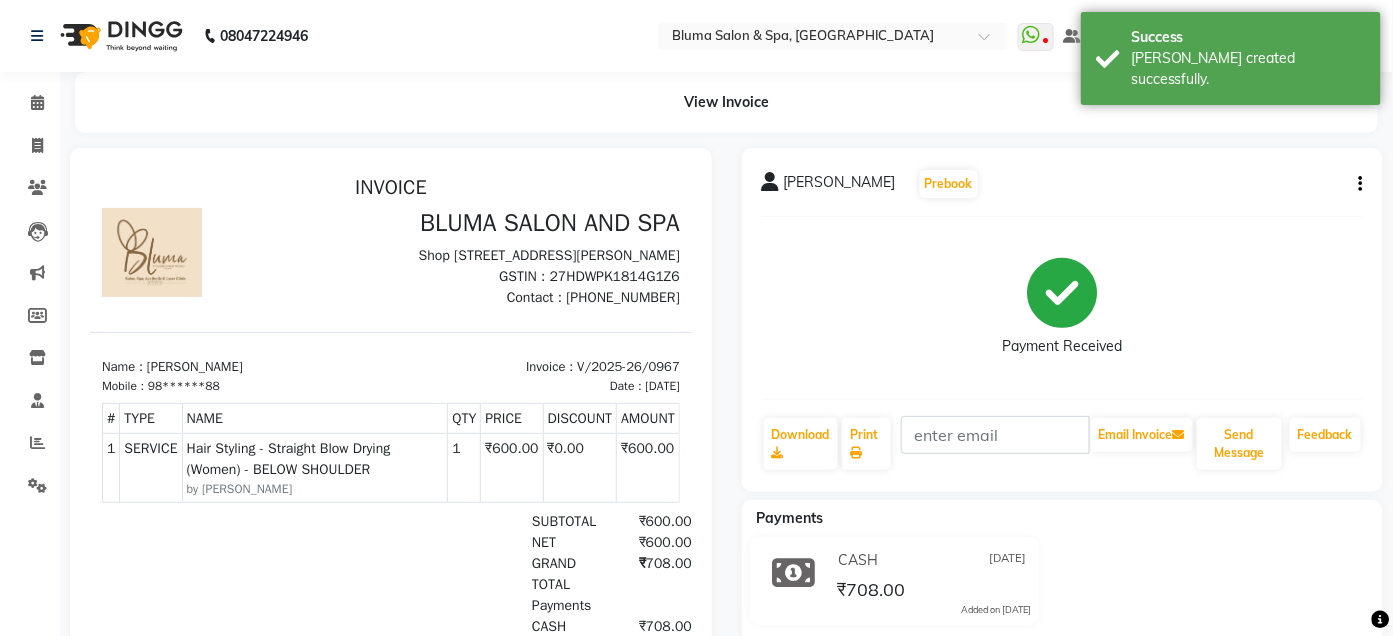 scroll, scrollTop: 0, scrollLeft: 0, axis: both 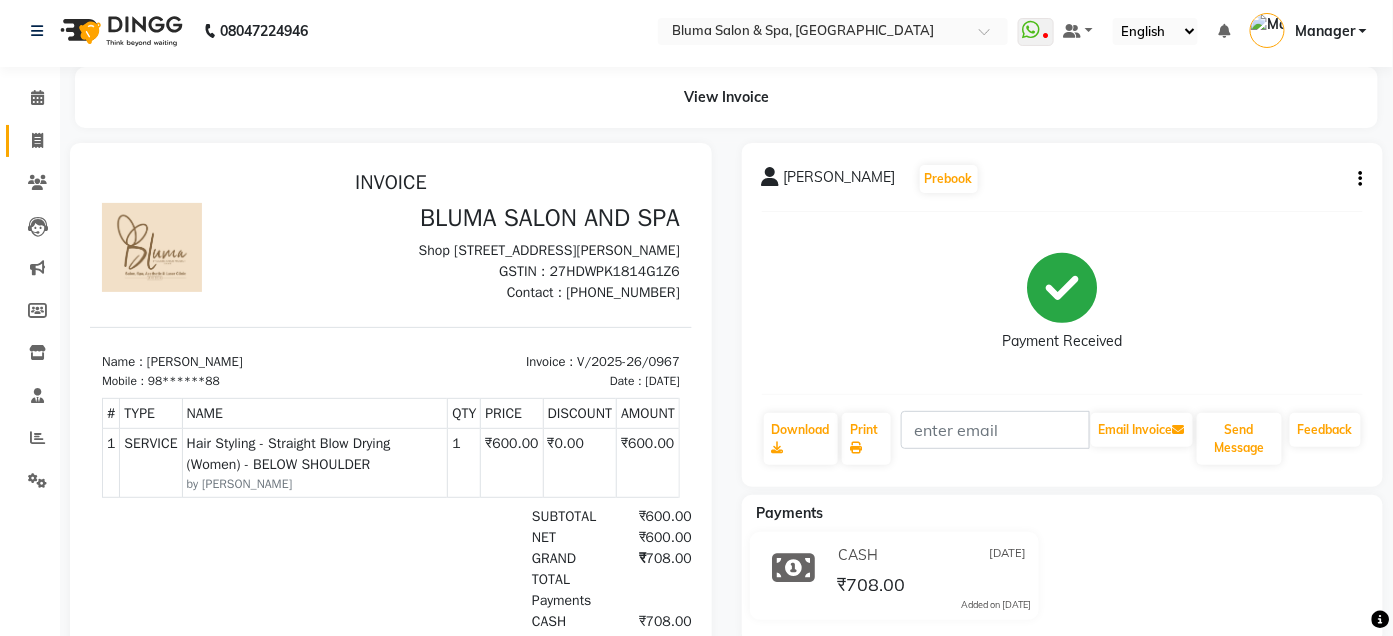 click 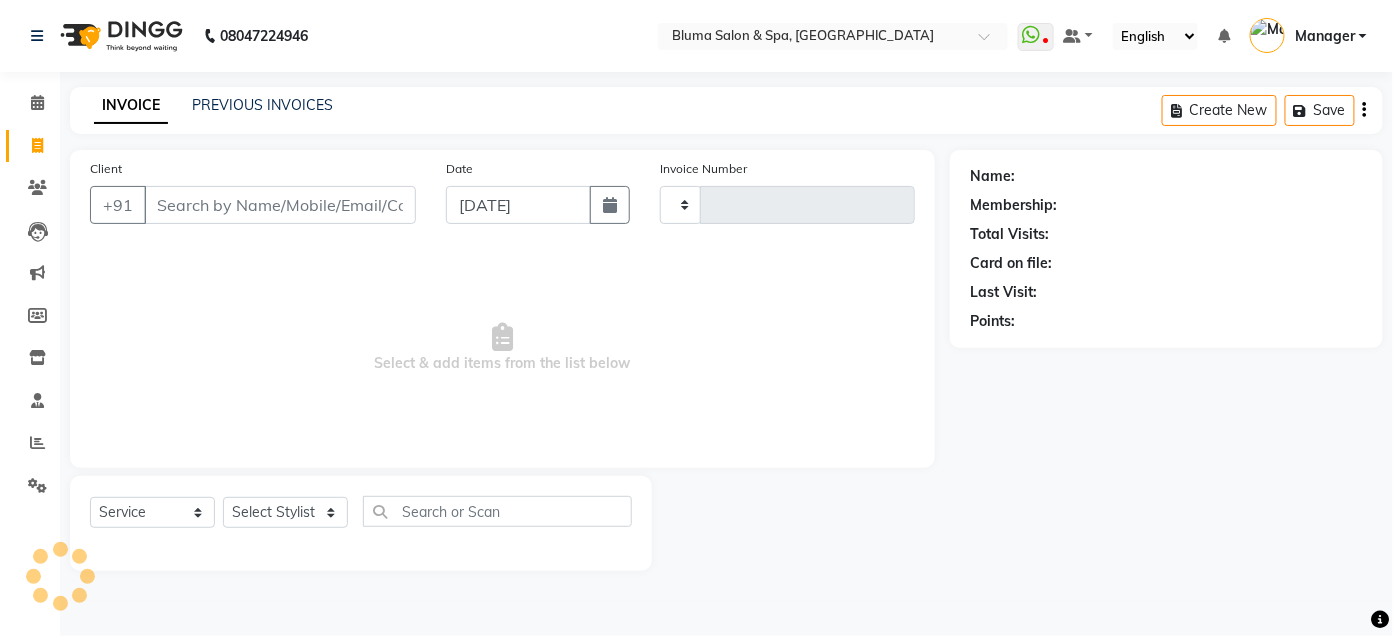 scroll, scrollTop: 0, scrollLeft: 0, axis: both 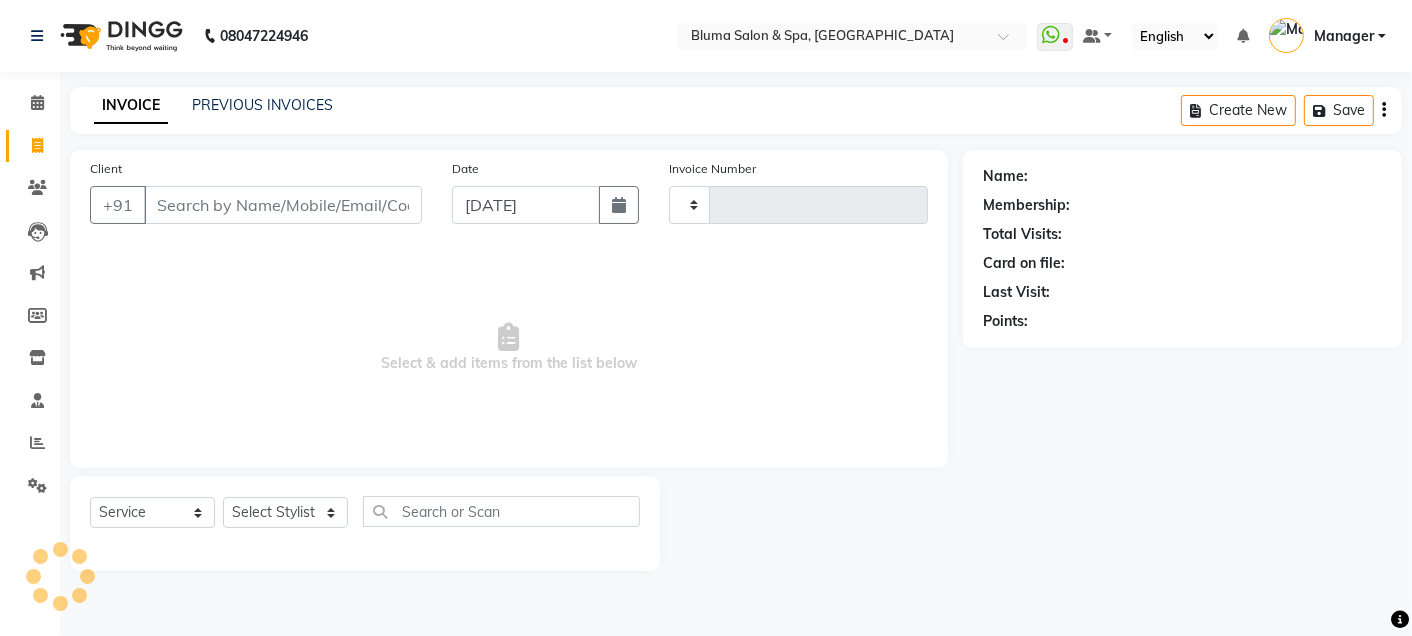 type on "0968" 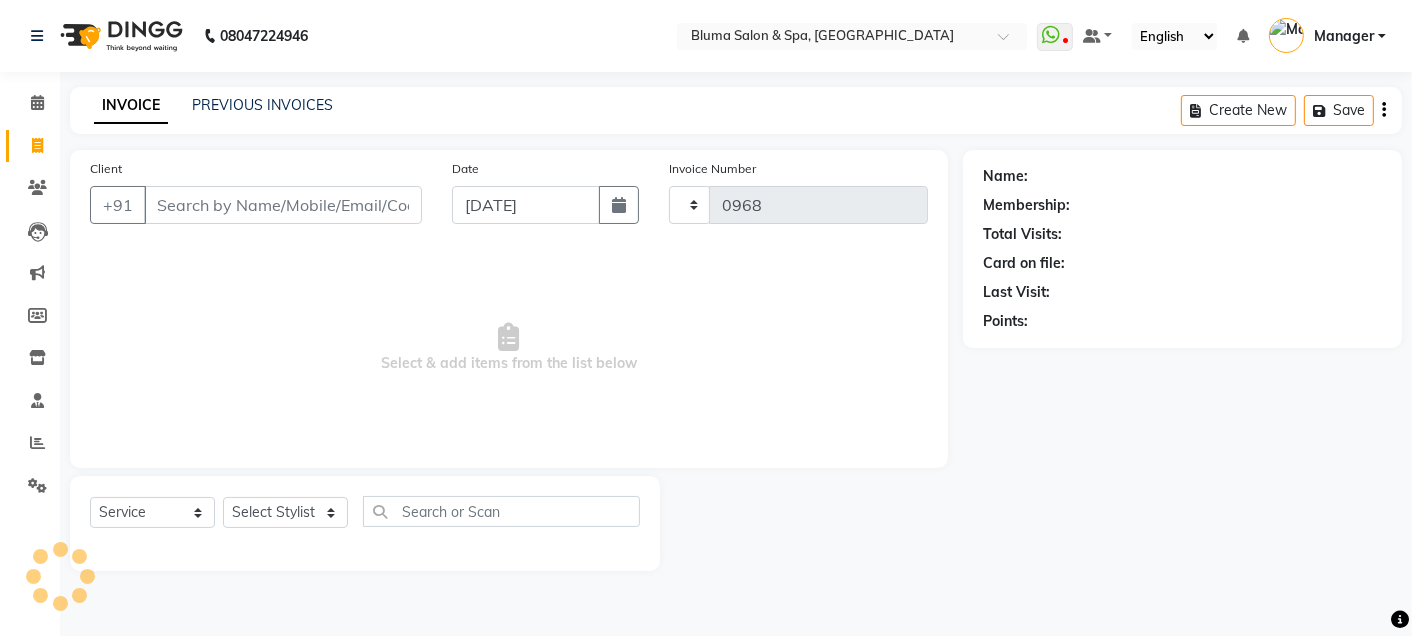 select on "3653" 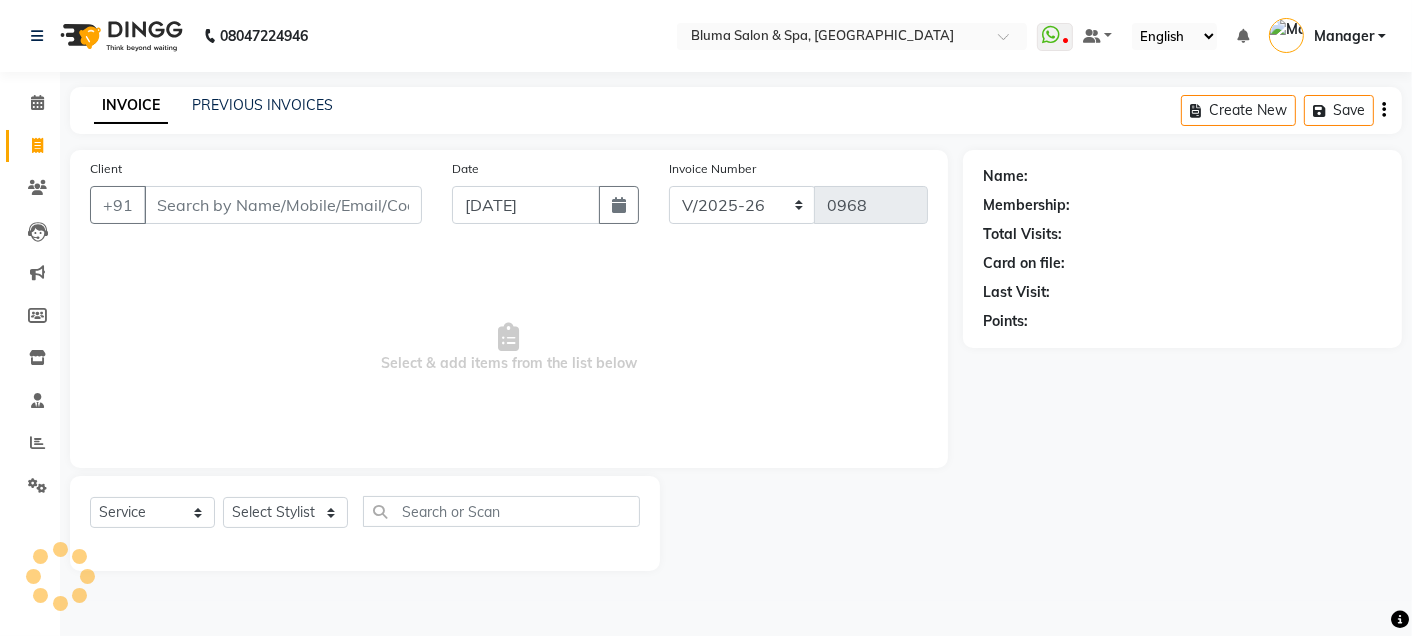 click on "Client" at bounding box center (283, 205) 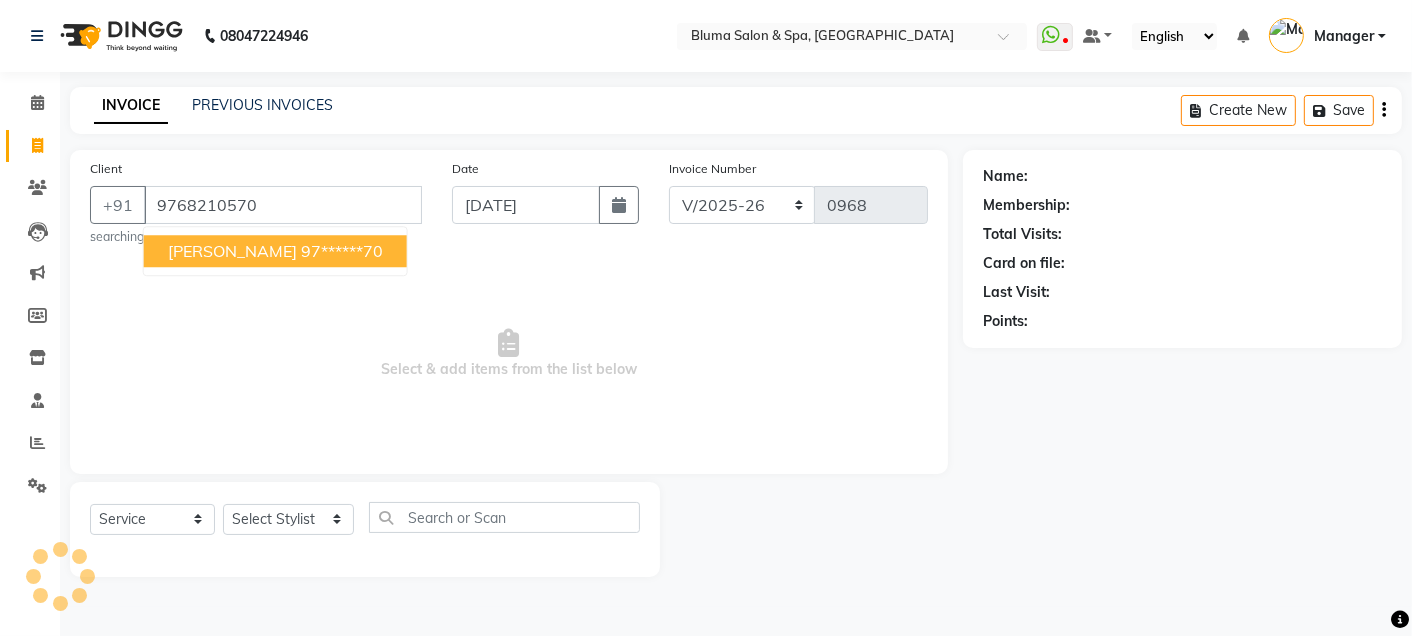 click on "[PERSON_NAME]" at bounding box center [232, 251] 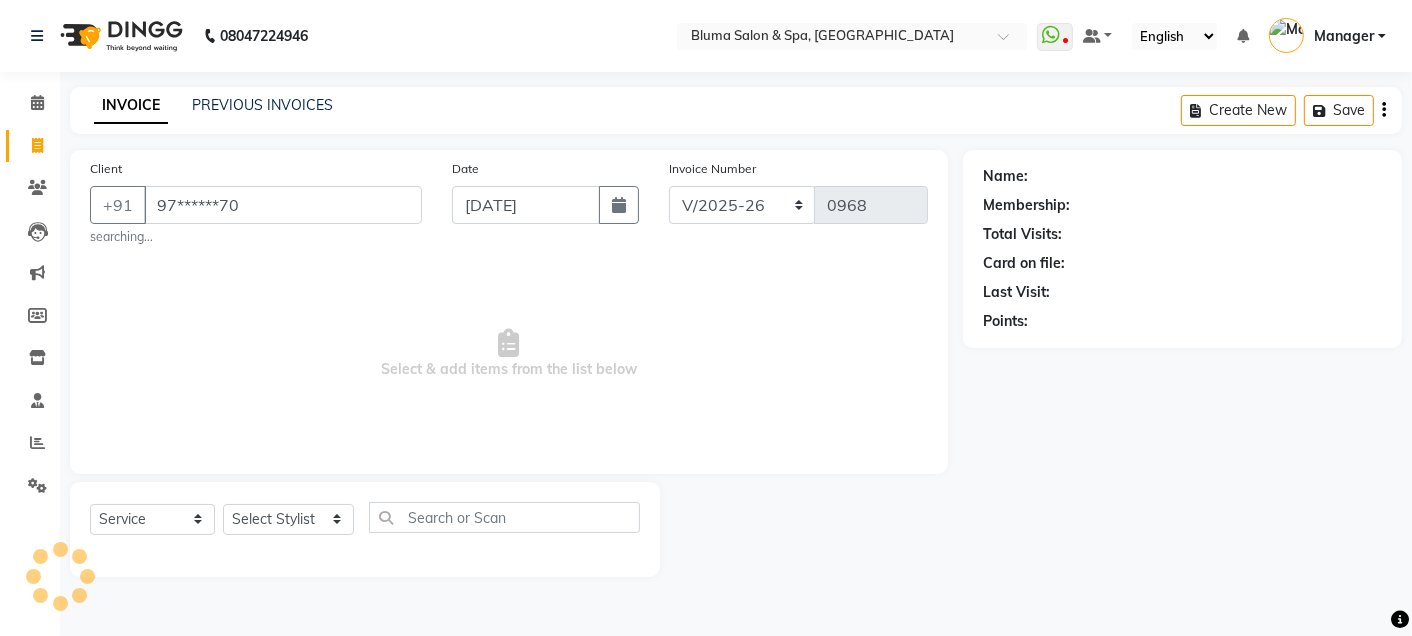 type on "97******70" 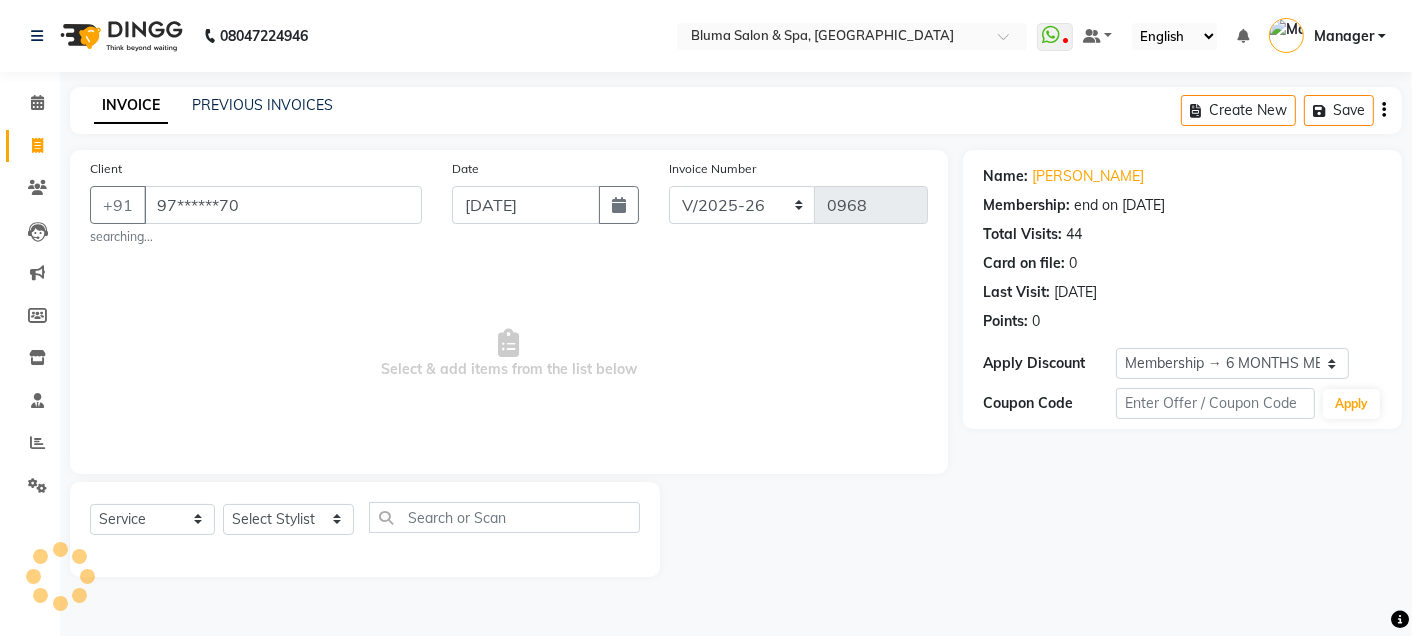 select on "3: Object" 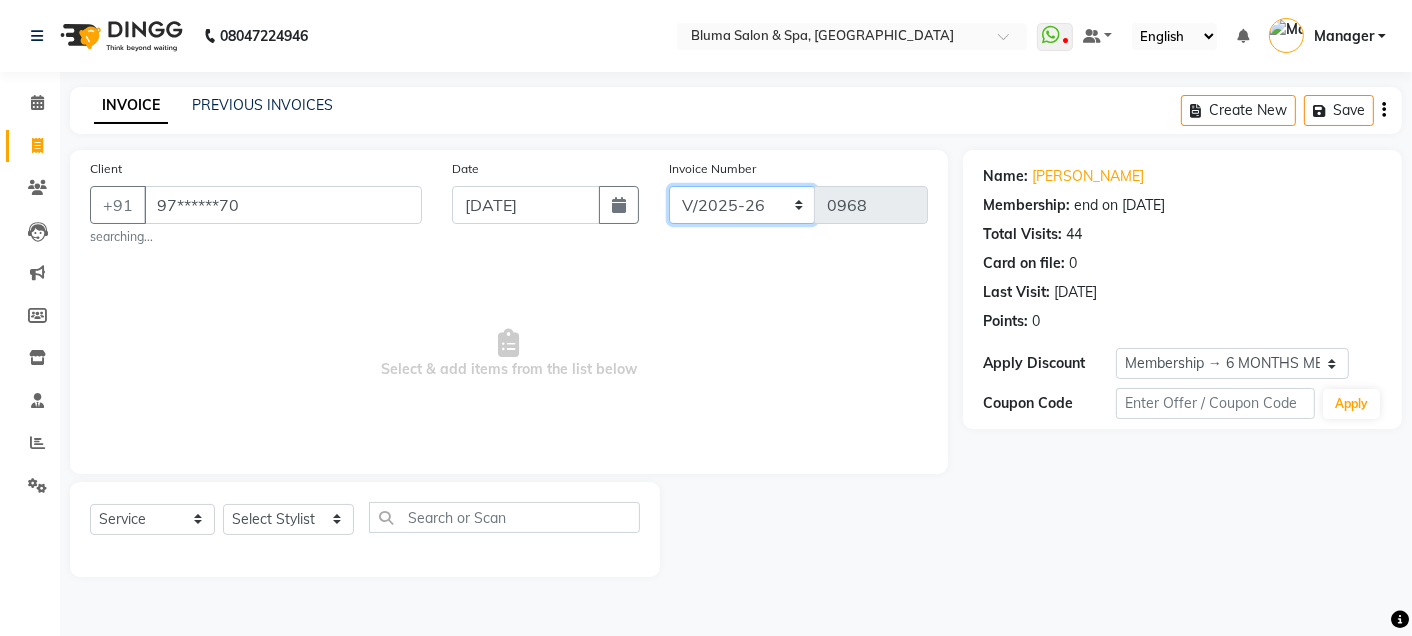 click on "ALN/2025-26 AL/2025-26 BKN/2025-26 BK/2025-26 V/2025 V/2025-26" 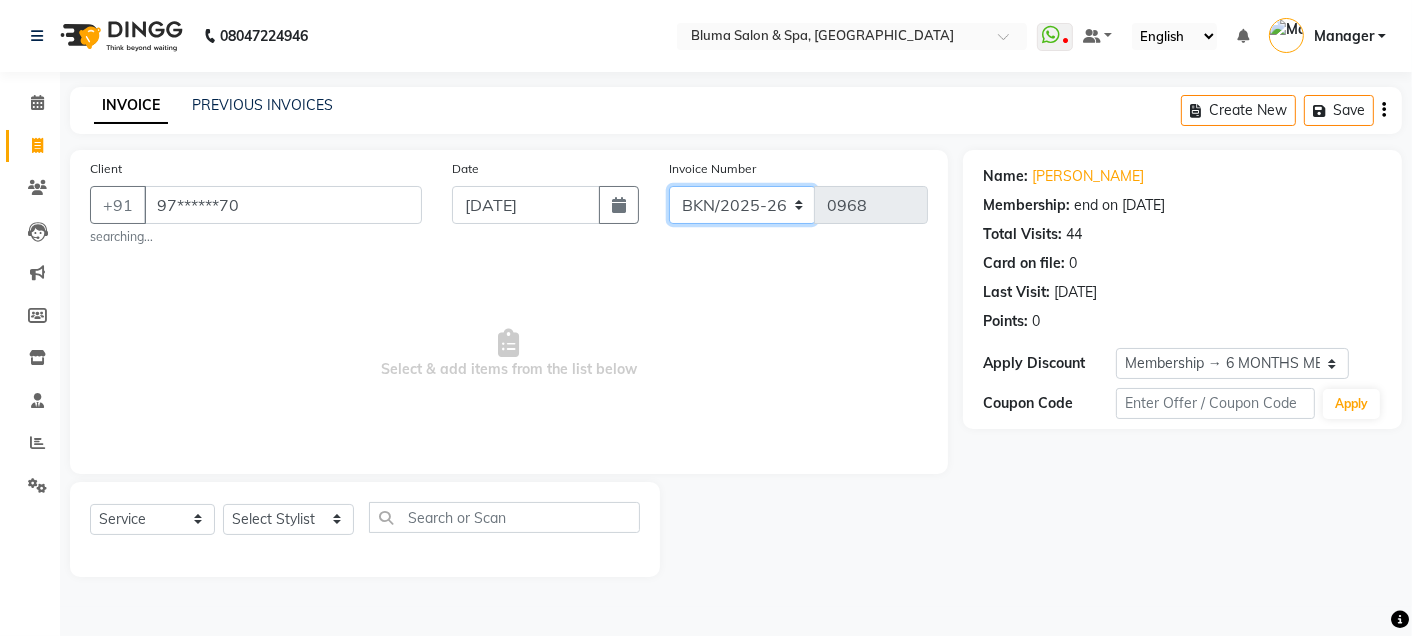 click on "ALN/2025-26 AL/2025-26 BKN/2025-26 BK/2025-26 V/2025 V/2025-26" 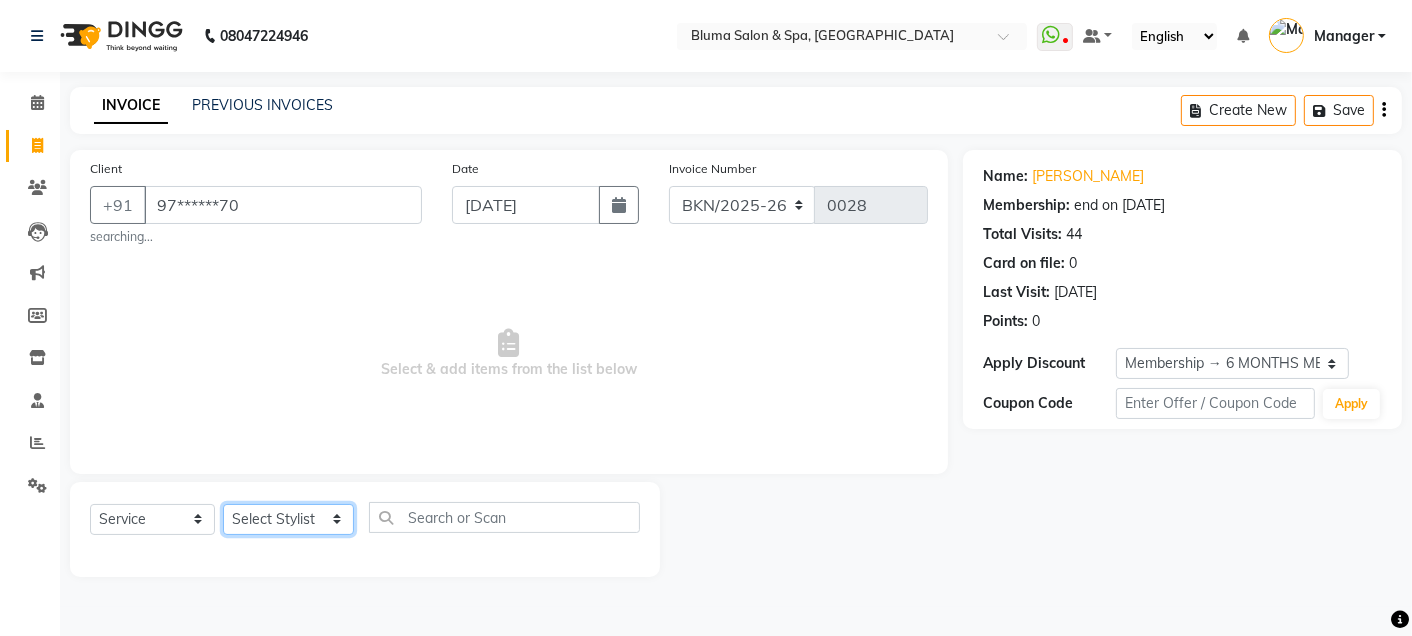 click on "Select Stylist Admin Ajay [PERSON_NAME]  [PERSON_NAME] [PERSON_NAME] Manager [PERSON_NAME] [PERSON_NAME] [PERSON_NAME]  pooja [PERSON_NAME] [PERSON_NAME] [PERSON_NAME] [PERSON_NAME]" 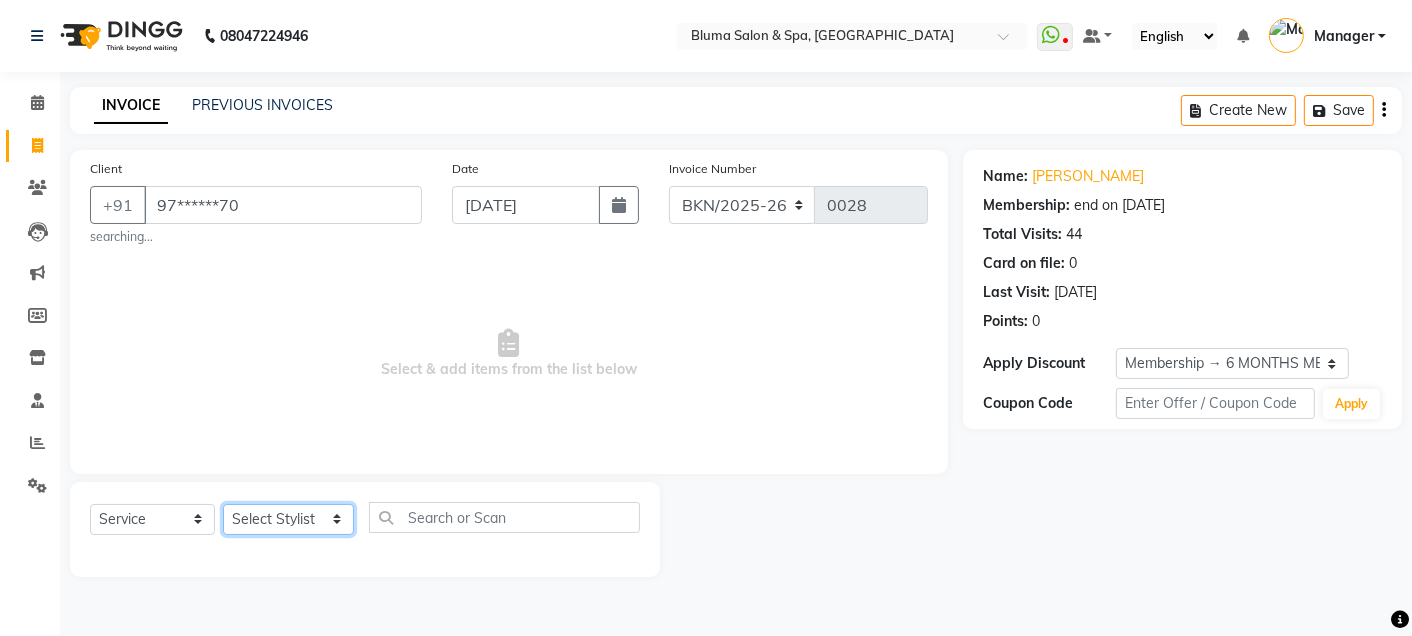 select on "30719" 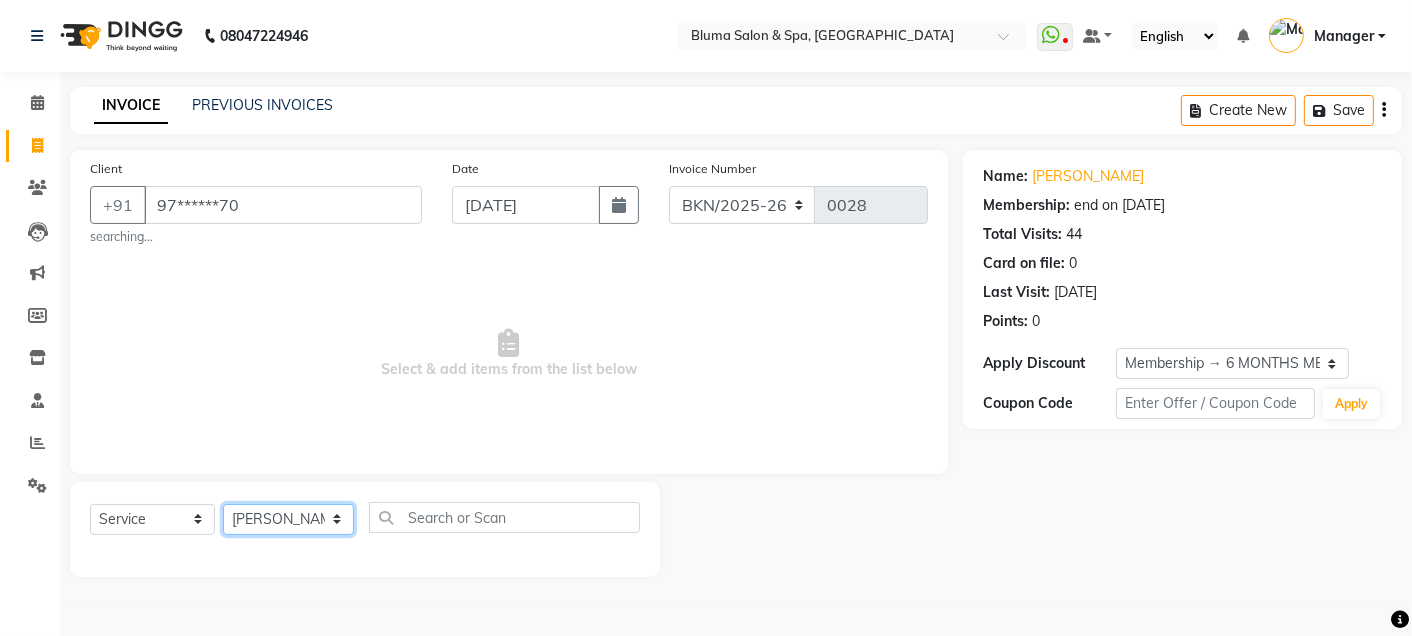 click on "Select Stylist Admin Ajay [PERSON_NAME]  [PERSON_NAME] [PERSON_NAME] Manager [PERSON_NAME] [PERSON_NAME] [PERSON_NAME]  pooja [PERSON_NAME] [PERSON_NAME] [PERSON_NAME] [PERSON_NAME]" 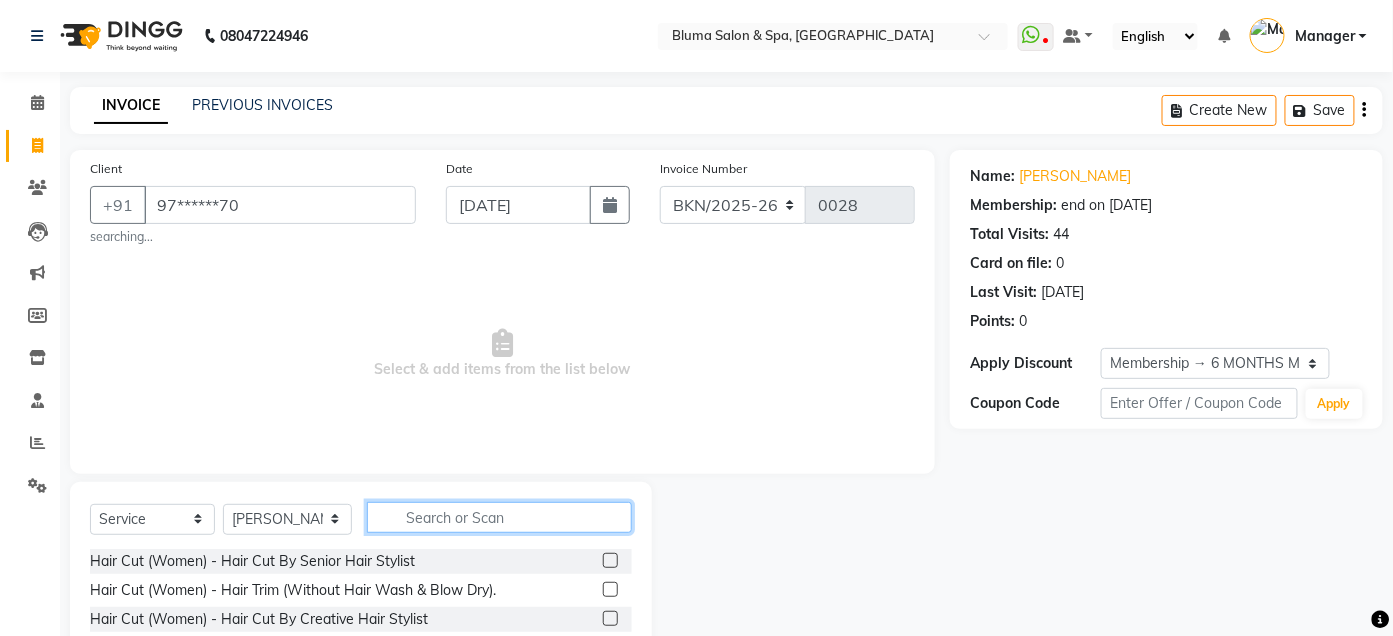 click 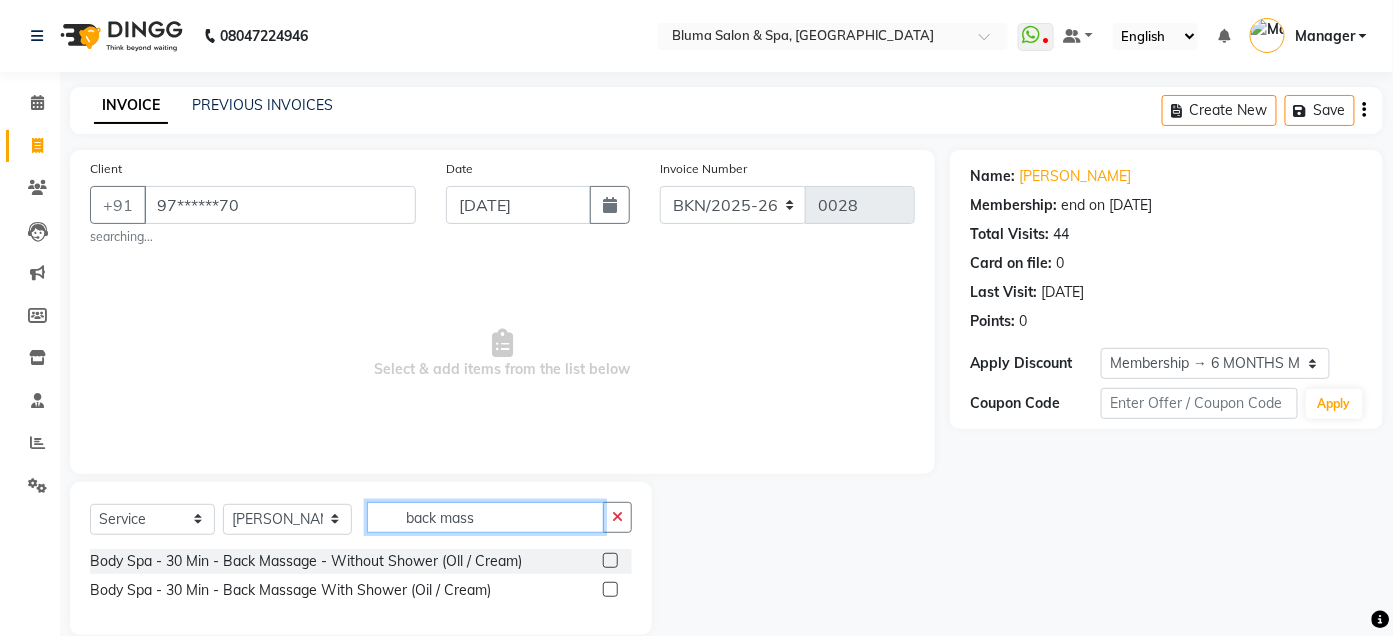 type on "back mass" 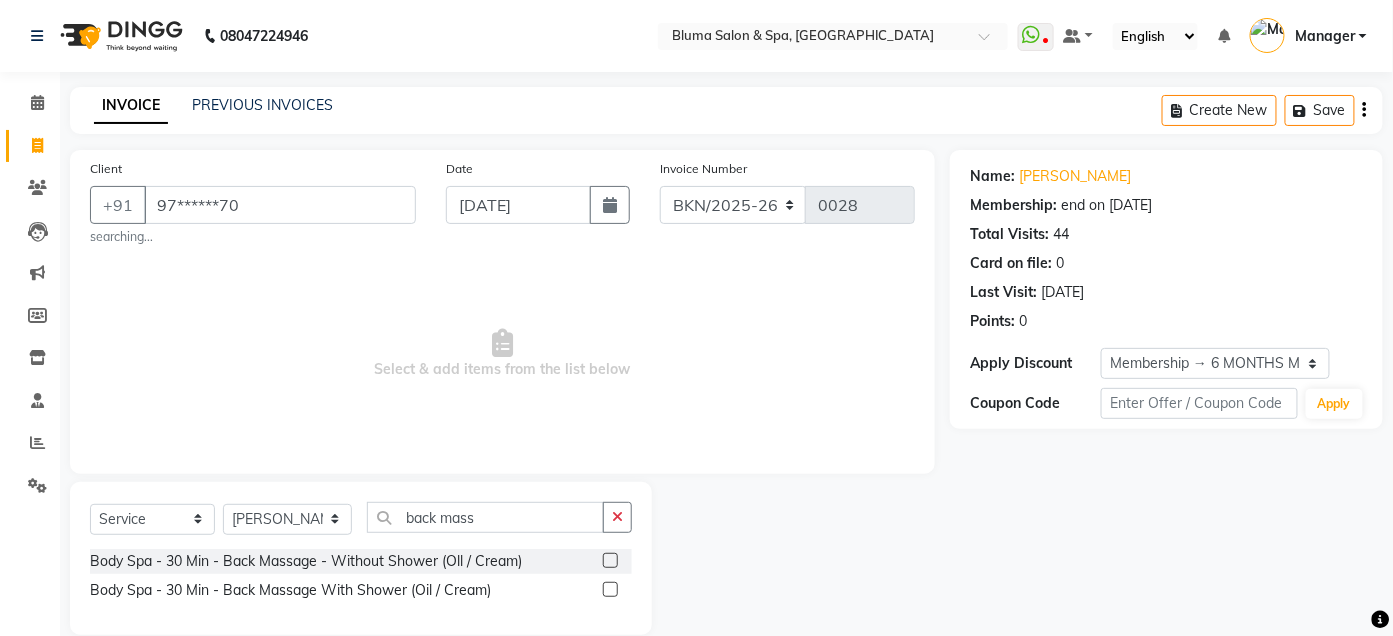 click 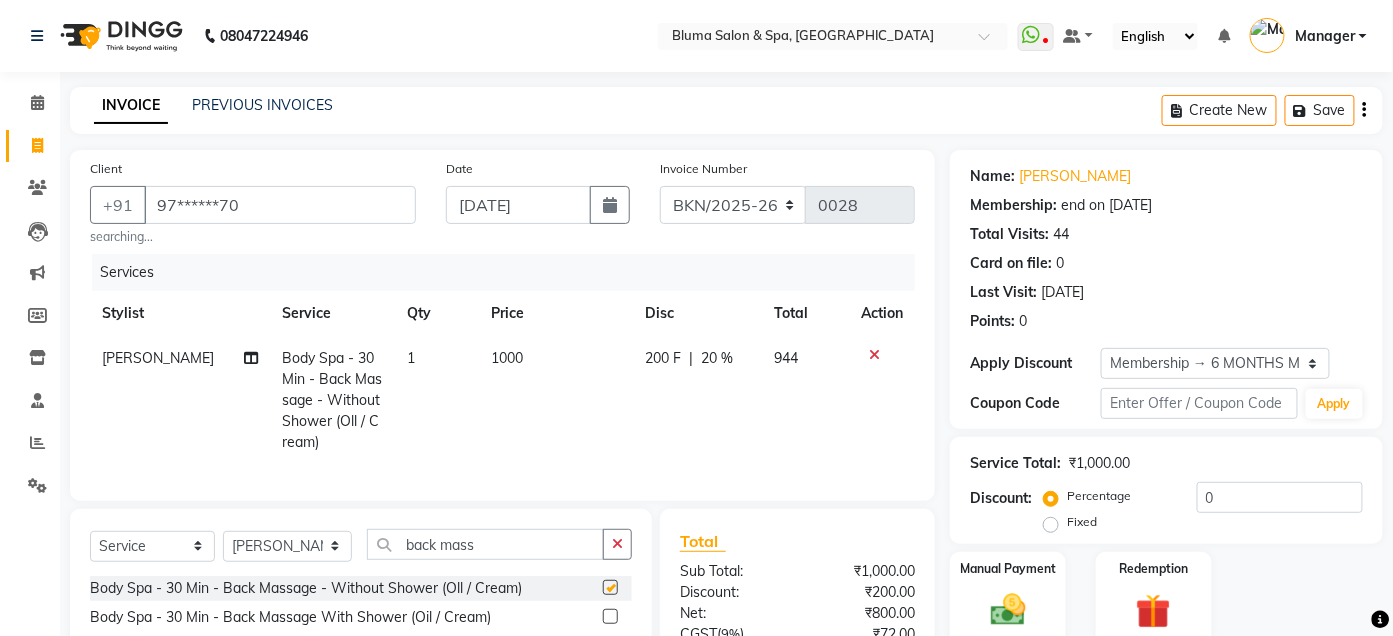 checkbox on "false" 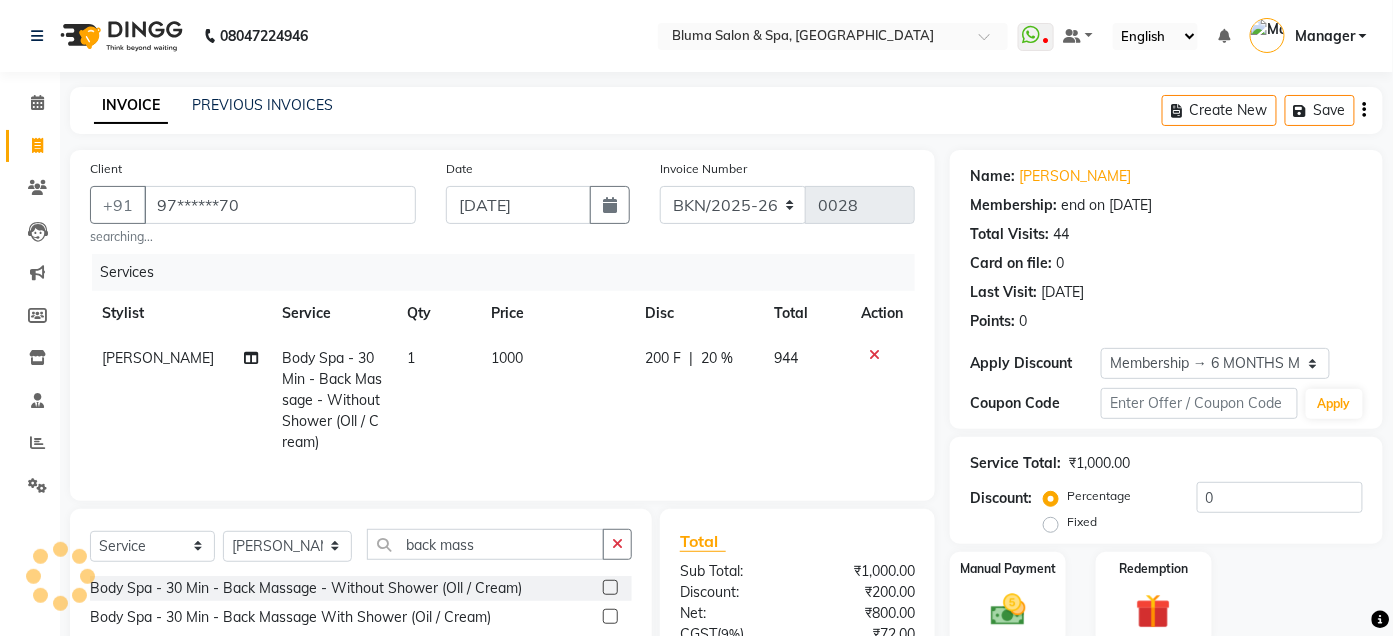 click 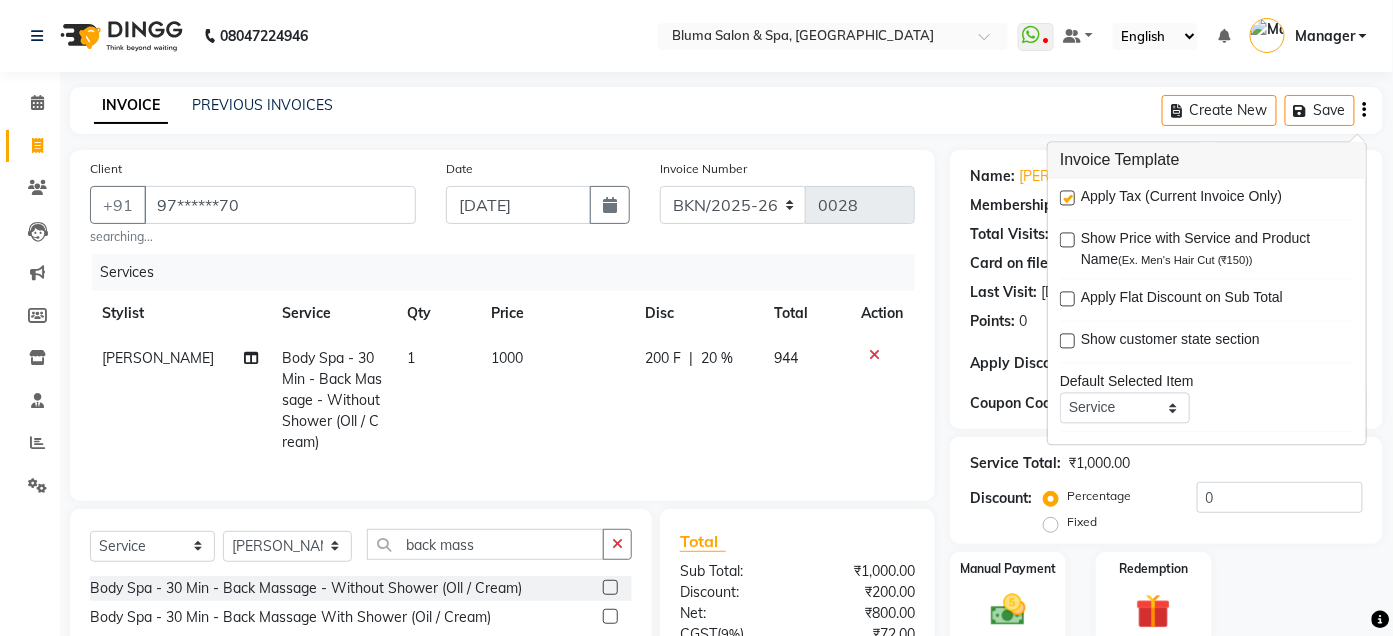 click at bounding box center [1067, 198] 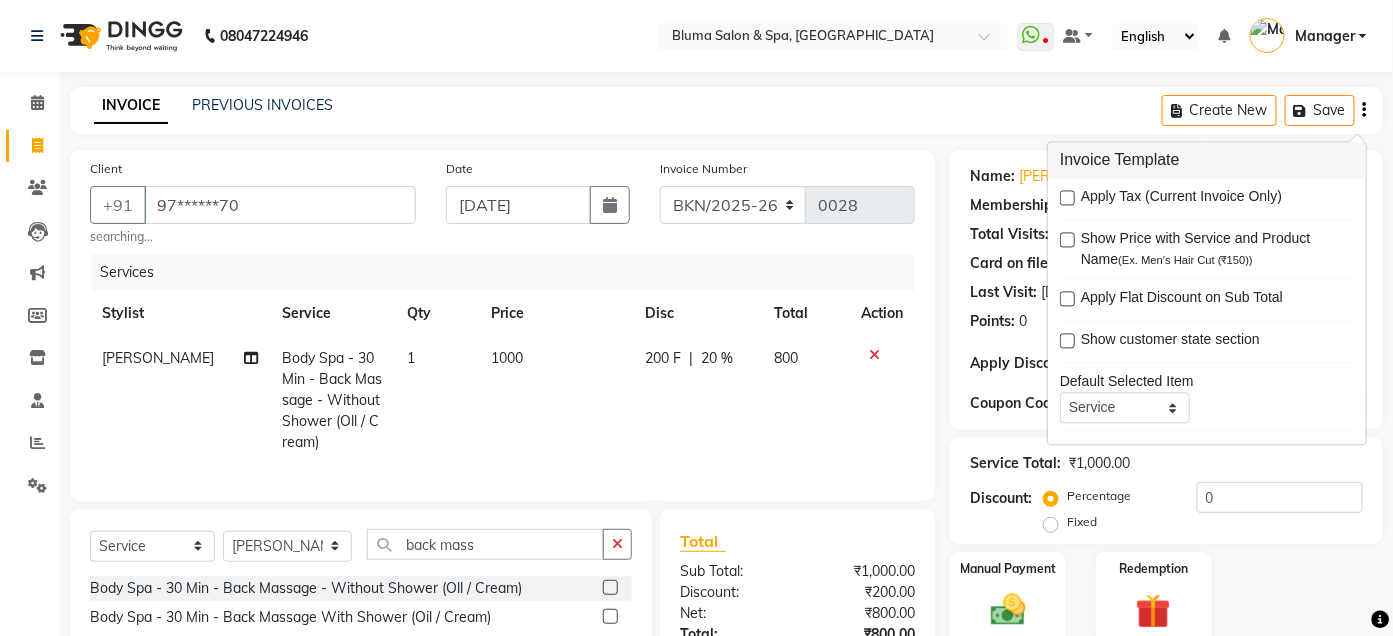click on "1000" 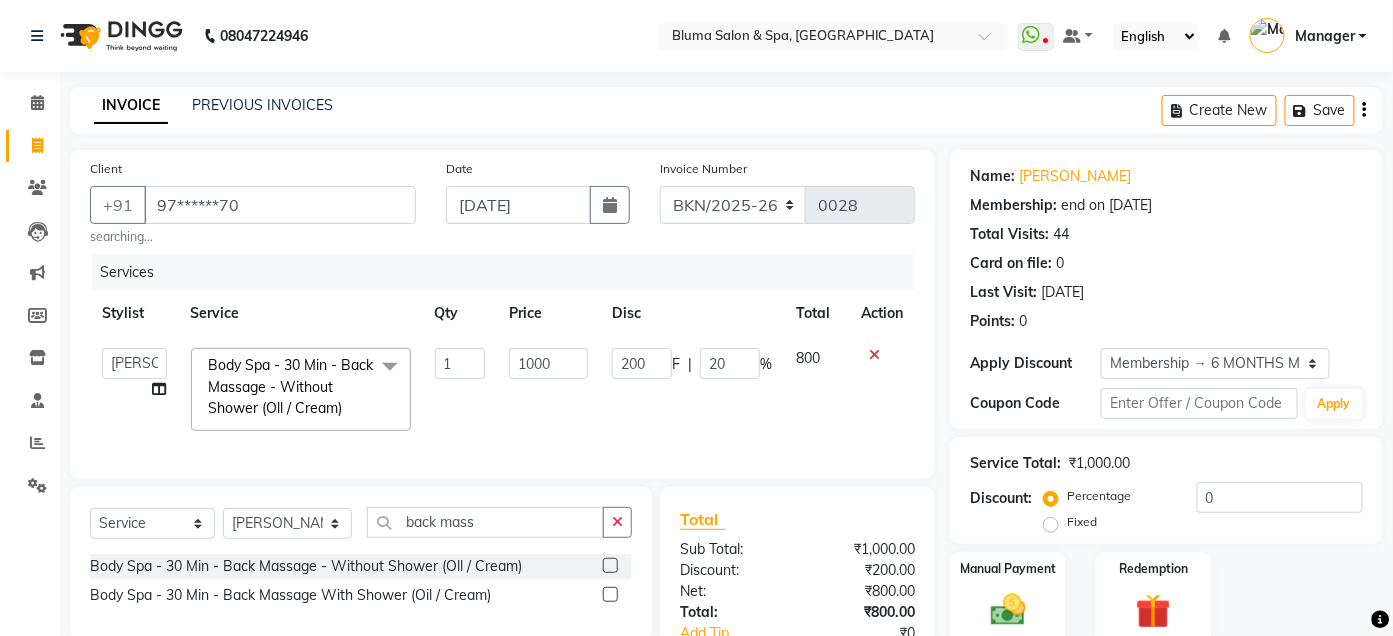scroll, scrollTop: 150, scrollLeft: 0, axis: vertical 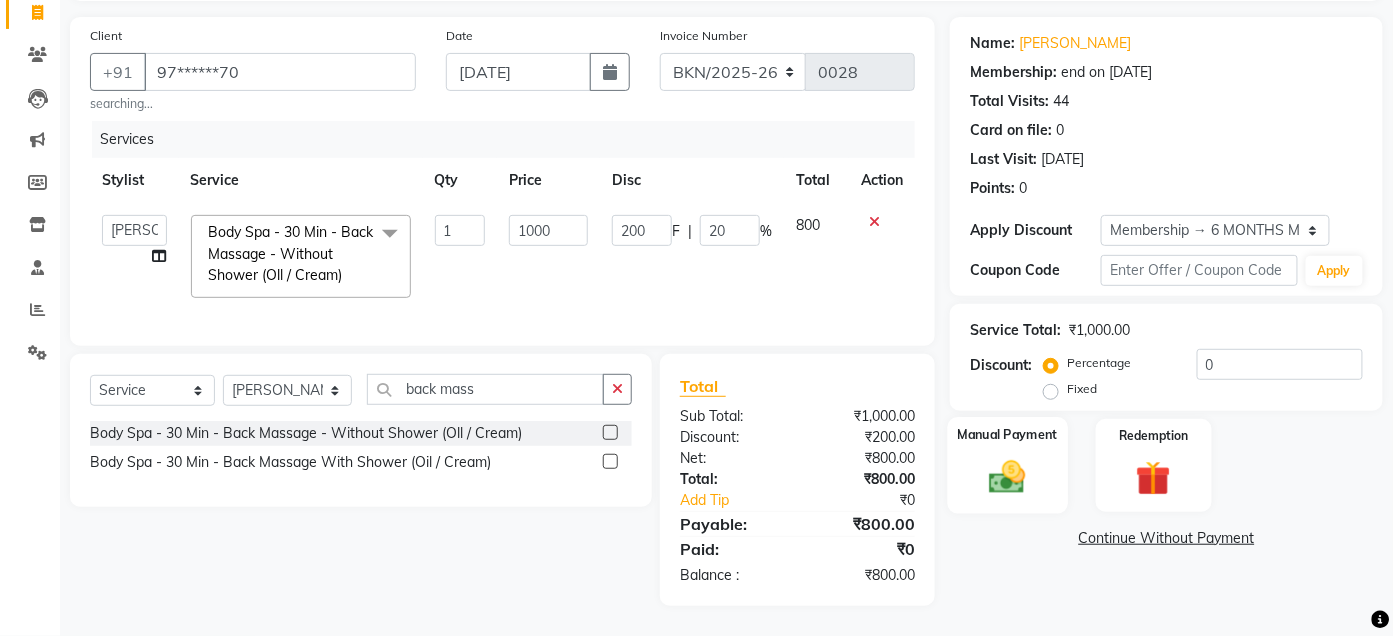 click 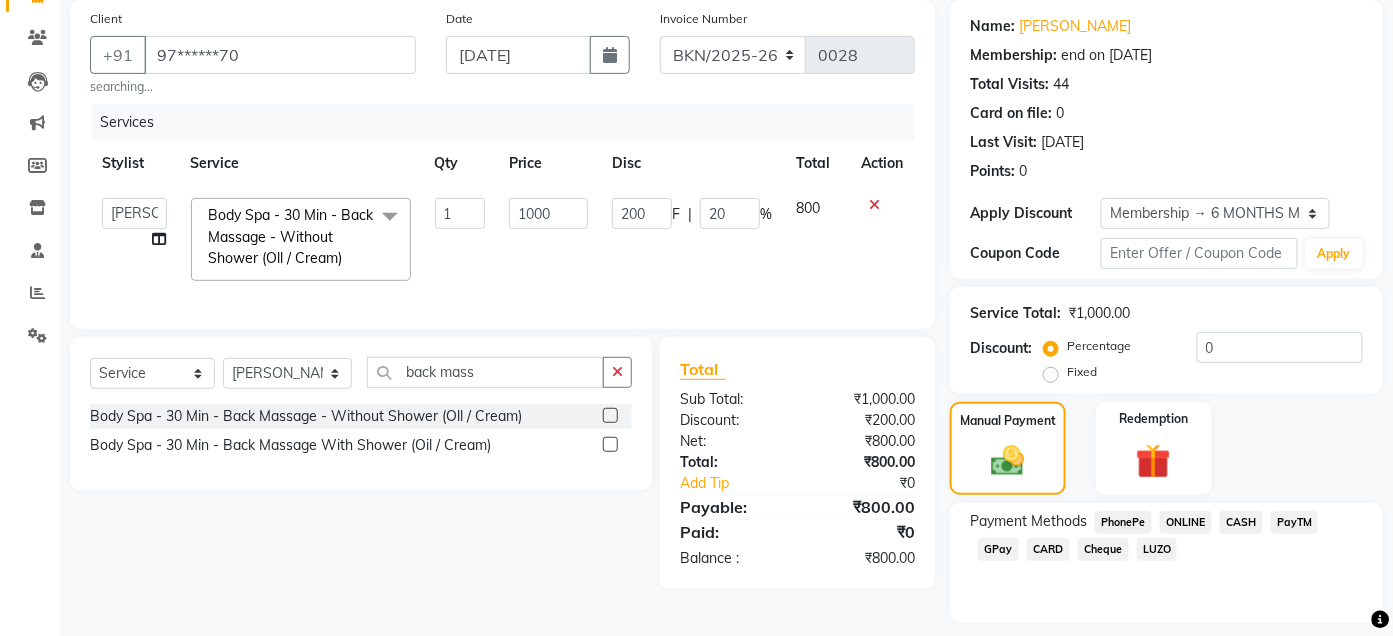 click on "CASH" 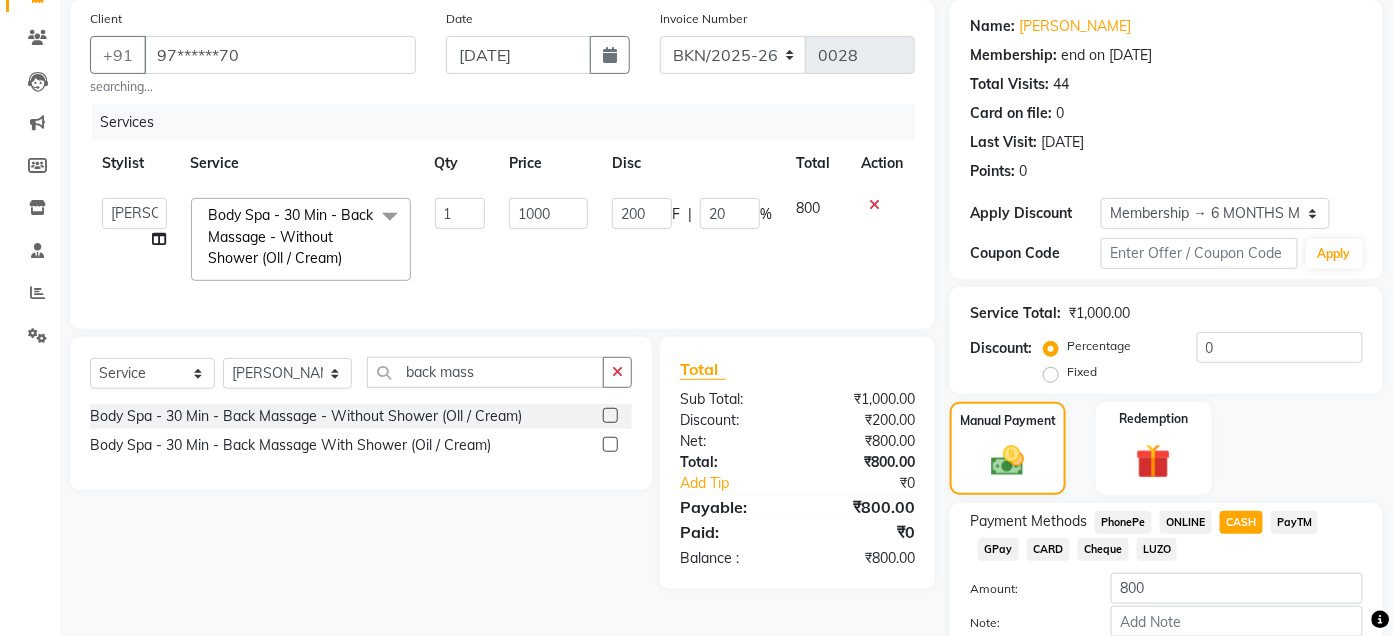 scroll, scrollTop: 265, scrollLeft: 0, axis: vertical 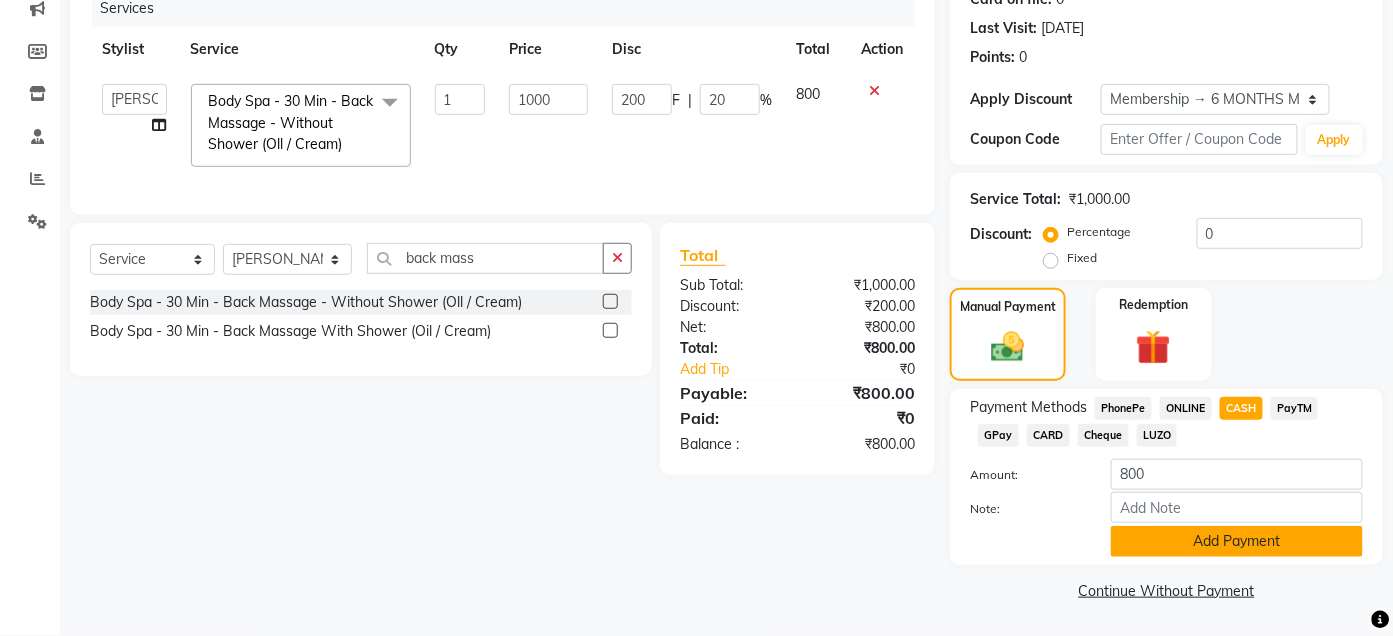 click on "Add Payment" 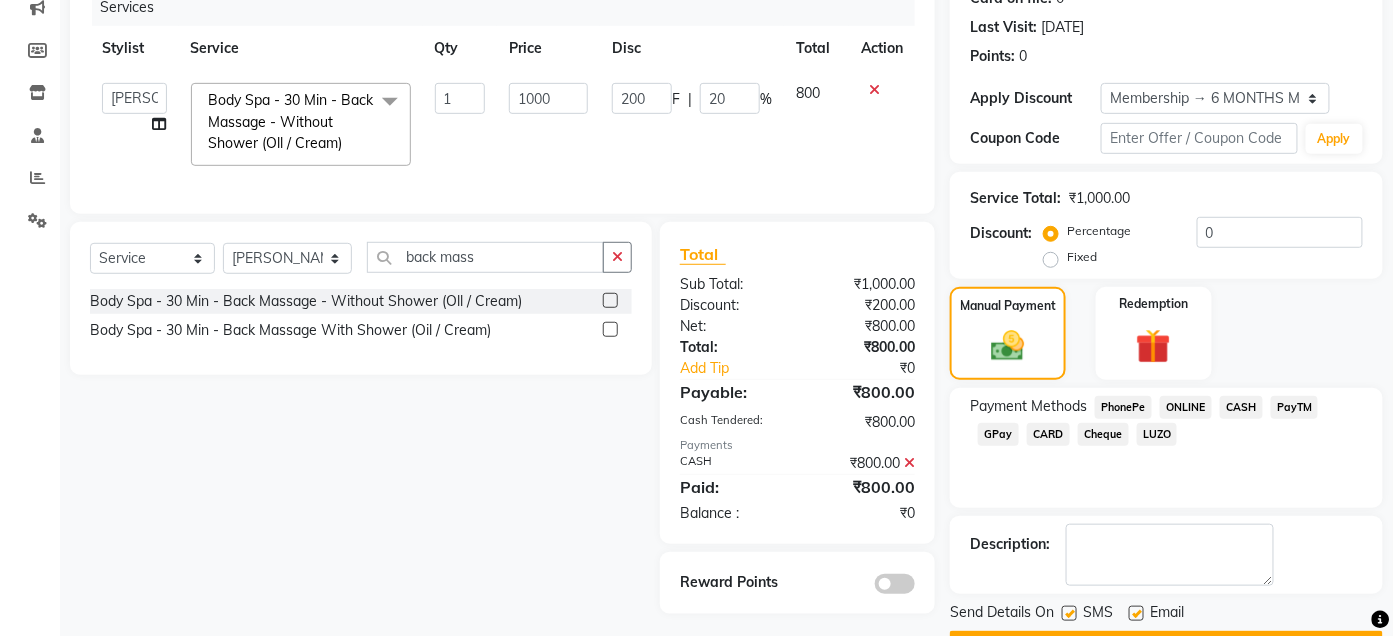 scroll, scrollTop: 320, scrollLeft: 0, axis: vertical 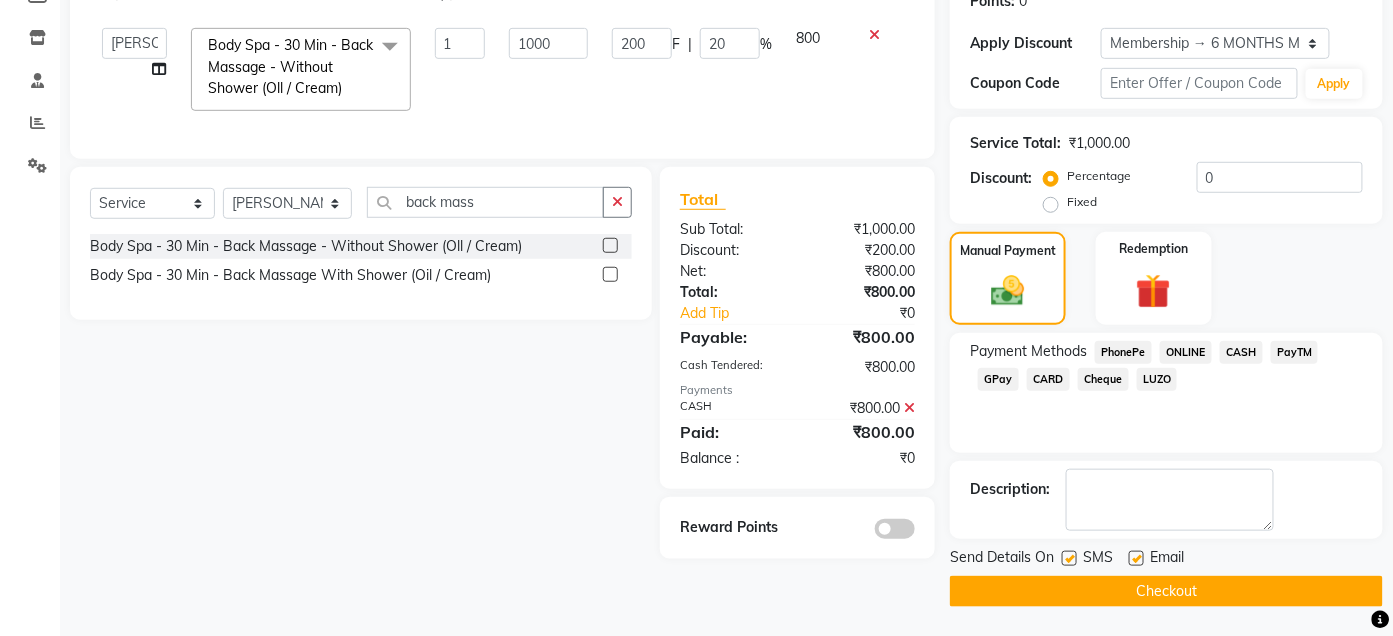click 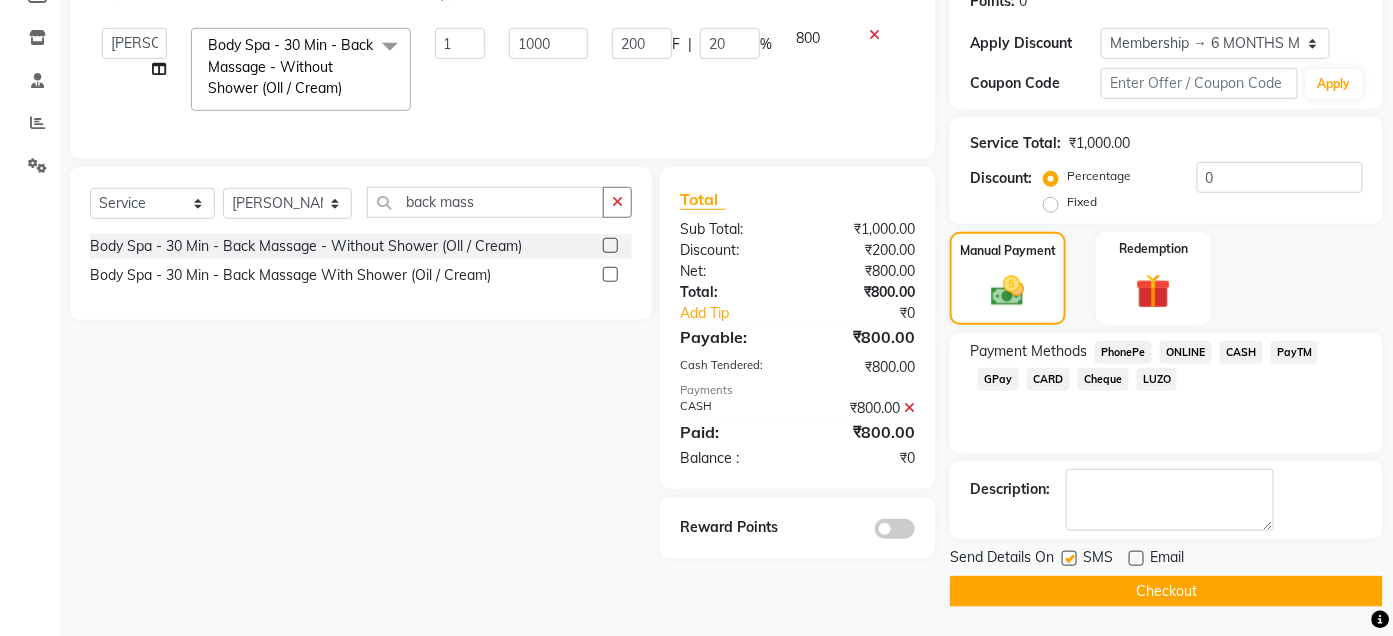 click 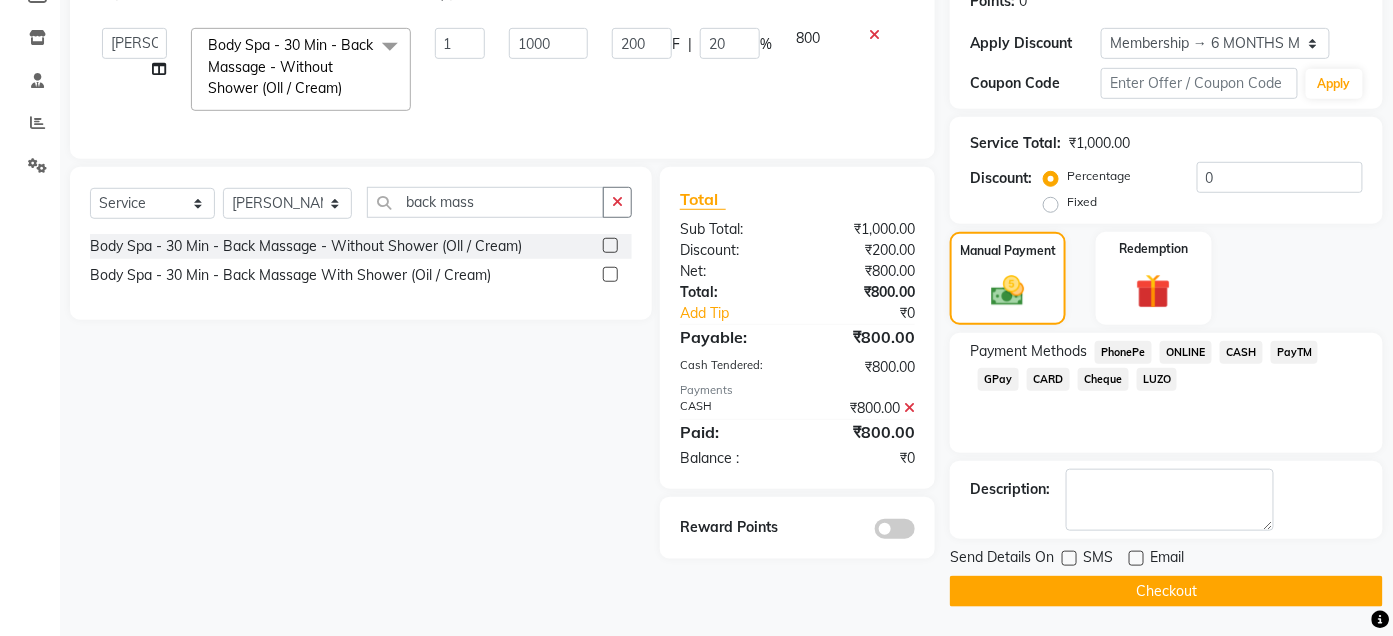 click on "Checkout" 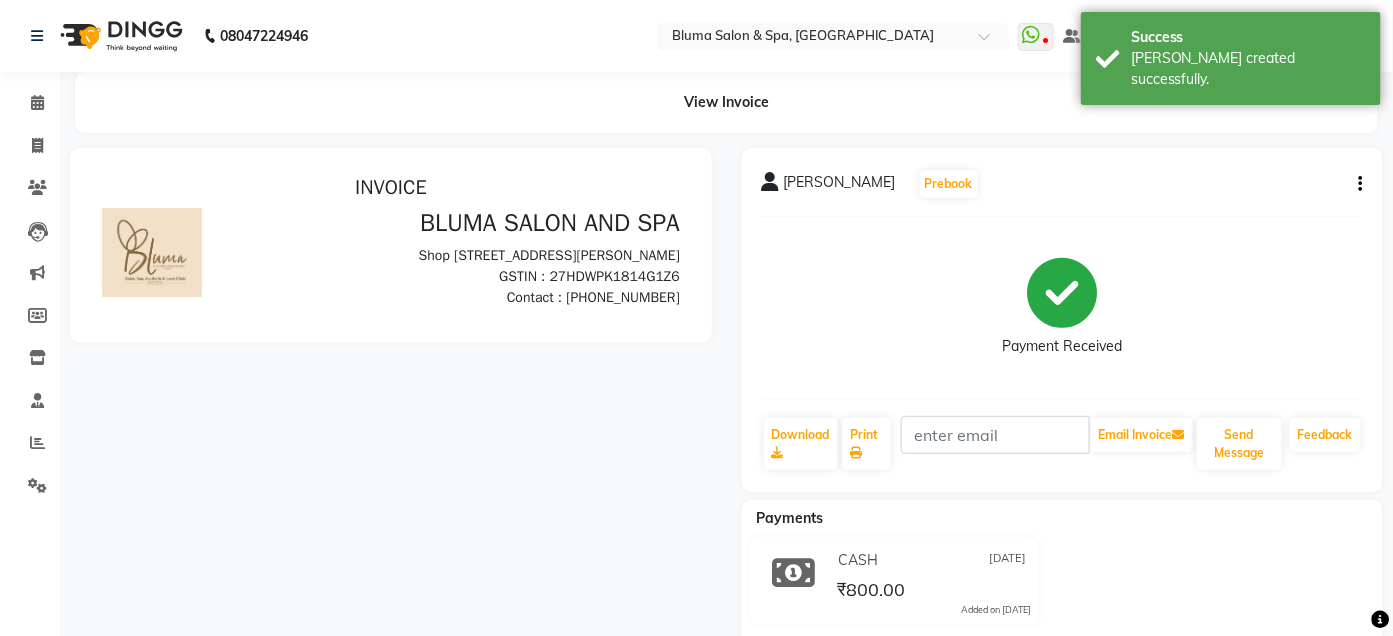 scroll, scrollTop: 0, scrollLeft: 0, axis: both 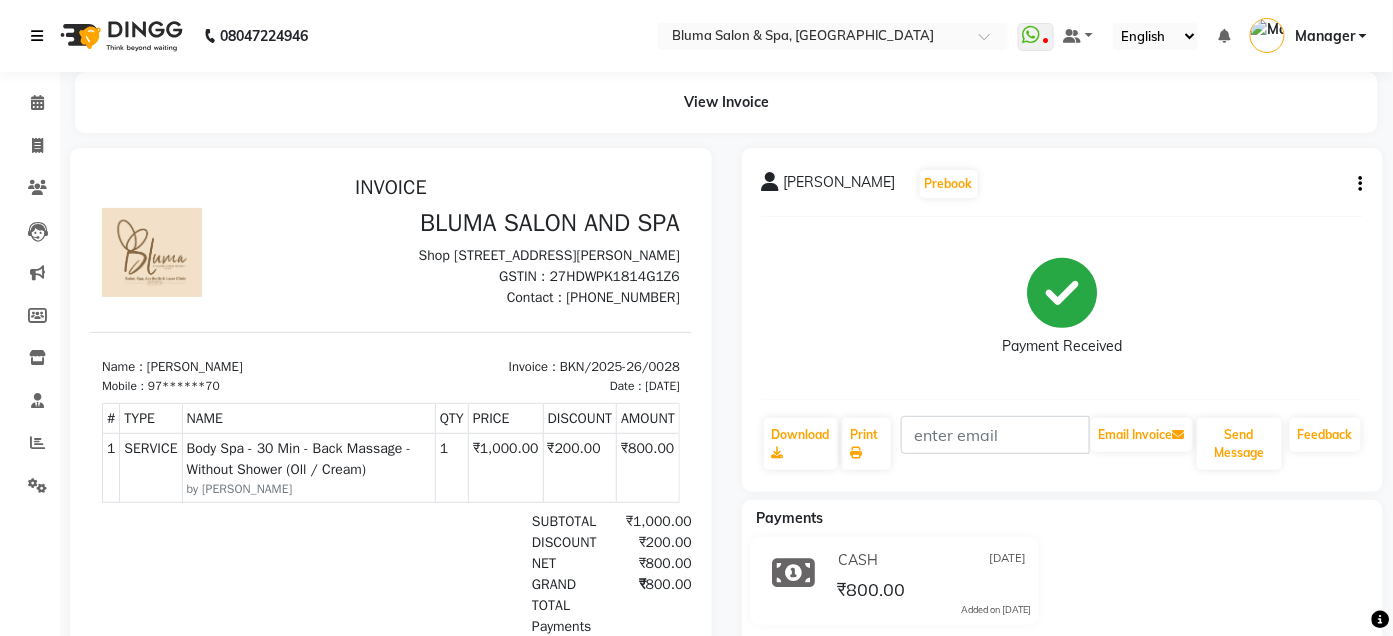 click at bounding box center [37, 36] 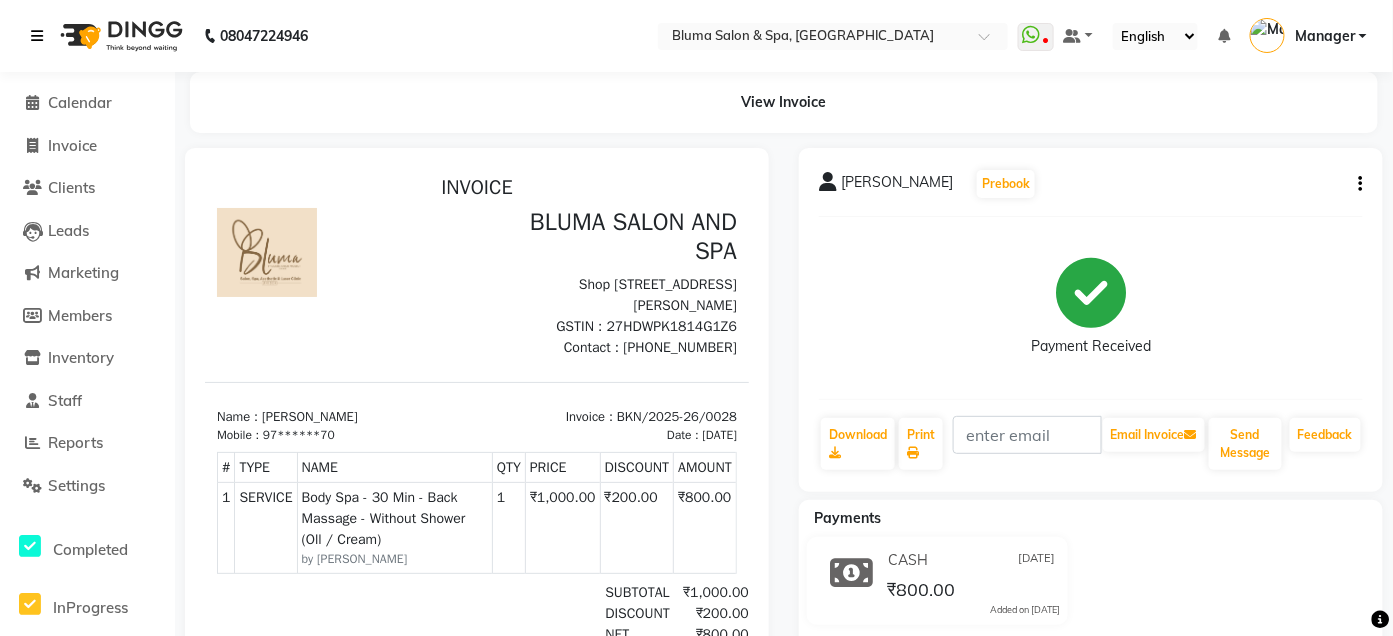 click at bounding box center [41, 36] 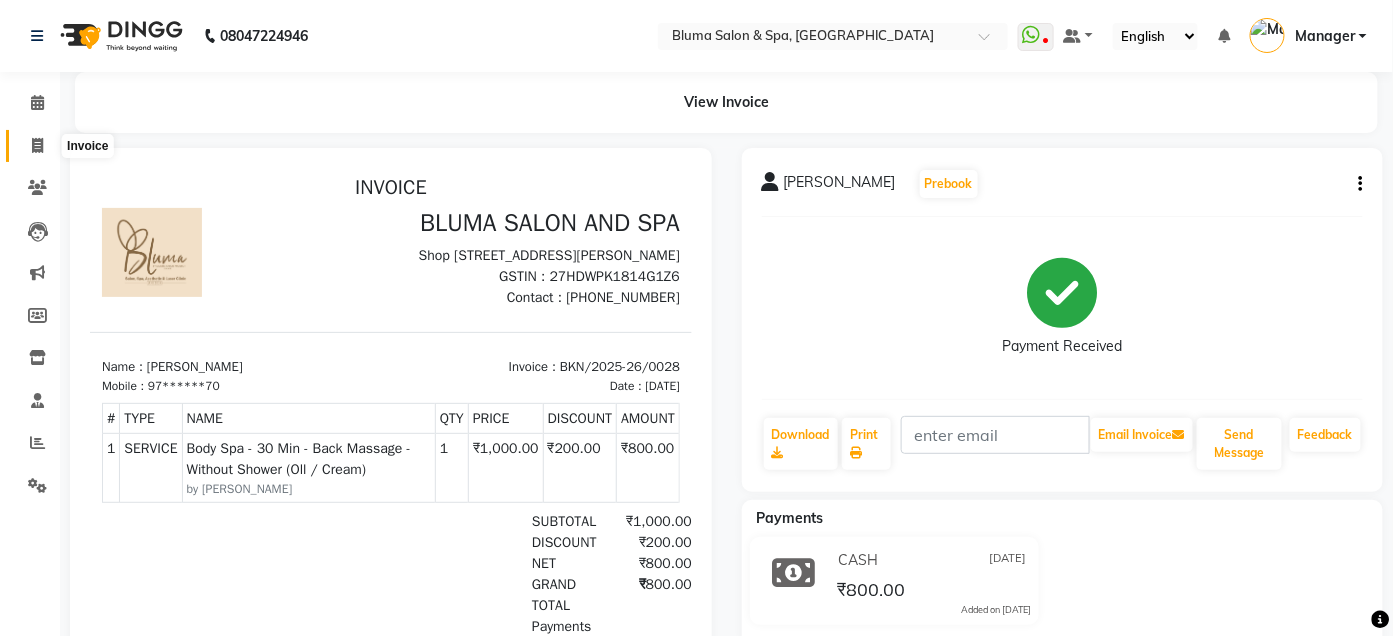 click 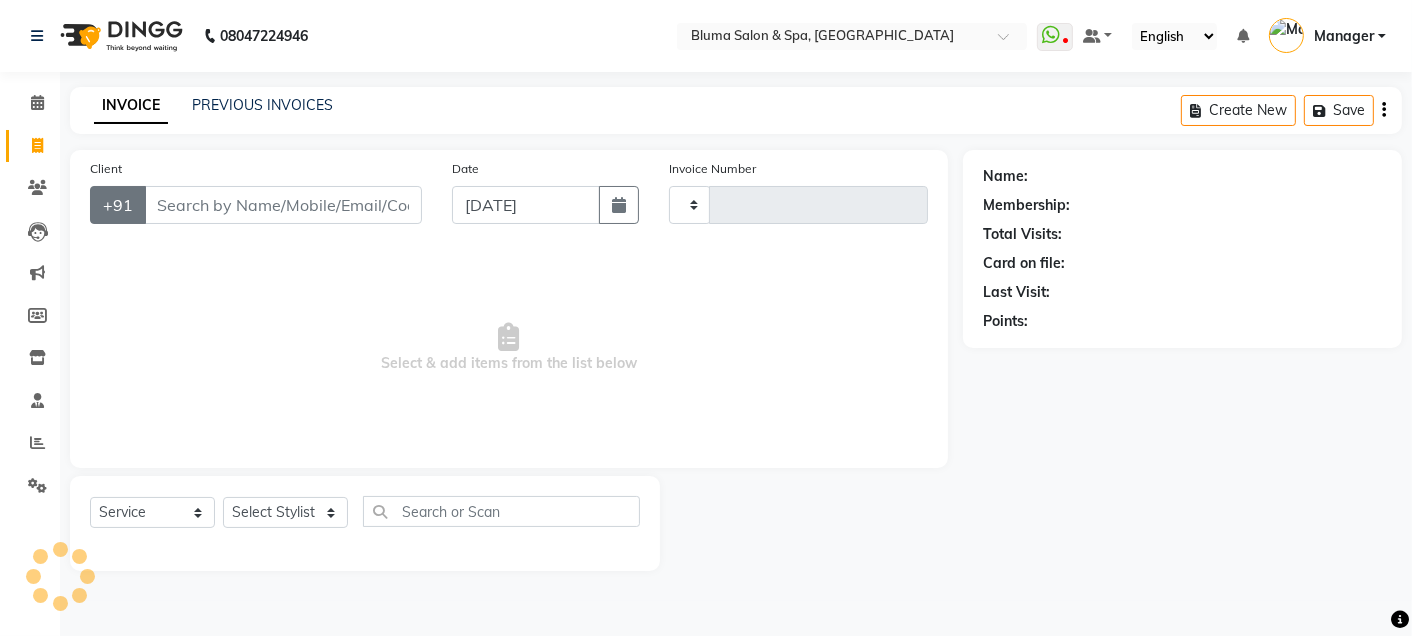type on "0968" 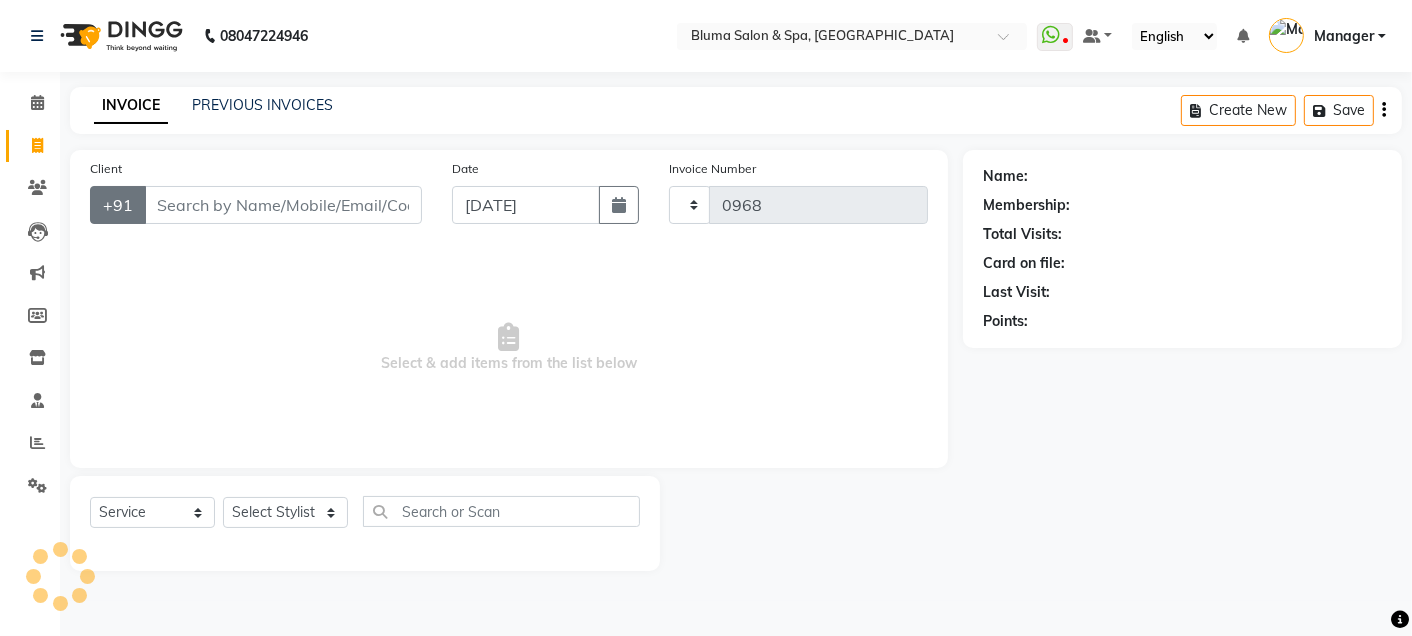 select on "3653" 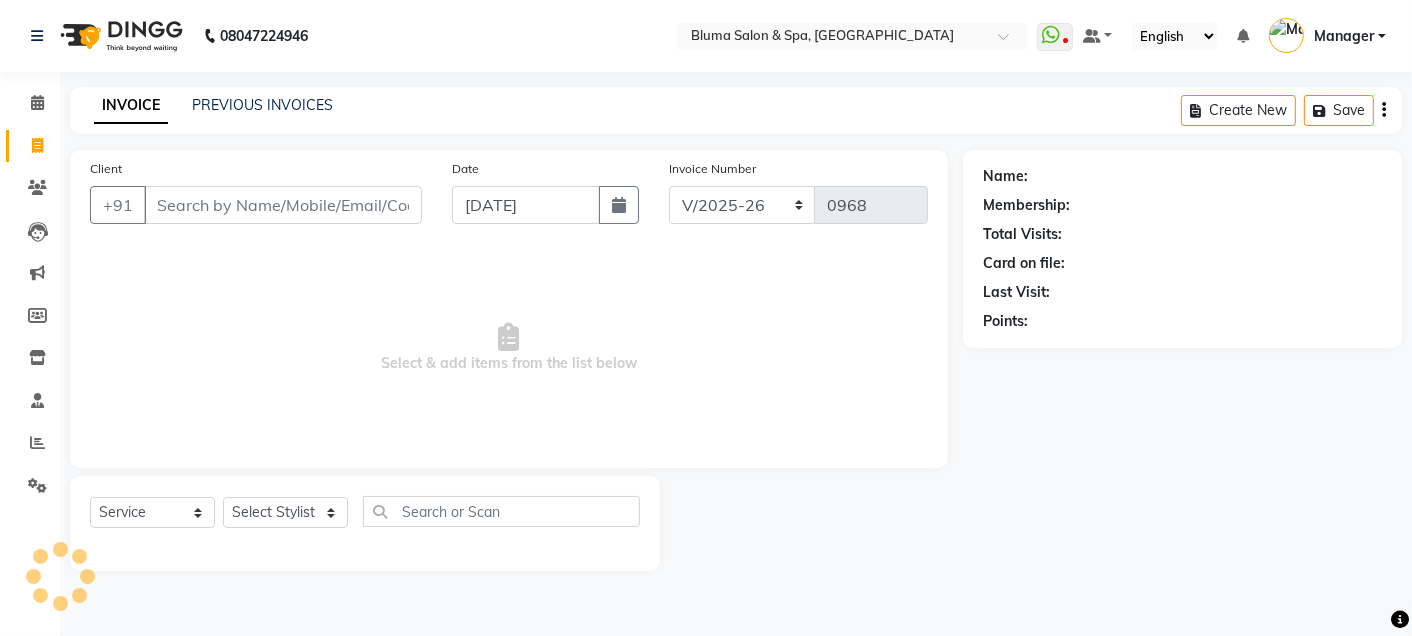 click on "Client" at bounding box center [283, 205] 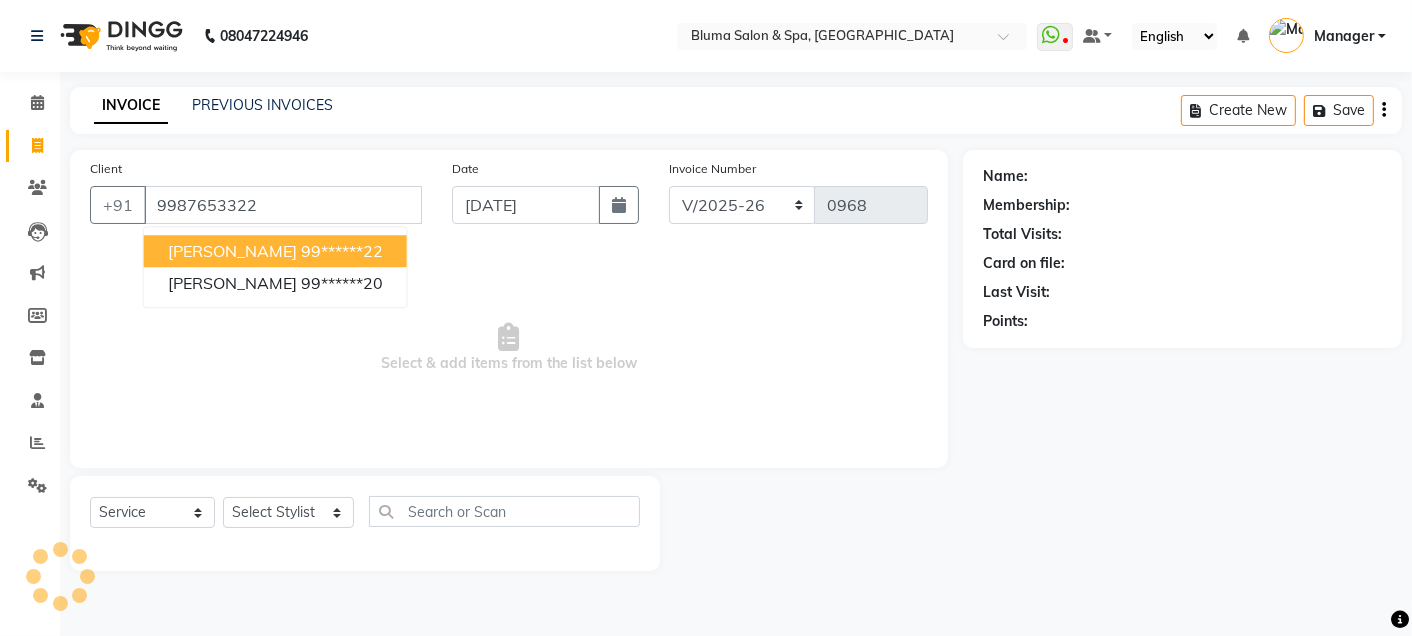 type on "9987653322" 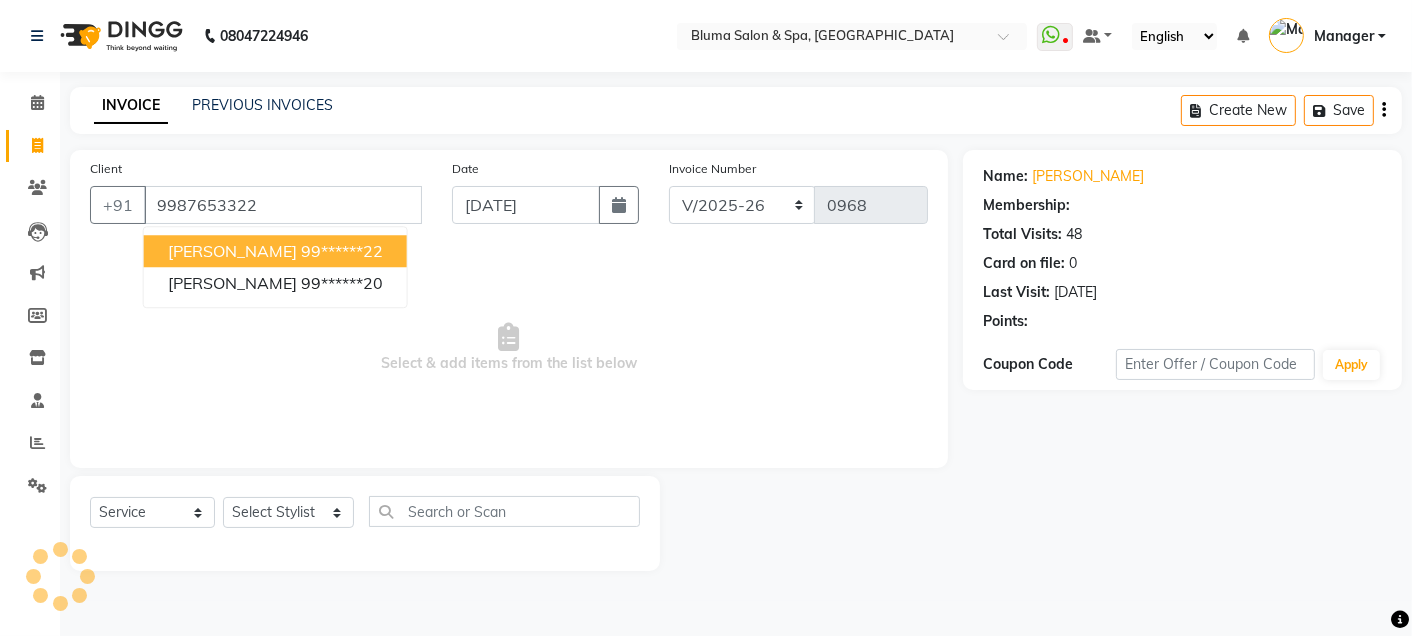 select on "2: Object" 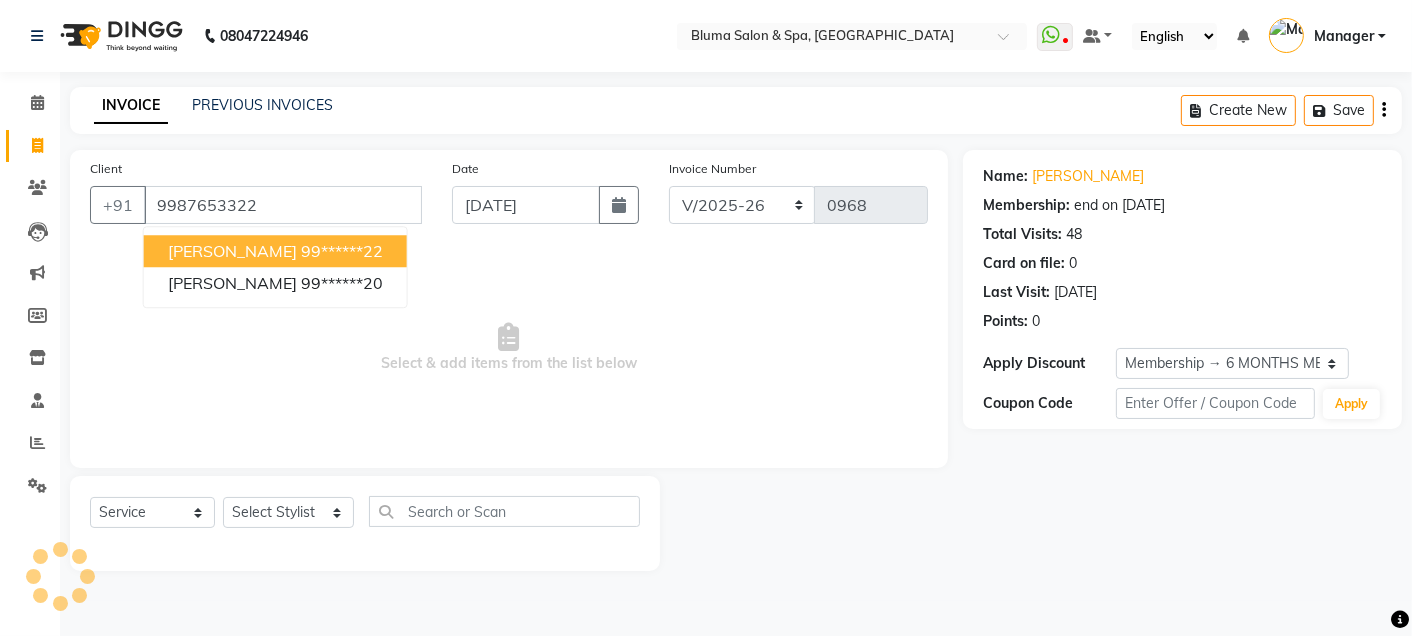click on "[PERSON_NAME]" at bounding box center [232, 251] 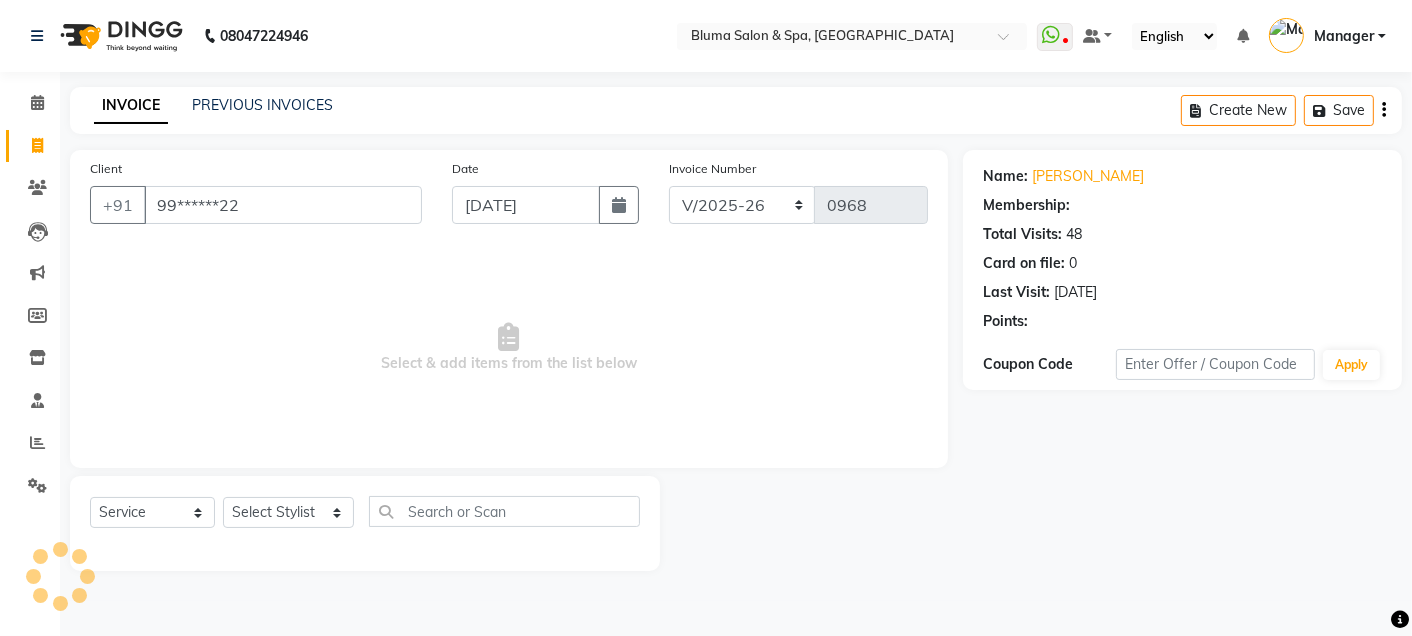 select on "2: Object" 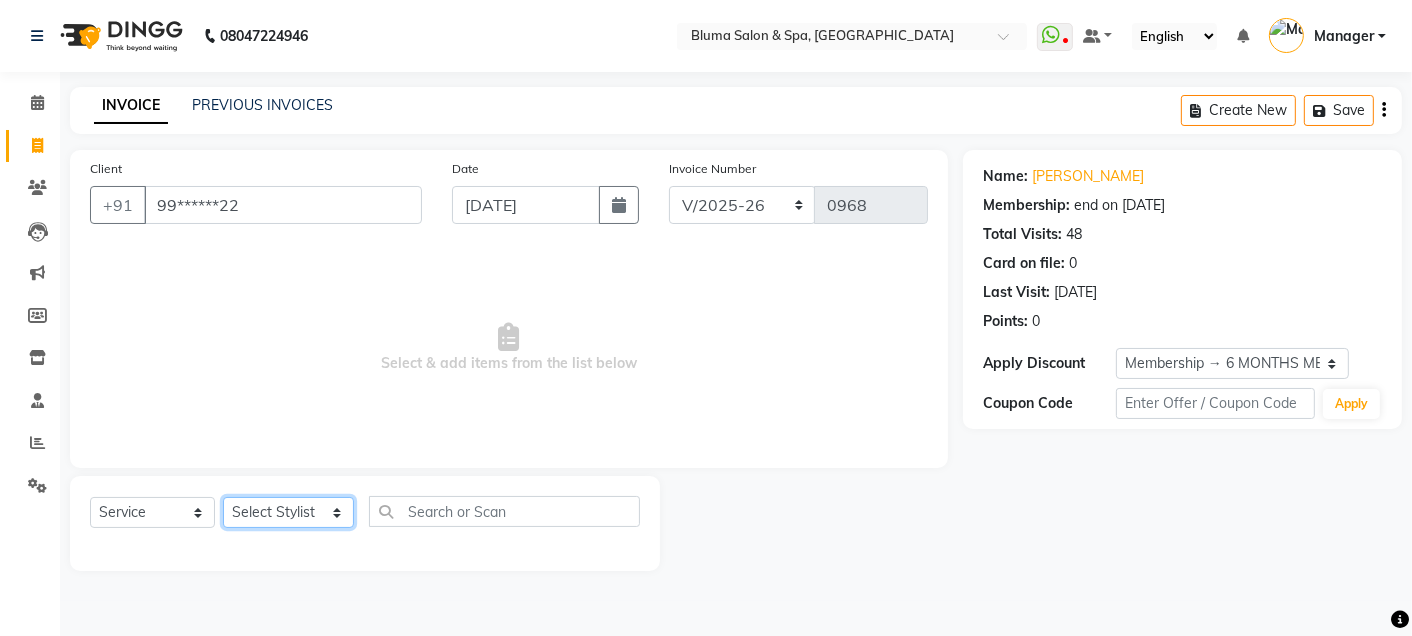 click on "Select Stylist Admin Ajay [PERSON_NAME]  [PERSON_NAME] [PERSON_NAME] Manager [PERSON_NAME] [PERSON_NAME] [PERSON_NAME]  pooja [PERSON_NAME] [PERSON_NAME] [PERSON_NAME] [PERSON_NAME]" 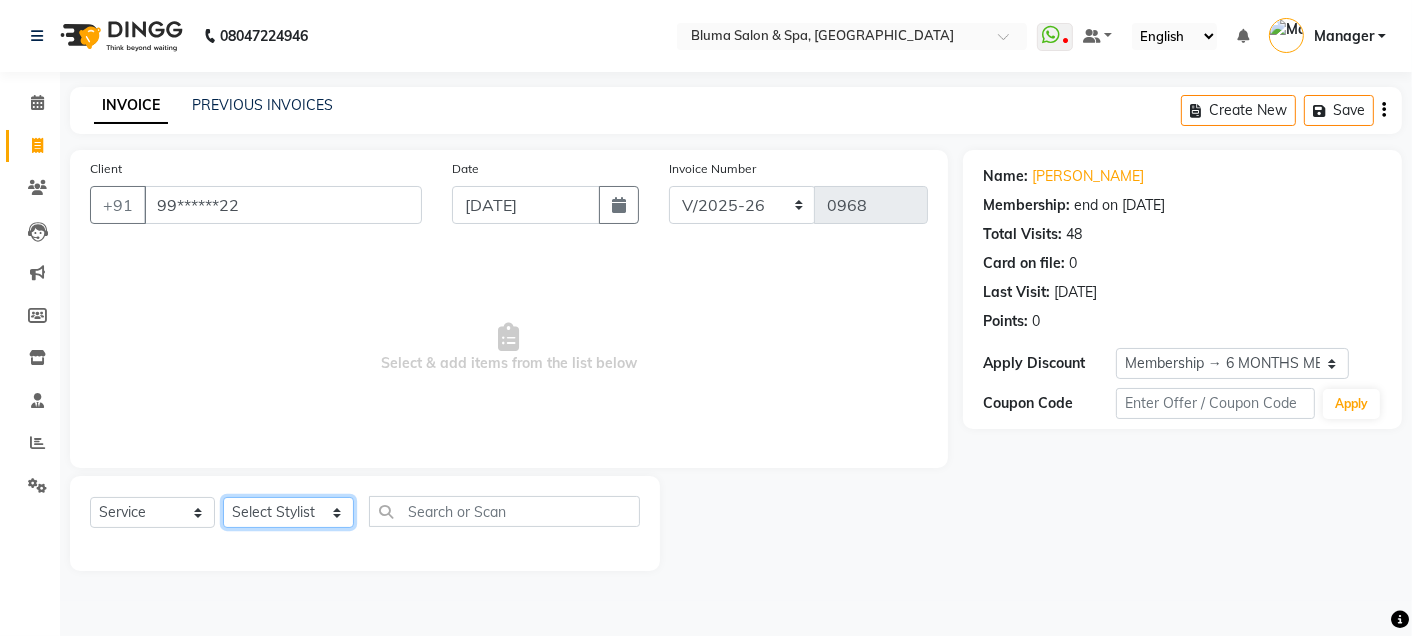 select on "75675" 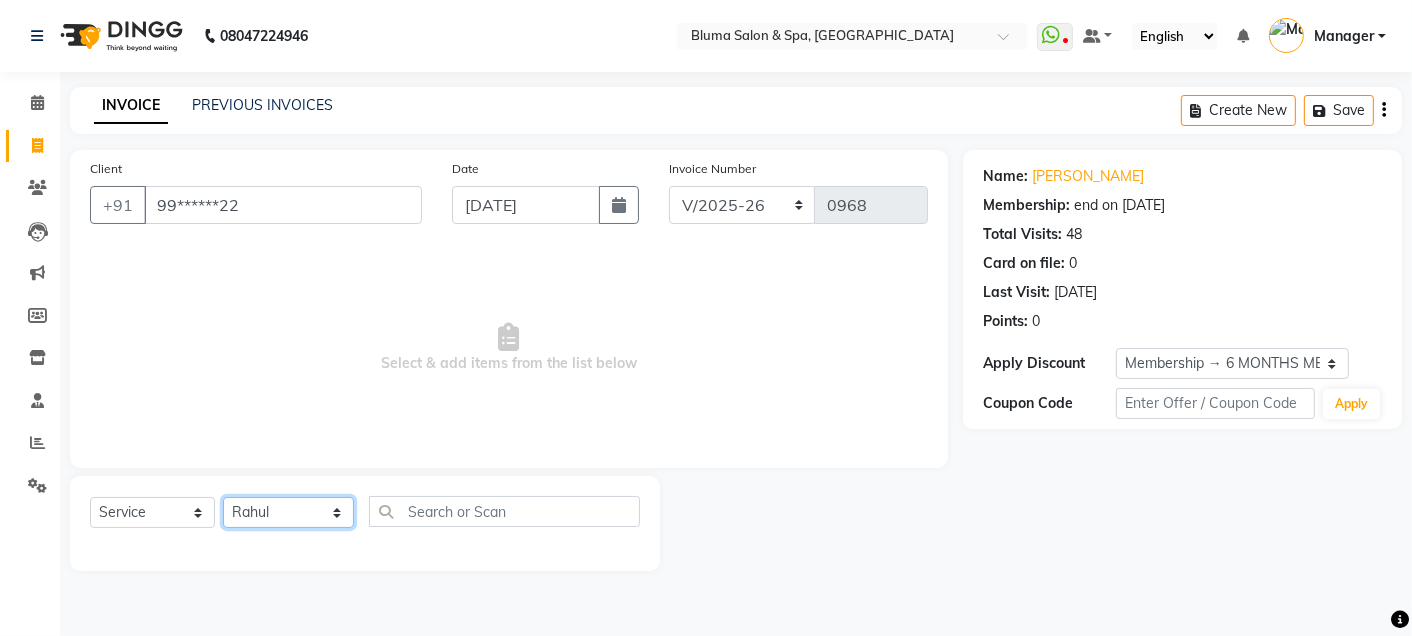 click on "Select Stylist Admin Ajay [PERSON_NAME]  [PERSON_NAME] [PERSON_NAME] Manager [PERSON_NAME] [PERSON_NAME] [PERSON_NAME]  pooja [PERSON_NAME] [PERSON_NAME] [PERSON_NAME] [PERSON_NAME]" 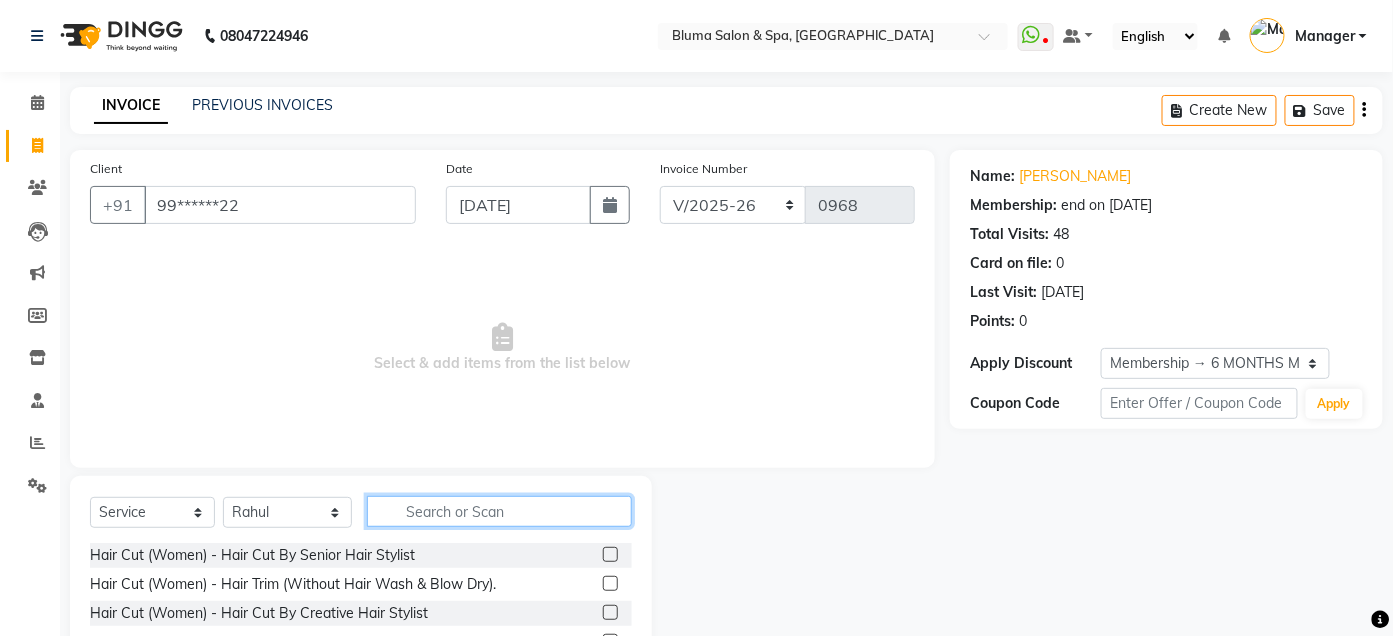 click 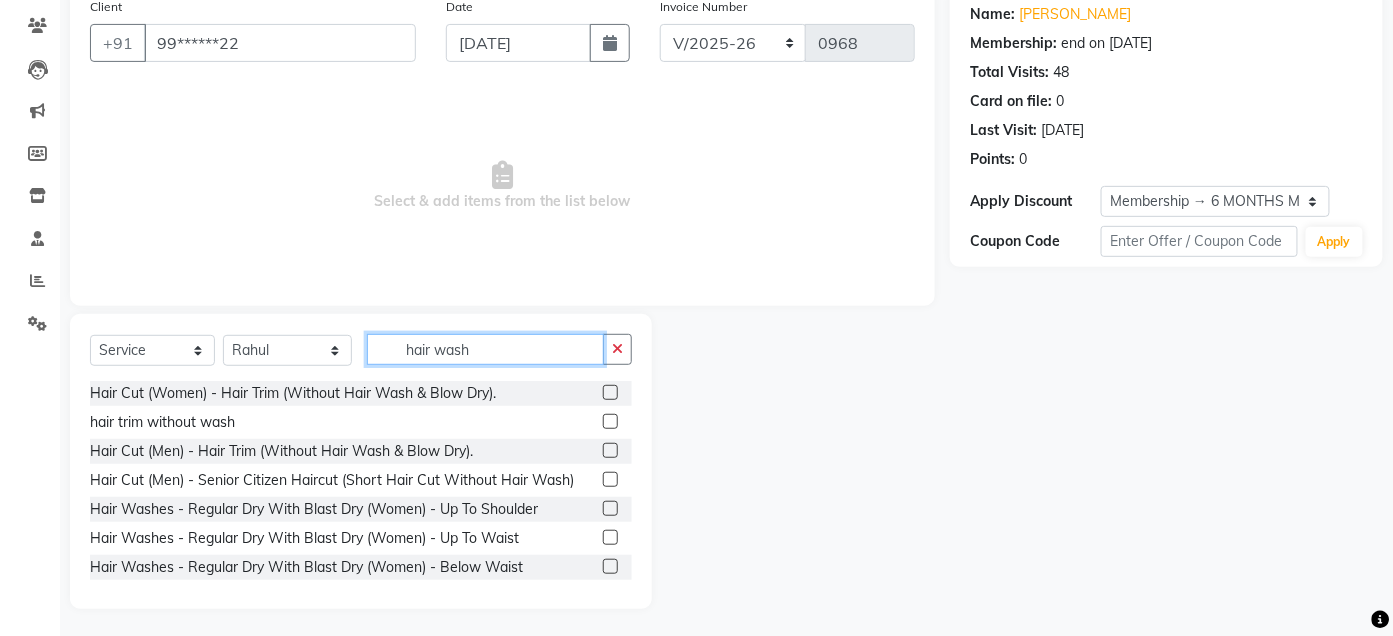 scroll, scrollTop: 164, scrollLeft: 0, axis: vertical 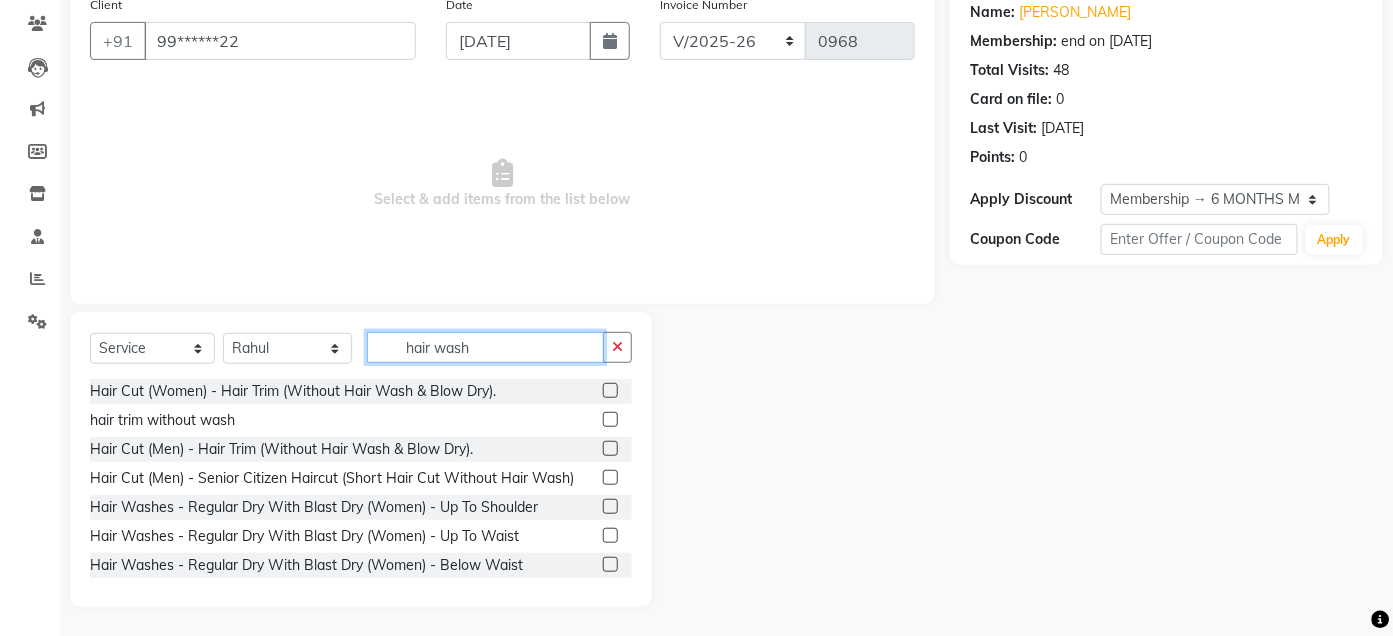 type on "hair wash" 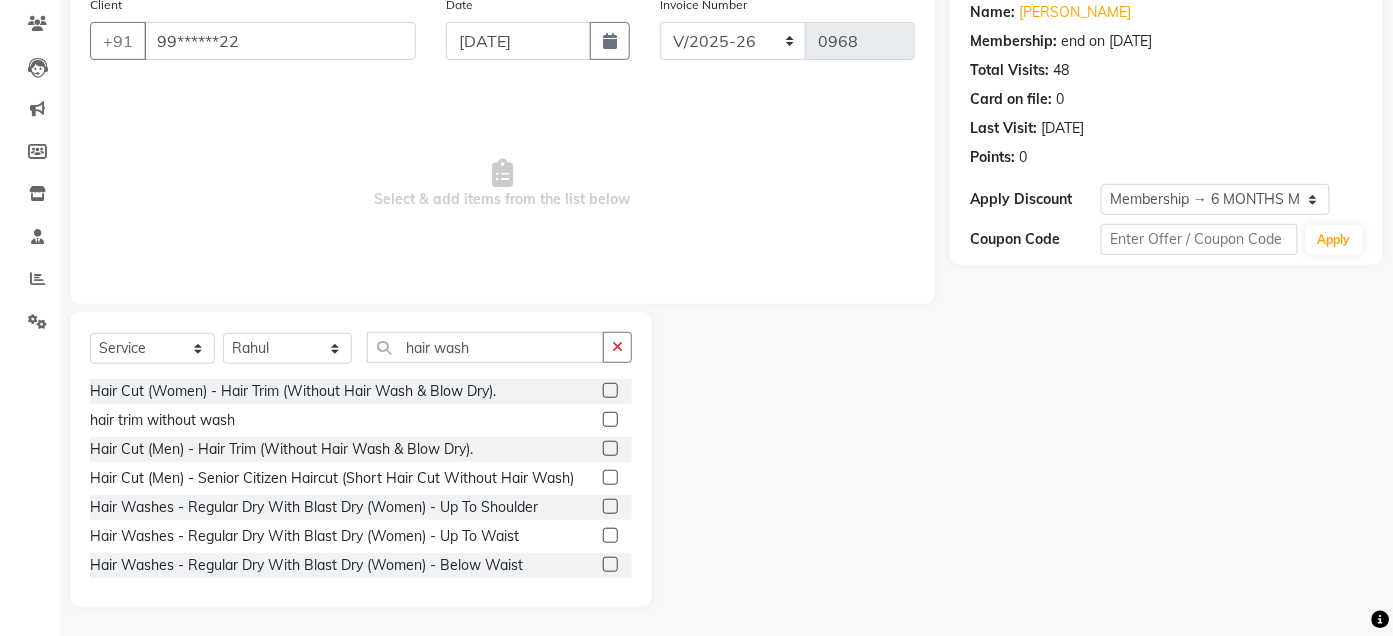 click 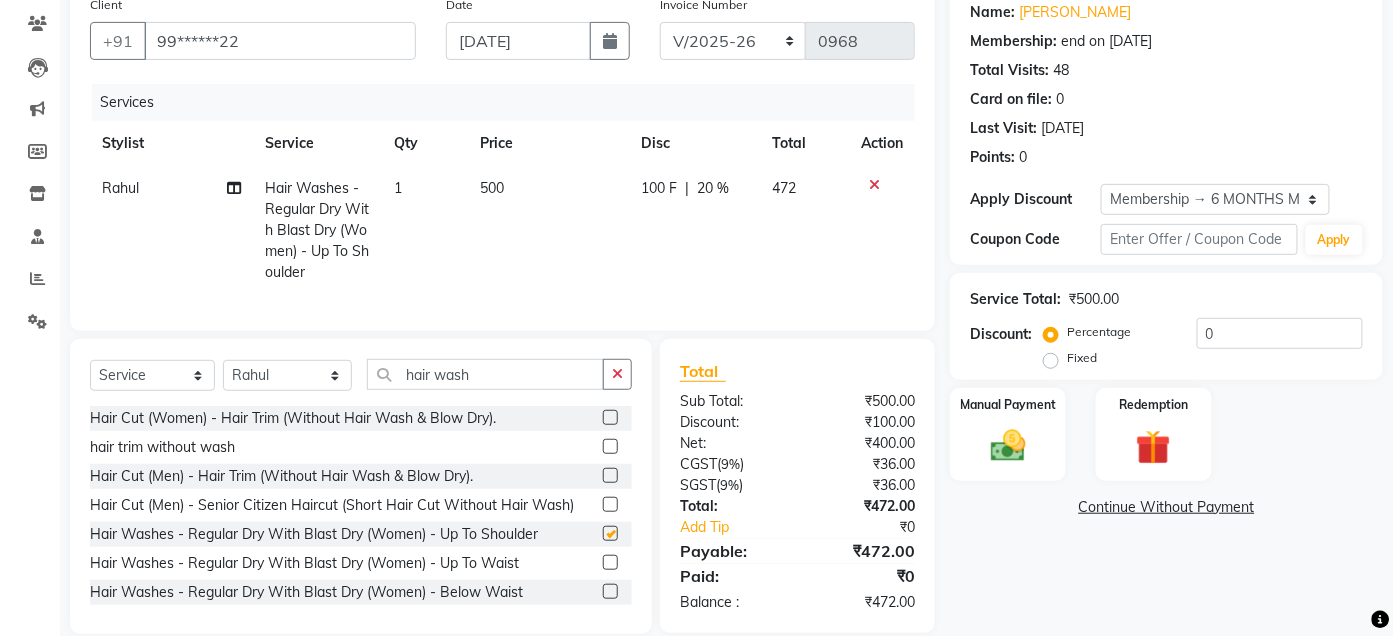 checkbox on "false" 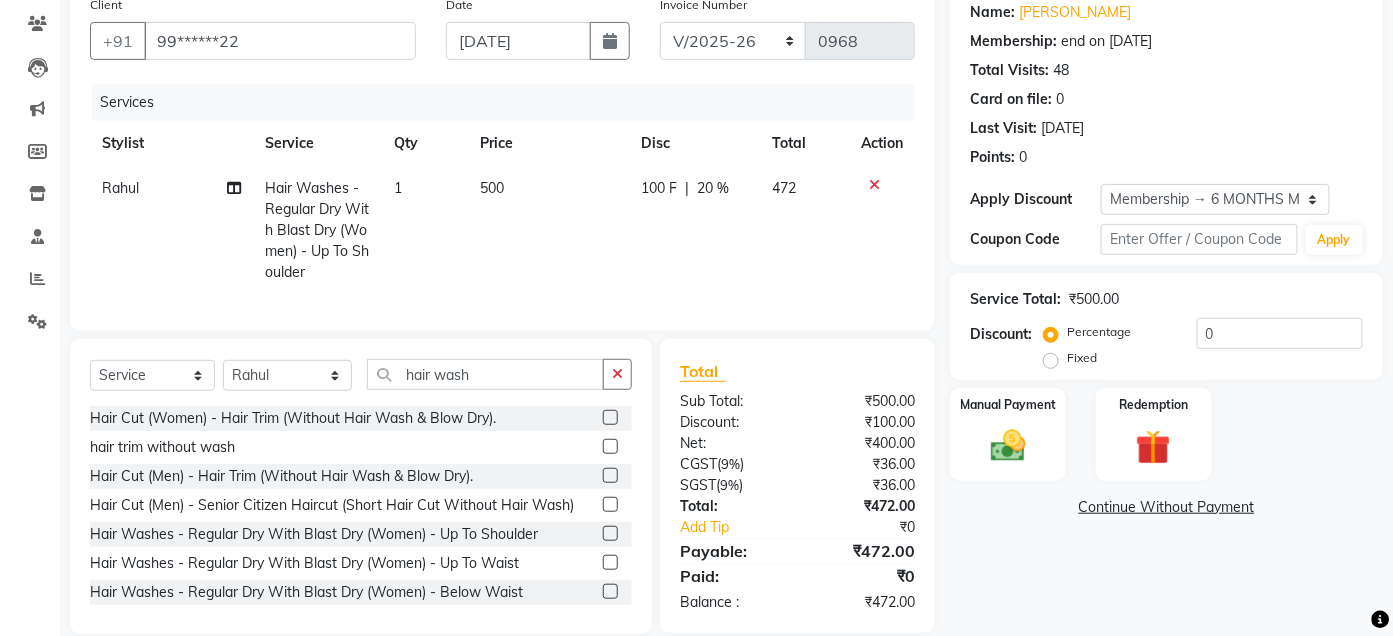 click 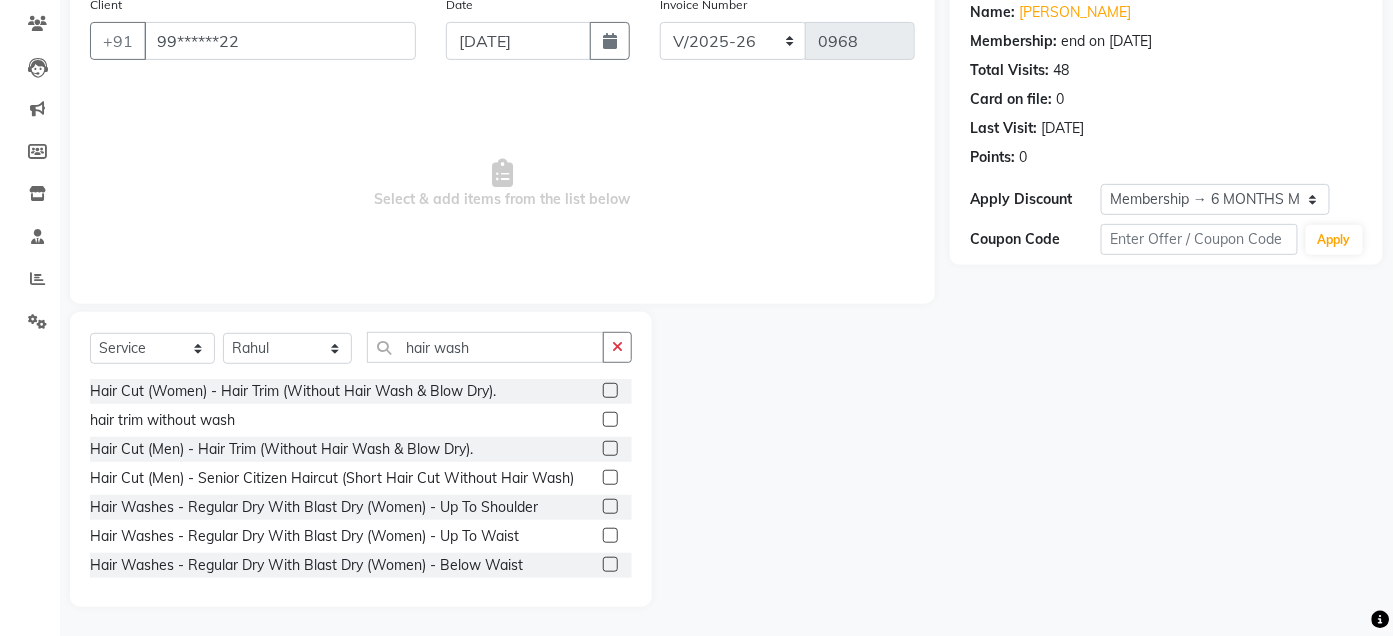 click 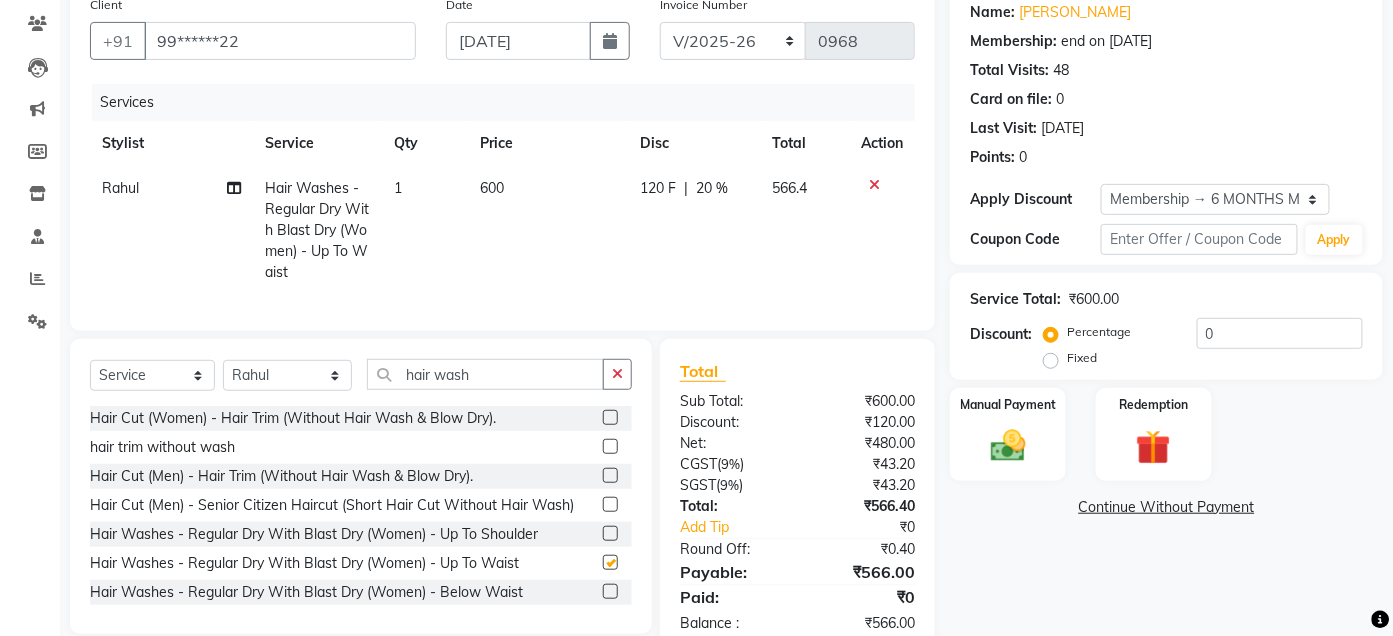 checkbox on "false" 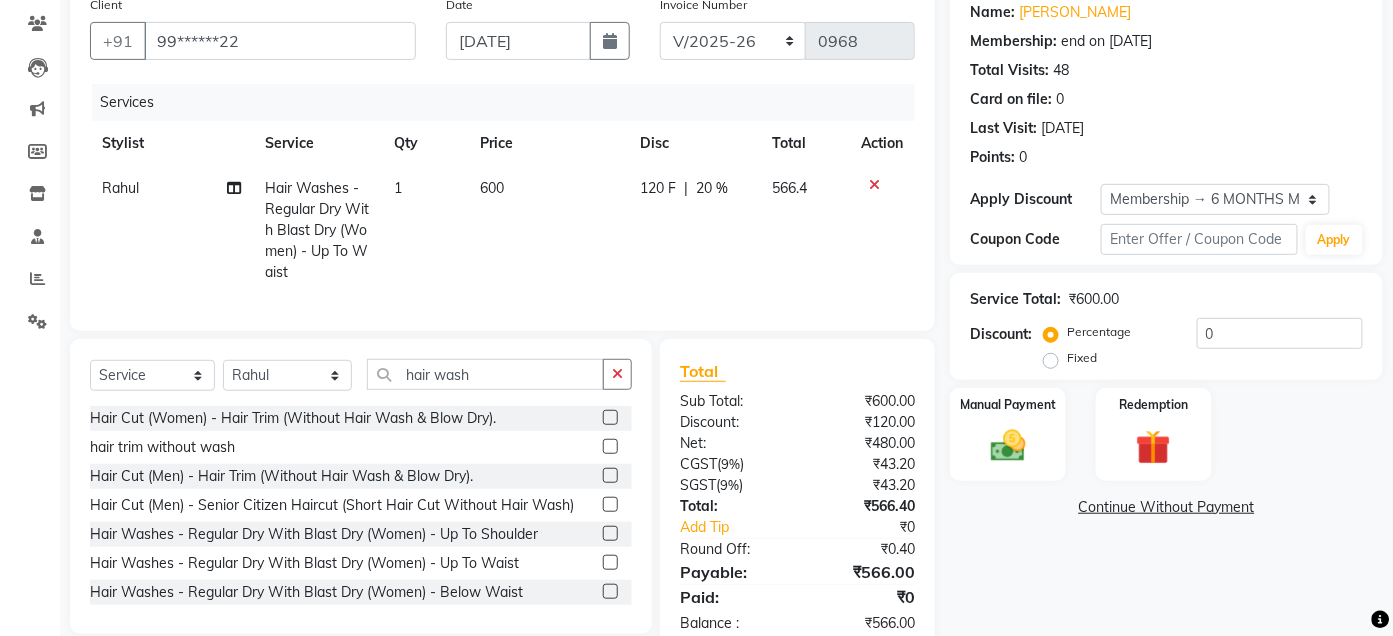 click 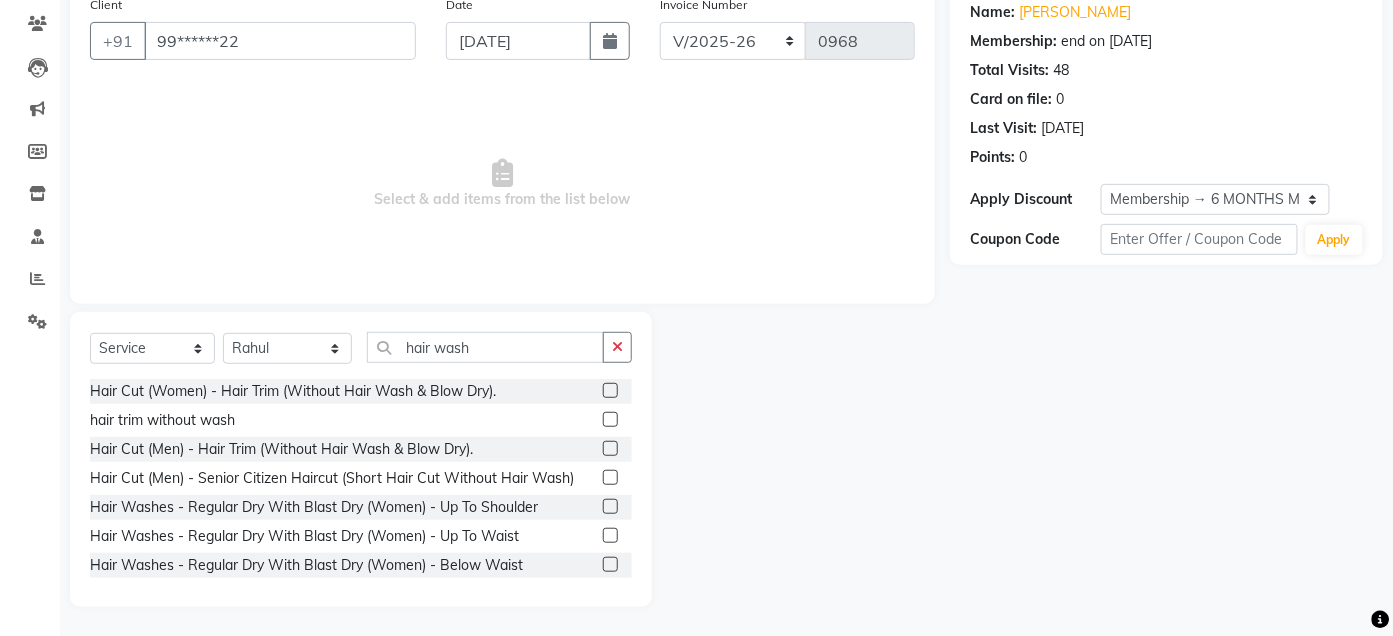 click 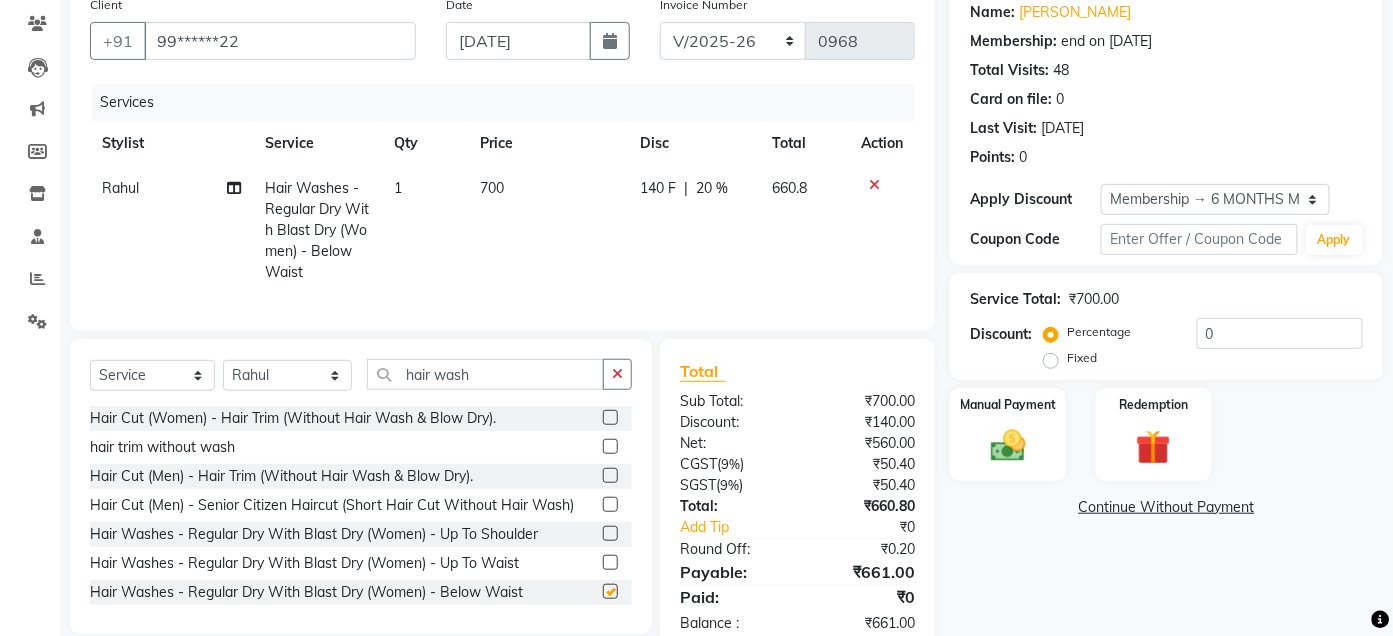 checkbox on "false" 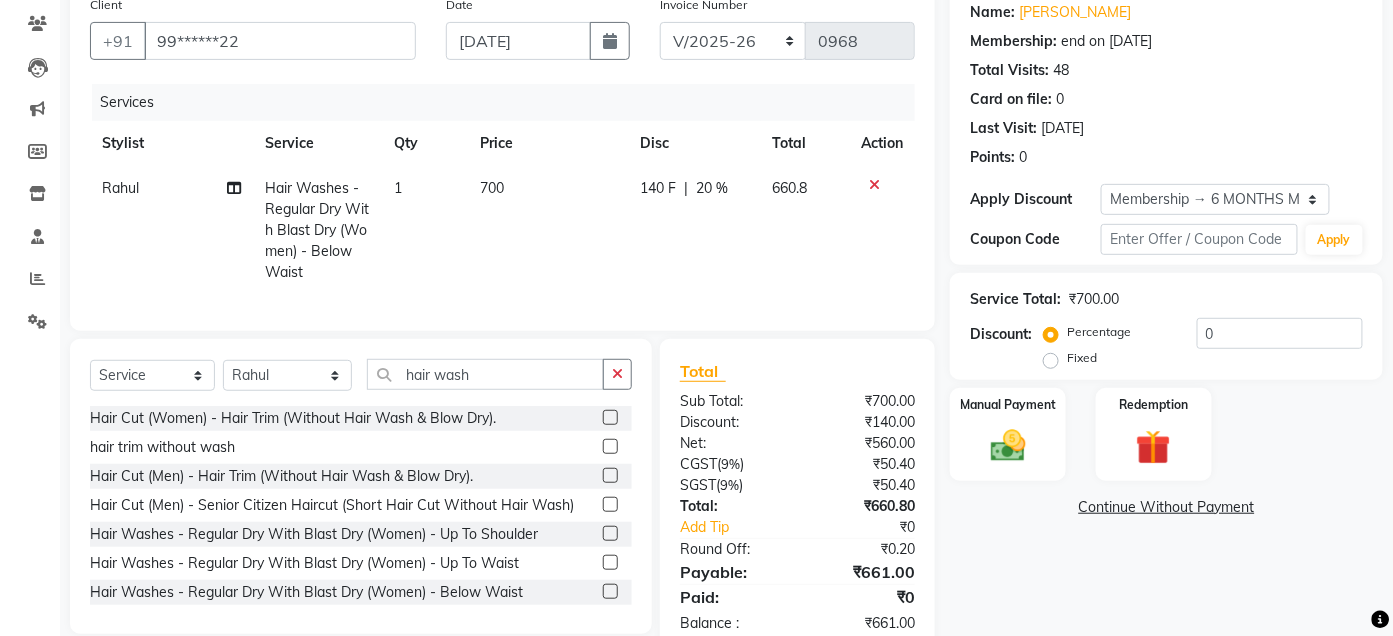 click 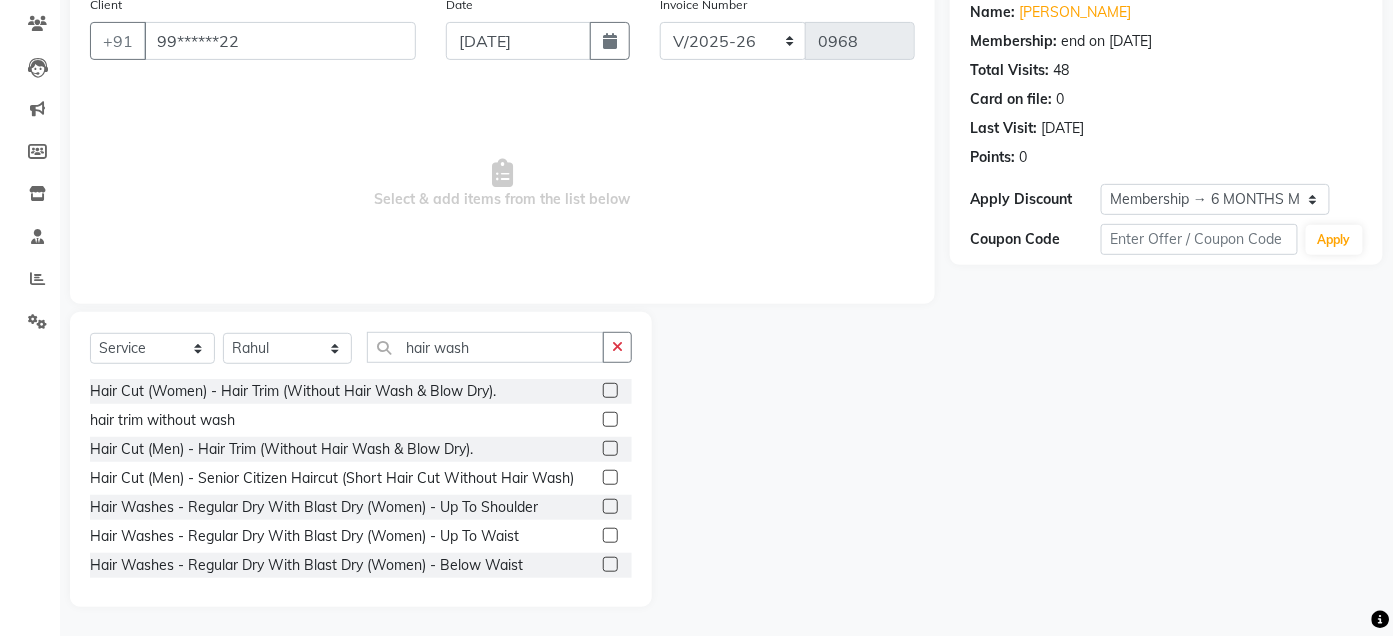 click 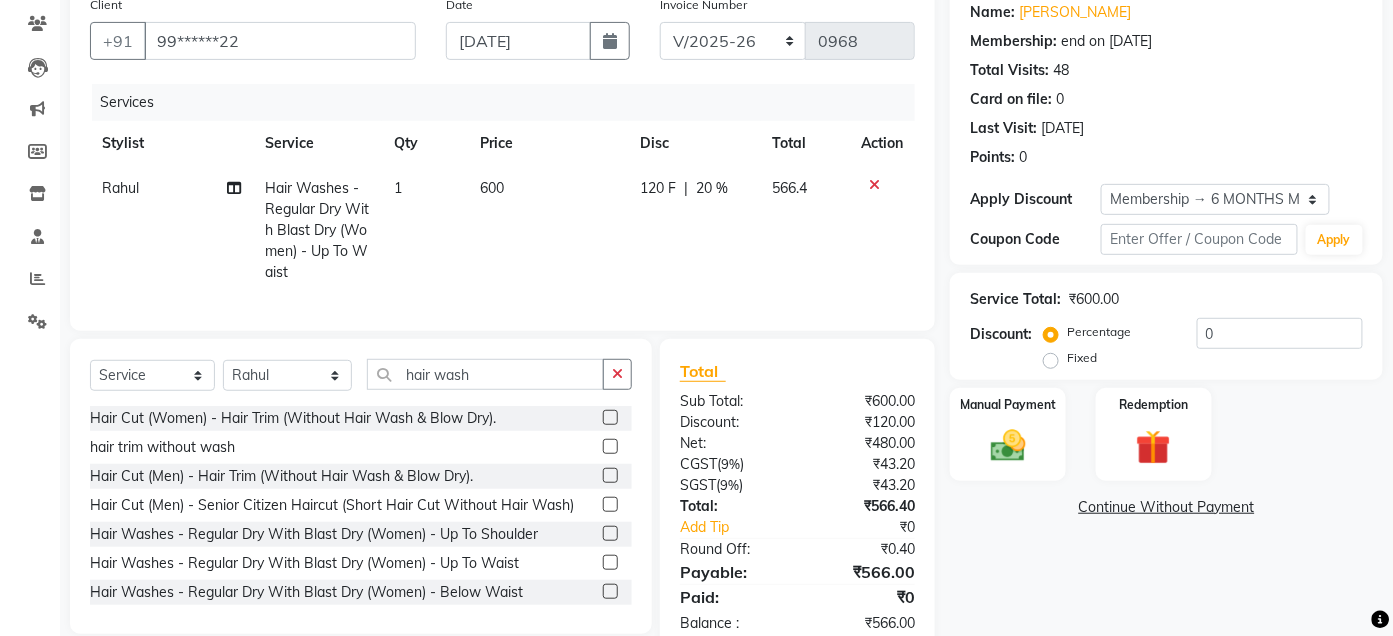 click 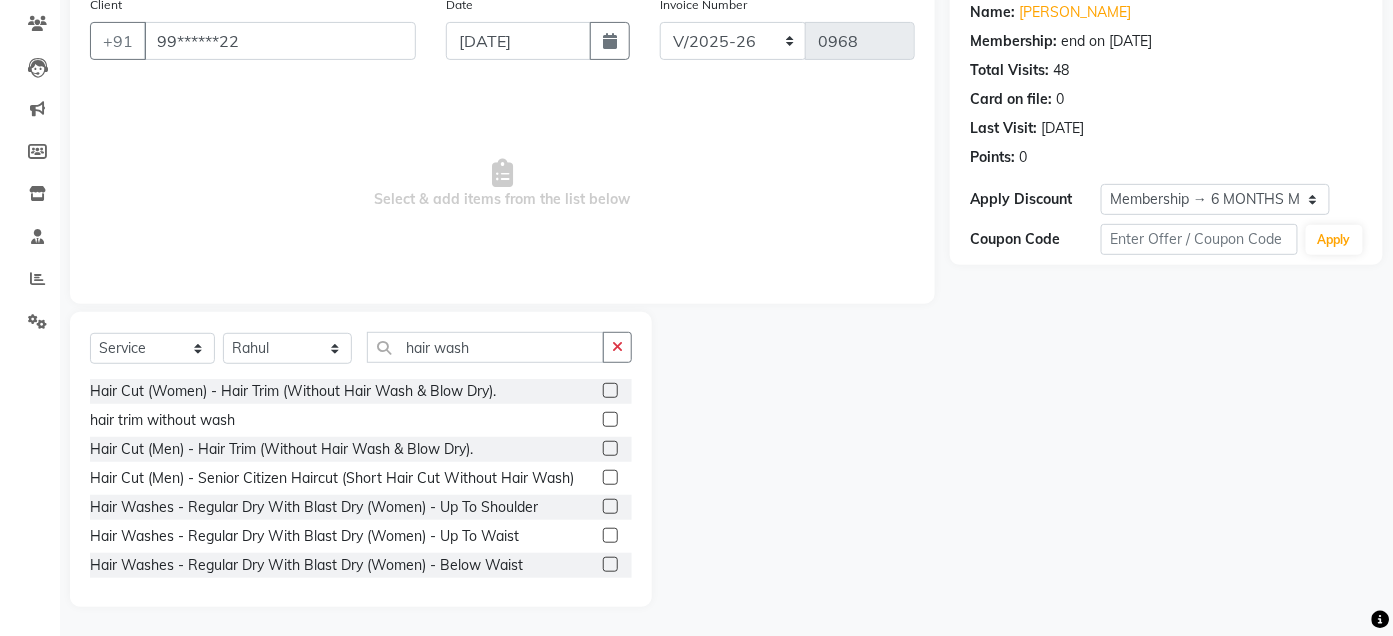 click 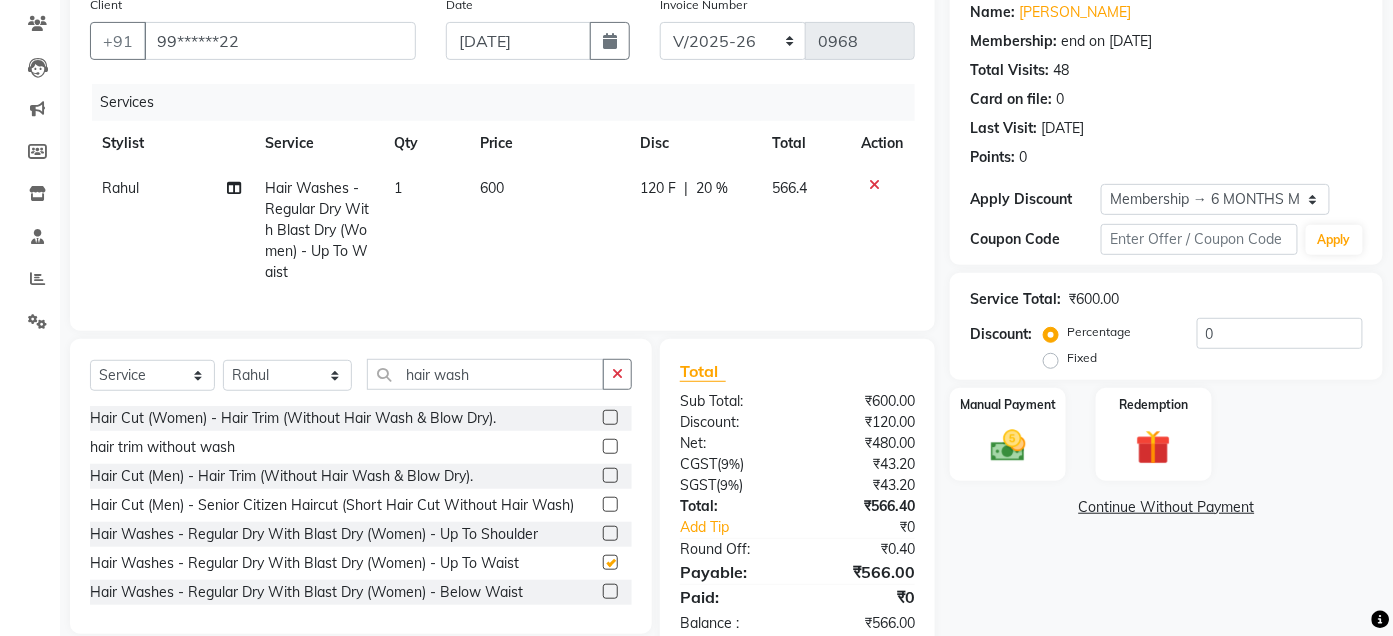 checkbox on "false" 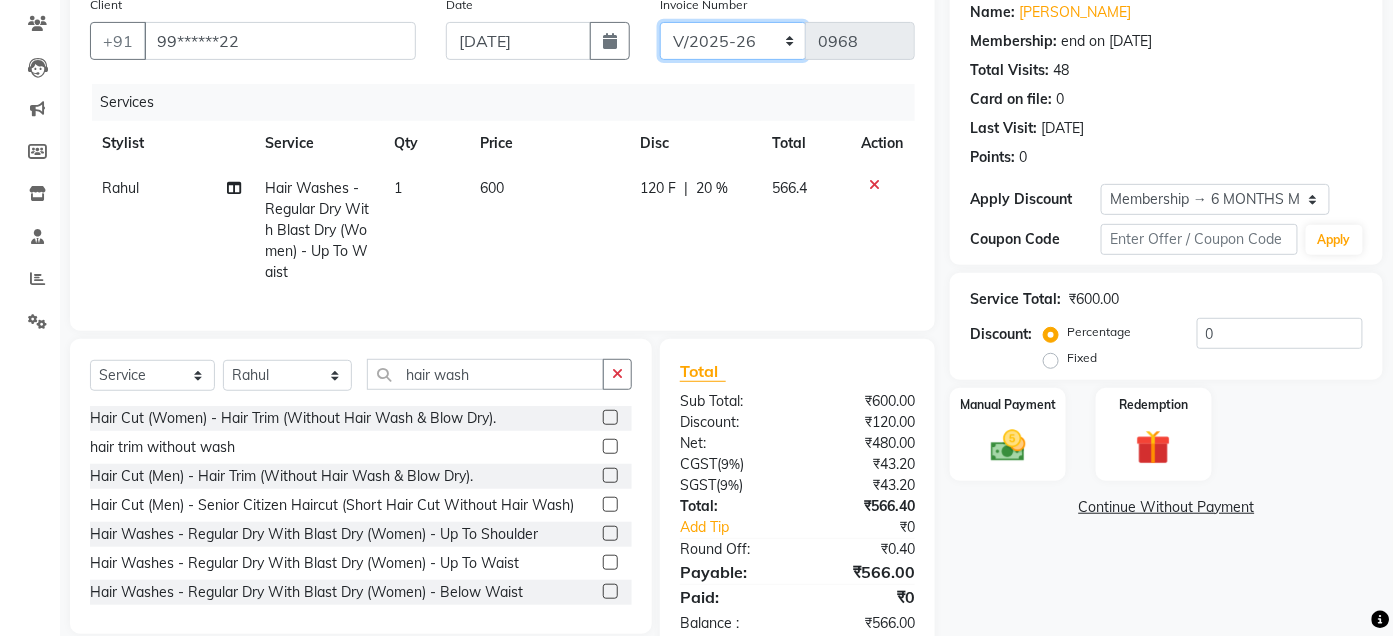 click on "ALN/2025-26 AL/2025-26 BKN/2025-26 BK/2025-26 V/2025 V/2025-26" 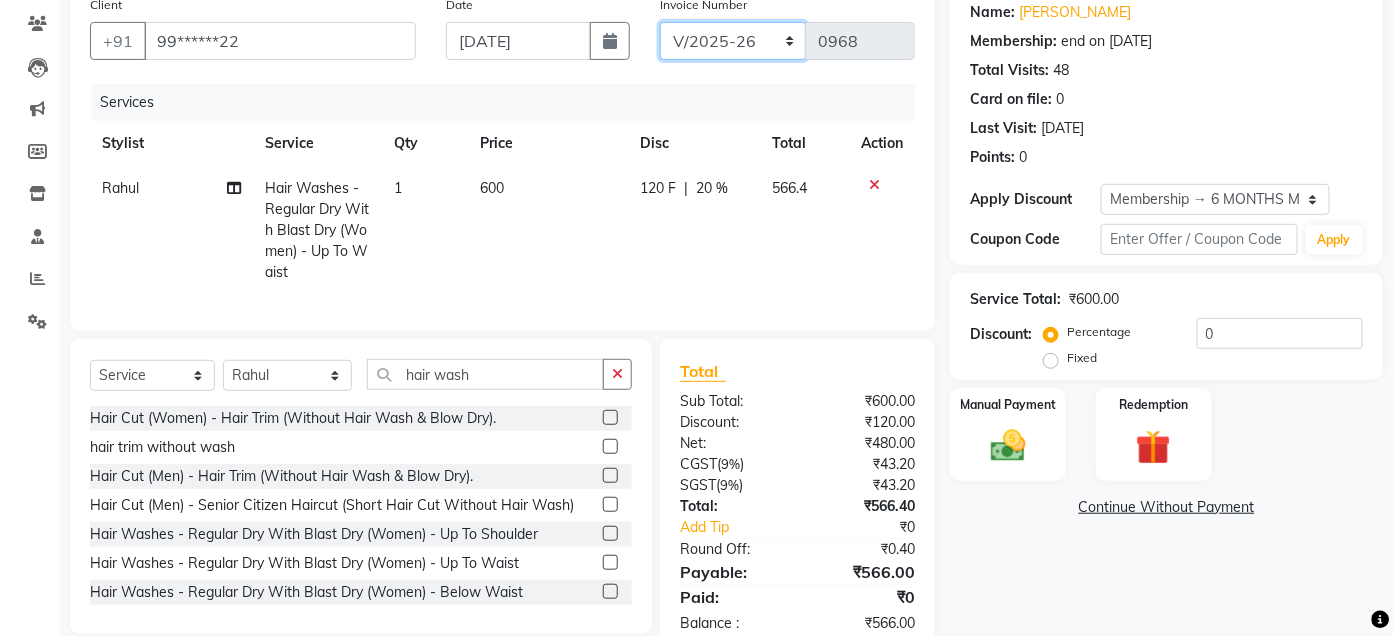 select on "7730" 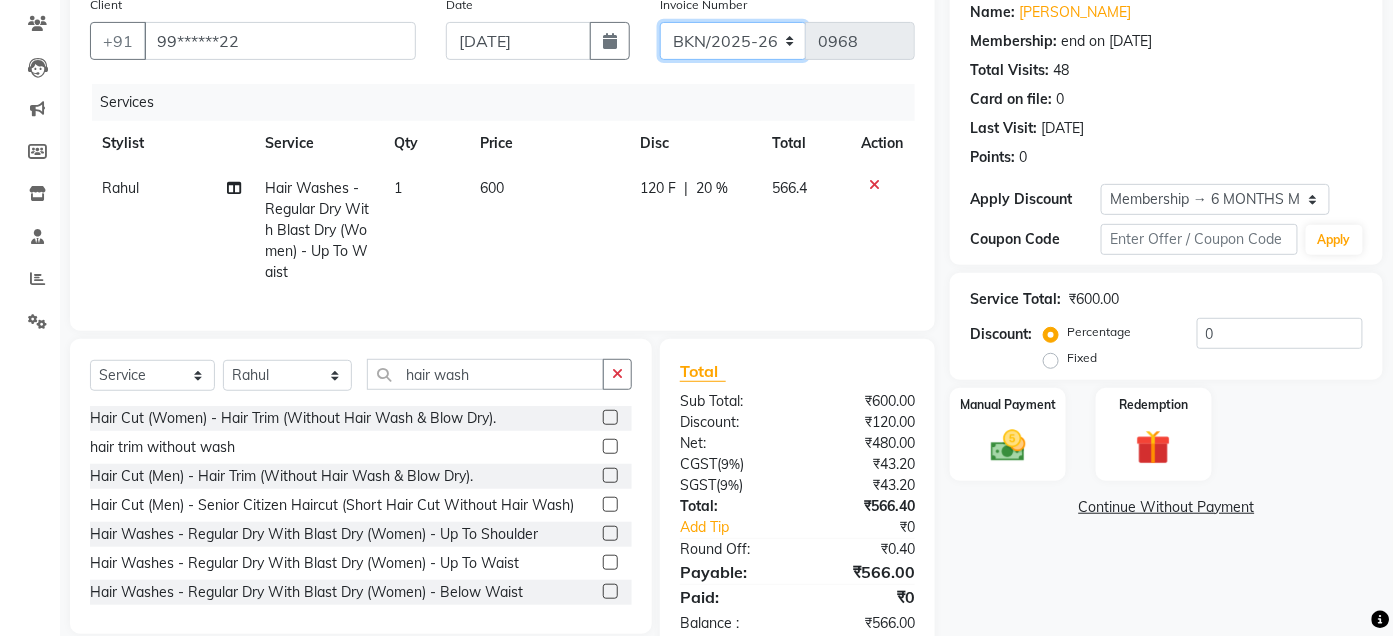 click on "ALN/2025-26 AL/2025-26 BKN/2025-26 BK/2025-26 V/2025 V/2025-26" 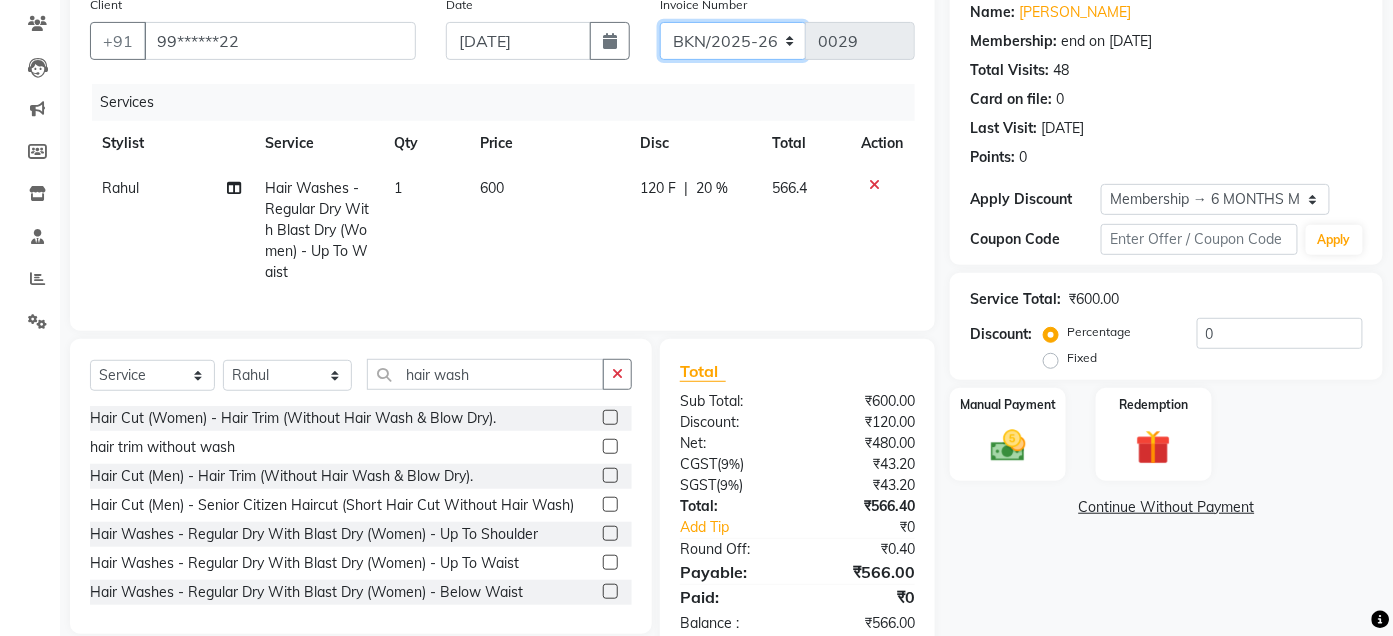 scroll, scrollTop: 0, scrollLeft: 0, axis: both 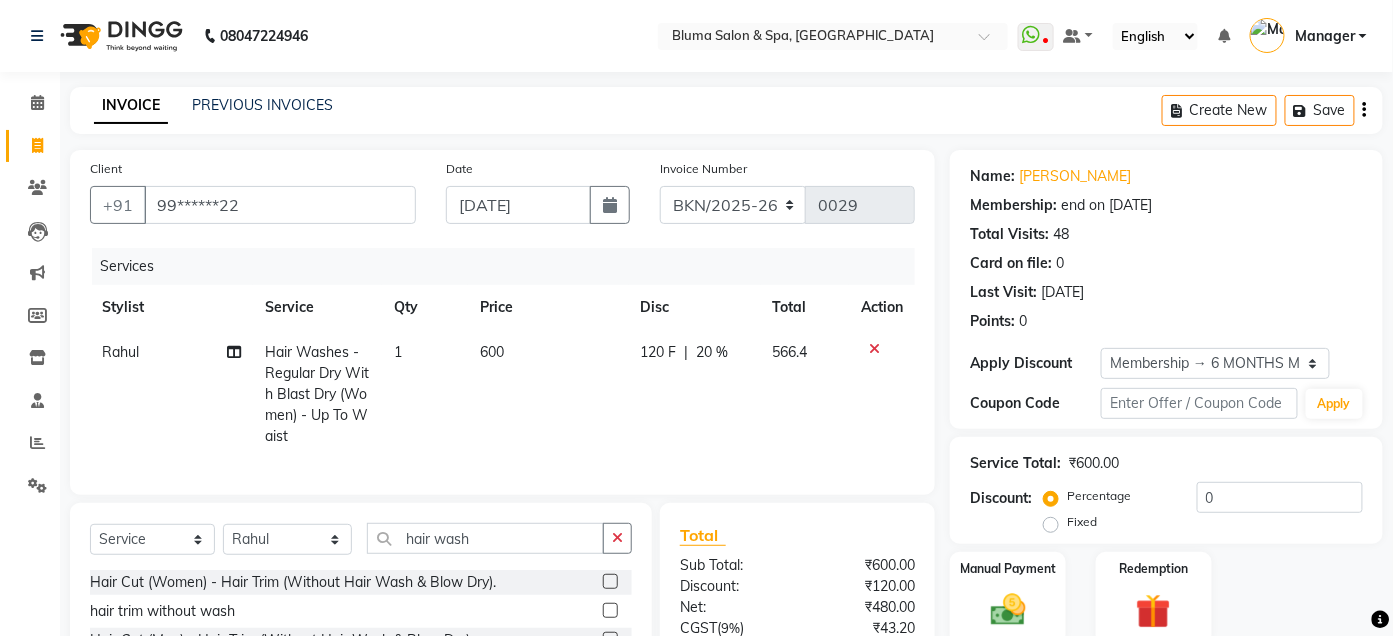 click on "Create New   Save" 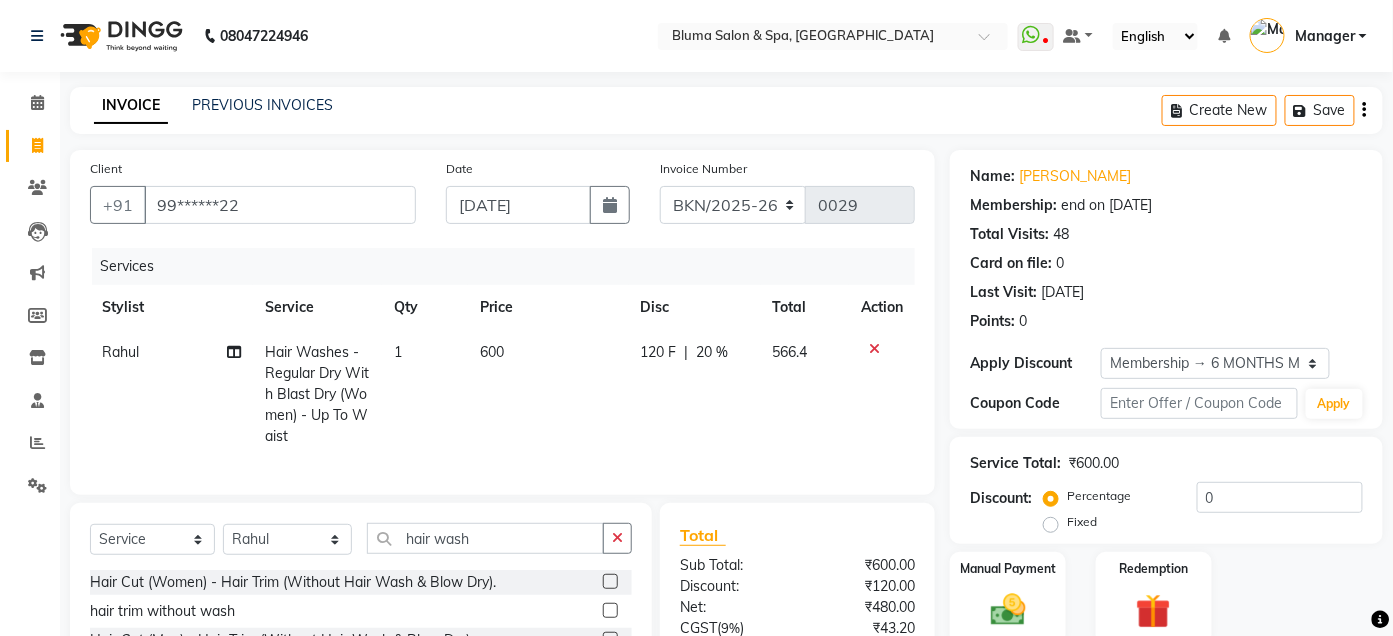 click 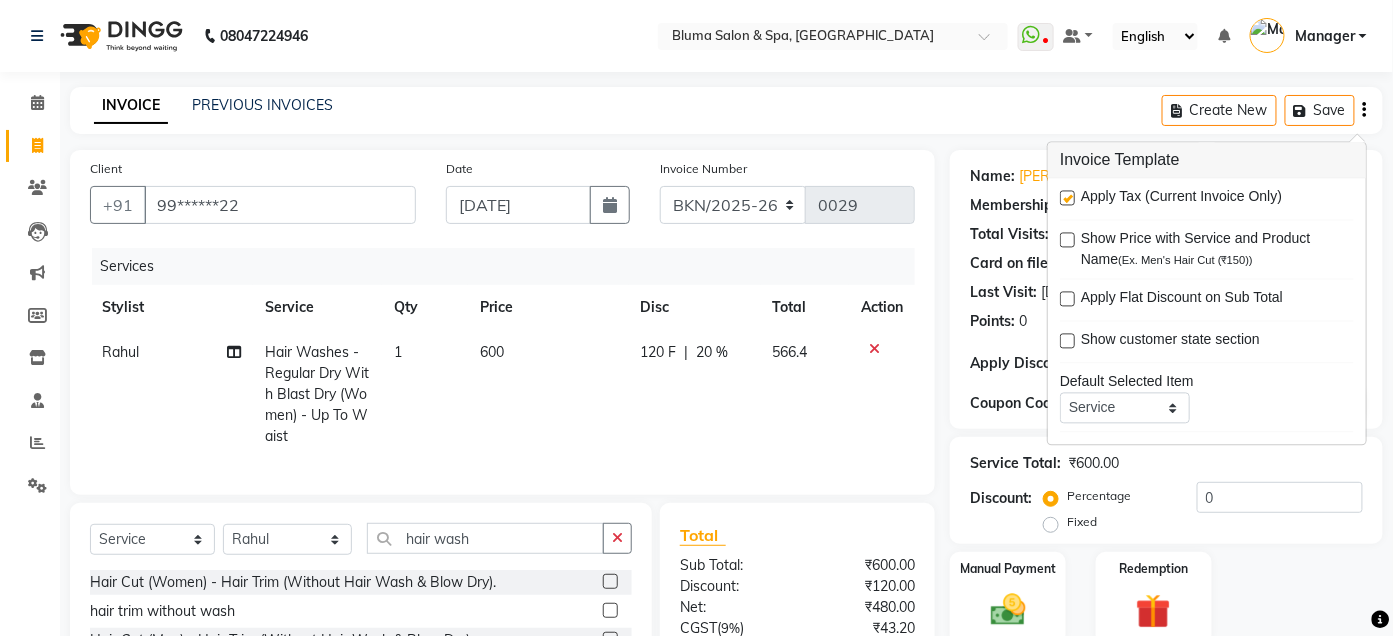click at bounding box center [1067, 198] 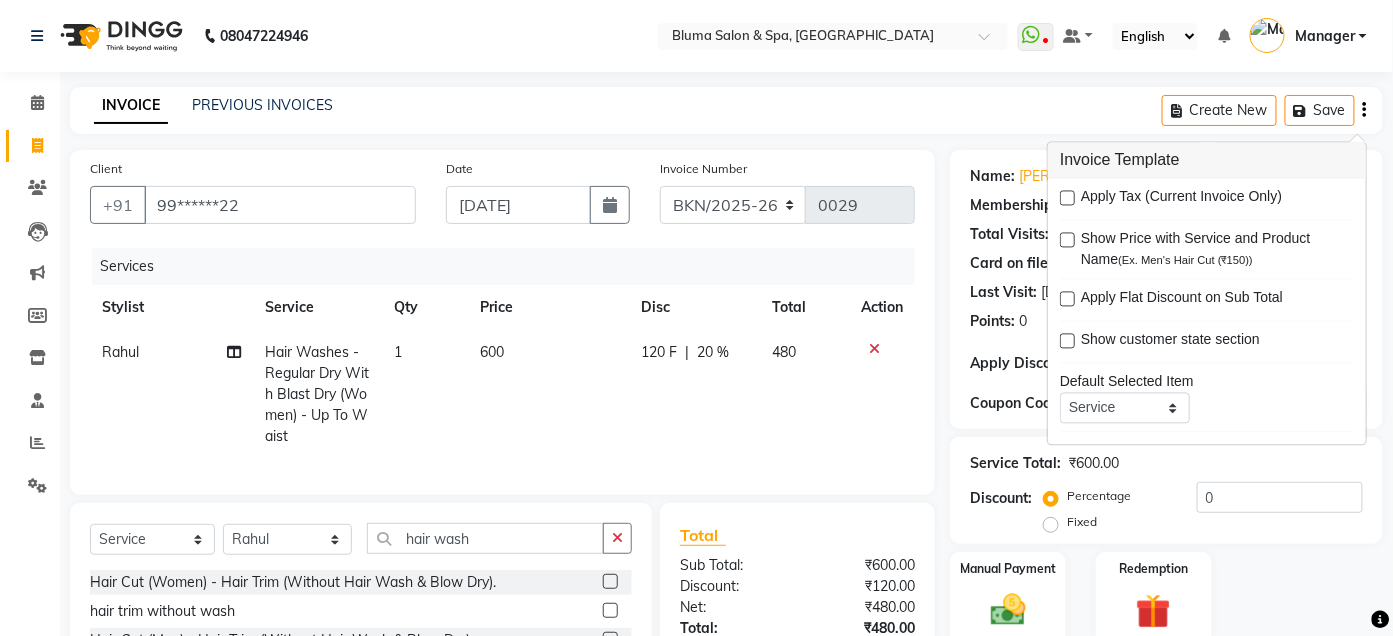 click on "600" 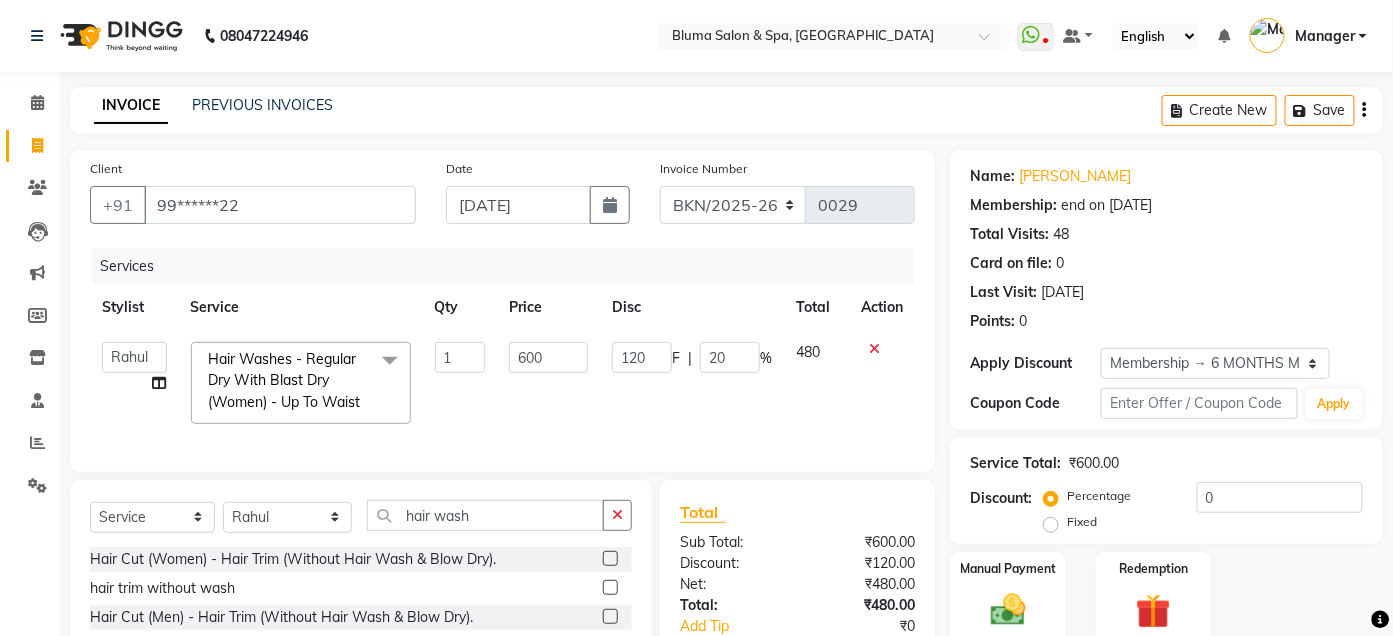click on "480" 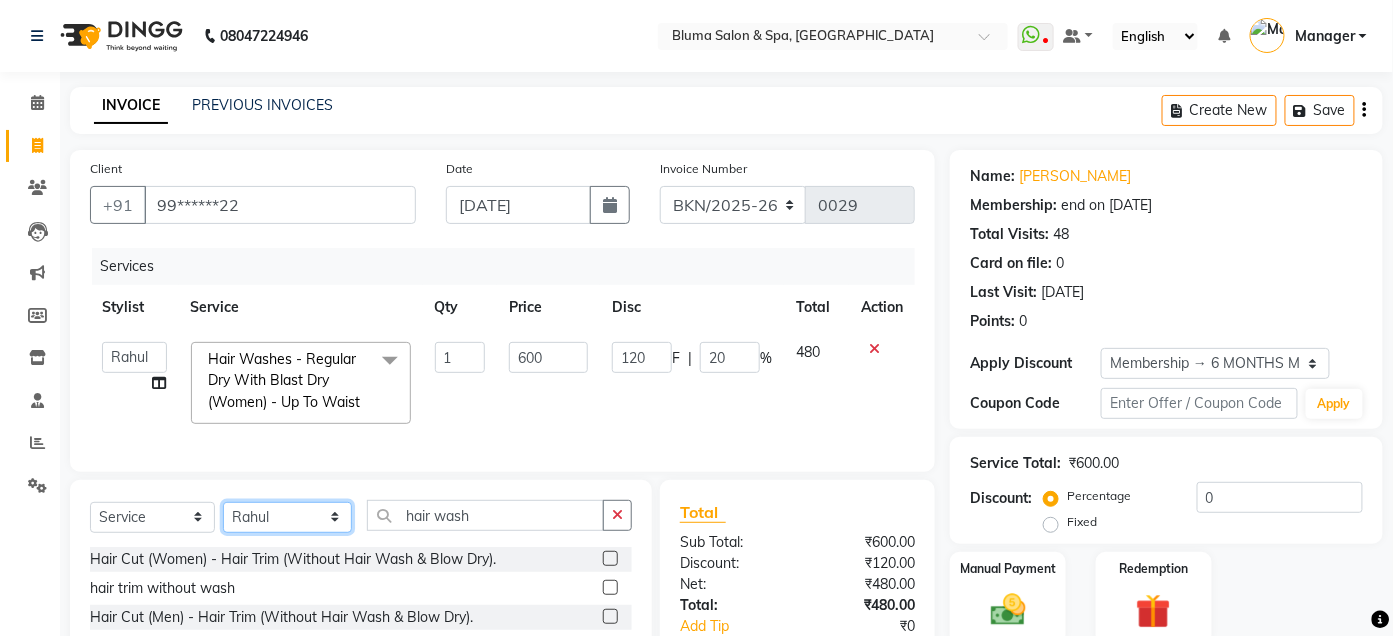 click on "Select Stylist Admin Ajay [PERSON_NAME]  [PERSON_NAME] [PERSON_NAME] Manager [PERSON_NAME] [PERSON_NAME] [PERSON_NAME]  pooja [PERSON_NAME] [PERSON_NAME] [PERSON_NAME] [PERSON_NAME]" 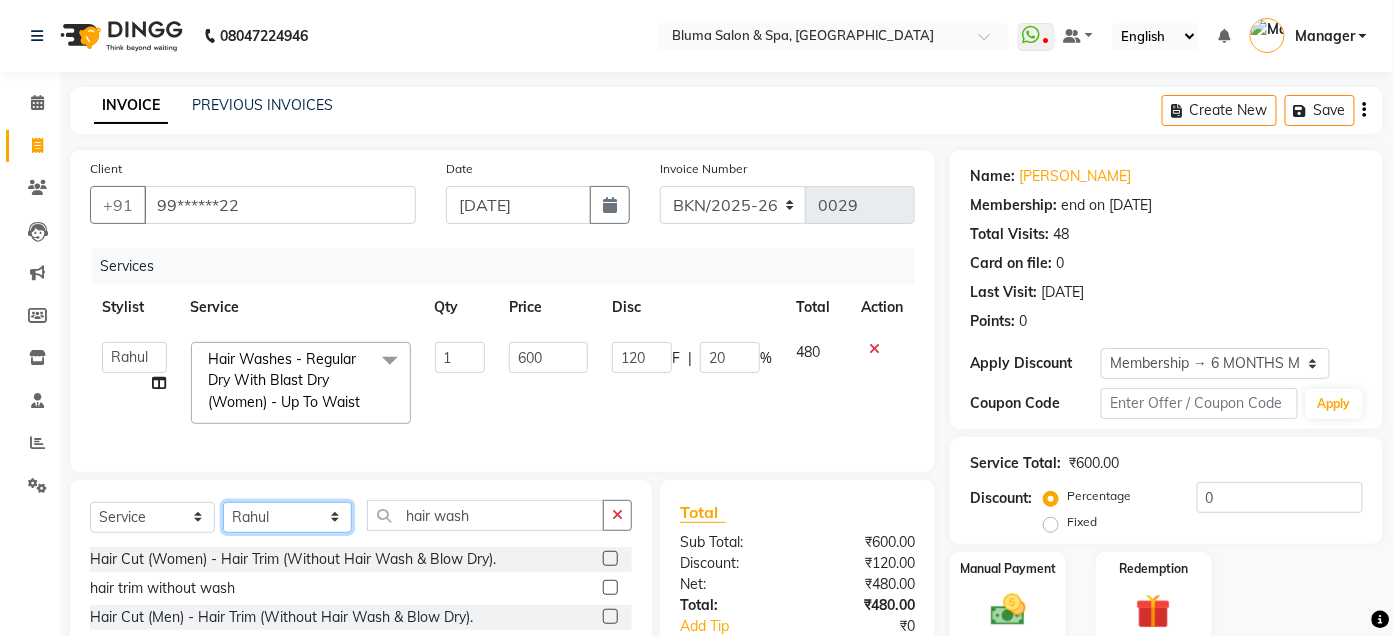 select on "85199" 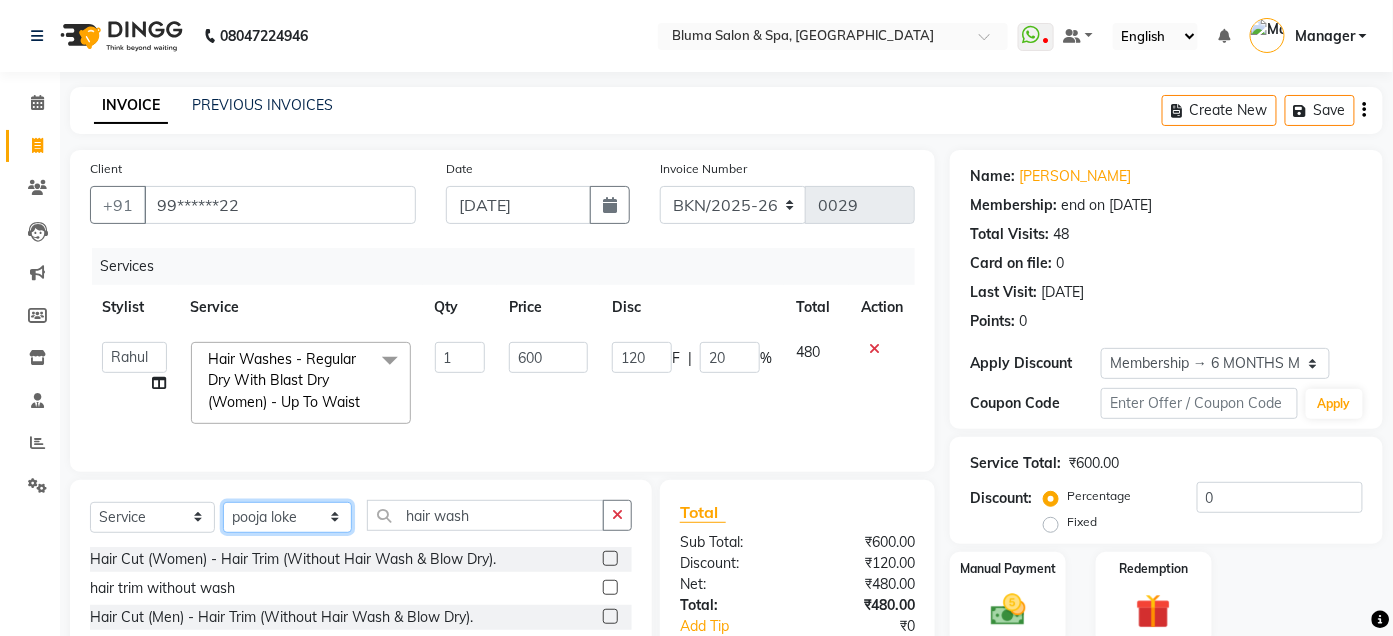 click on "Select Stylist Admin Ajay [PERSON_NAME]  [PERSON_NAME] [PERSON_NAME] Manager [PERSON_NAME] [PERSON_NAME] [PERSON_NAME]  pooja [PERSON_NAME] [PERSON_NAME] [PERSON_NAME] [PERSON_NAME]" 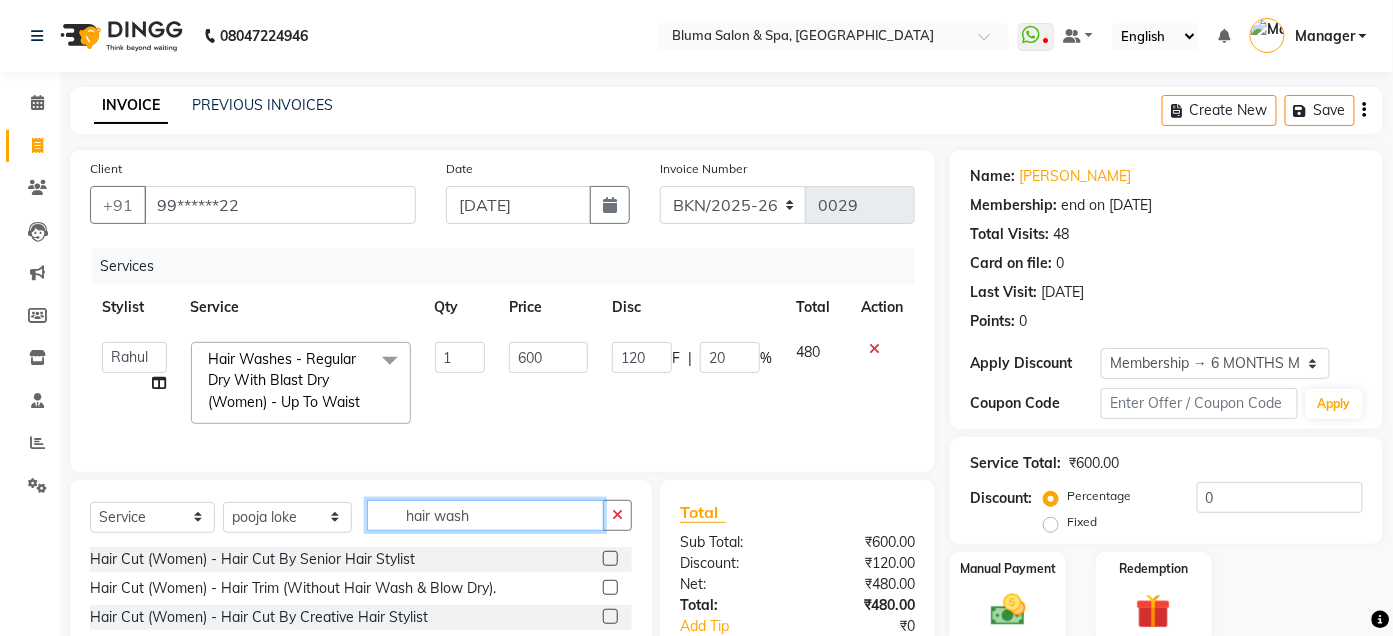 click on "hair wash" 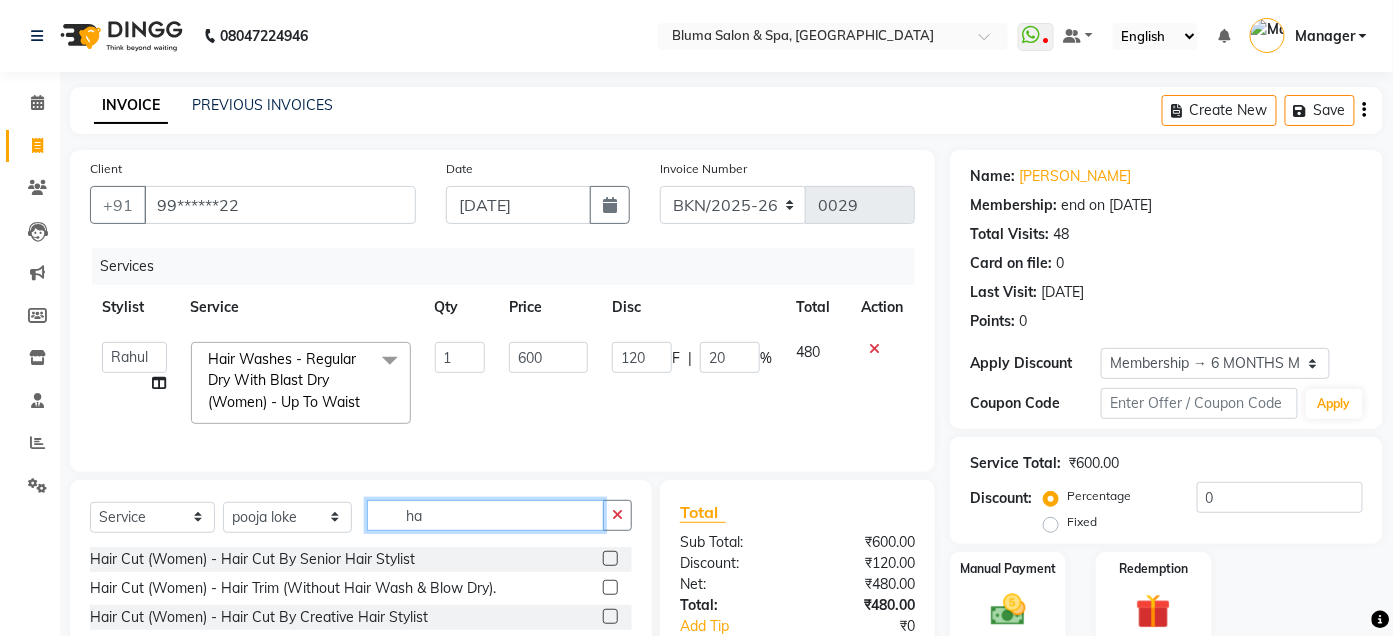 type on "h" 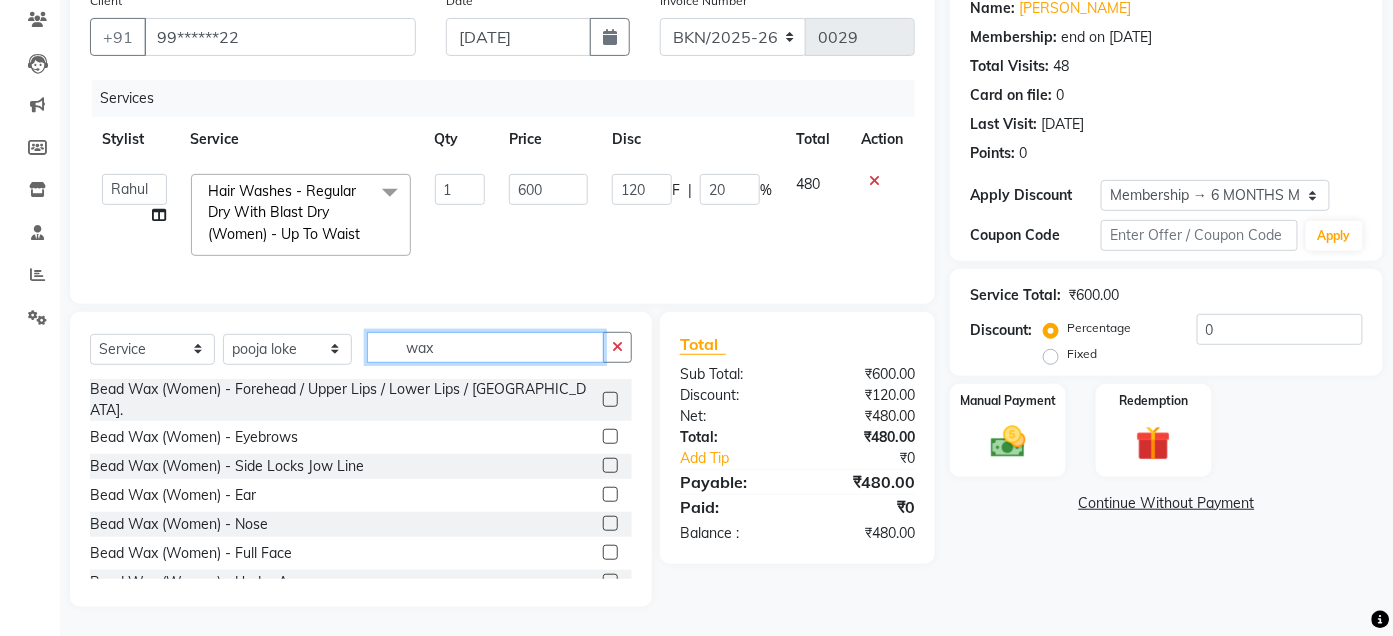 scroll, scrollTop: 170, scrollLeft: 0, axis: vertical 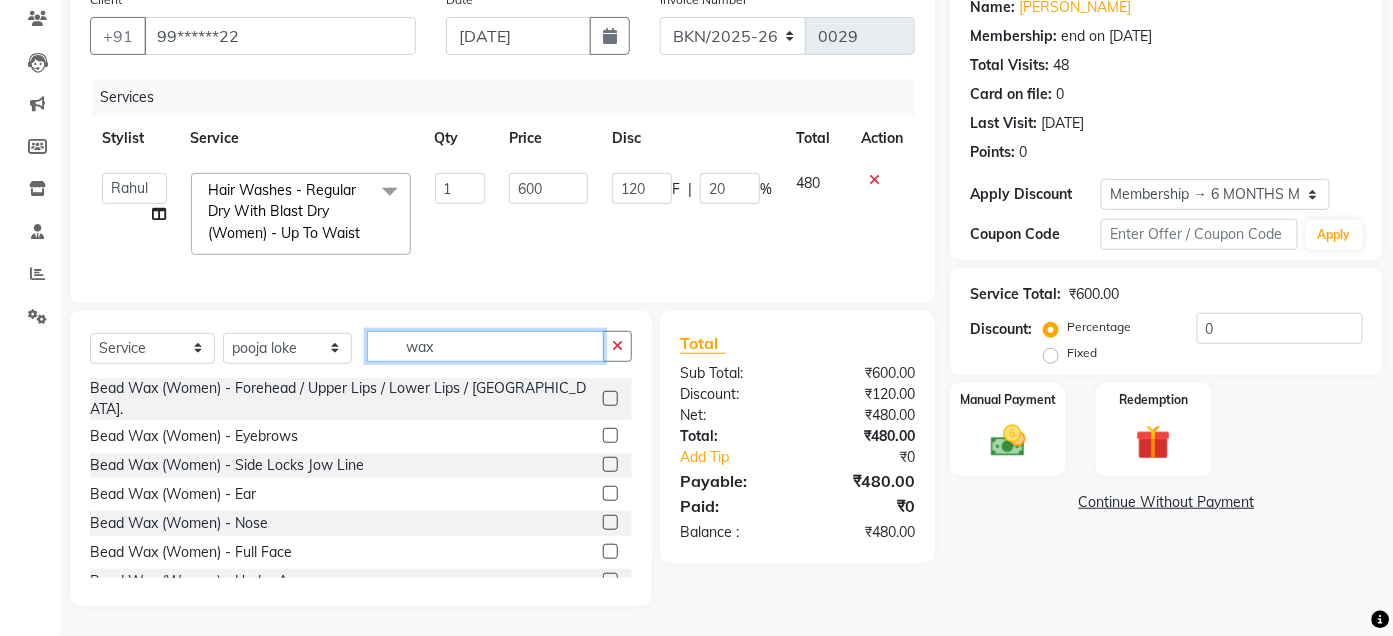 type on "wax" 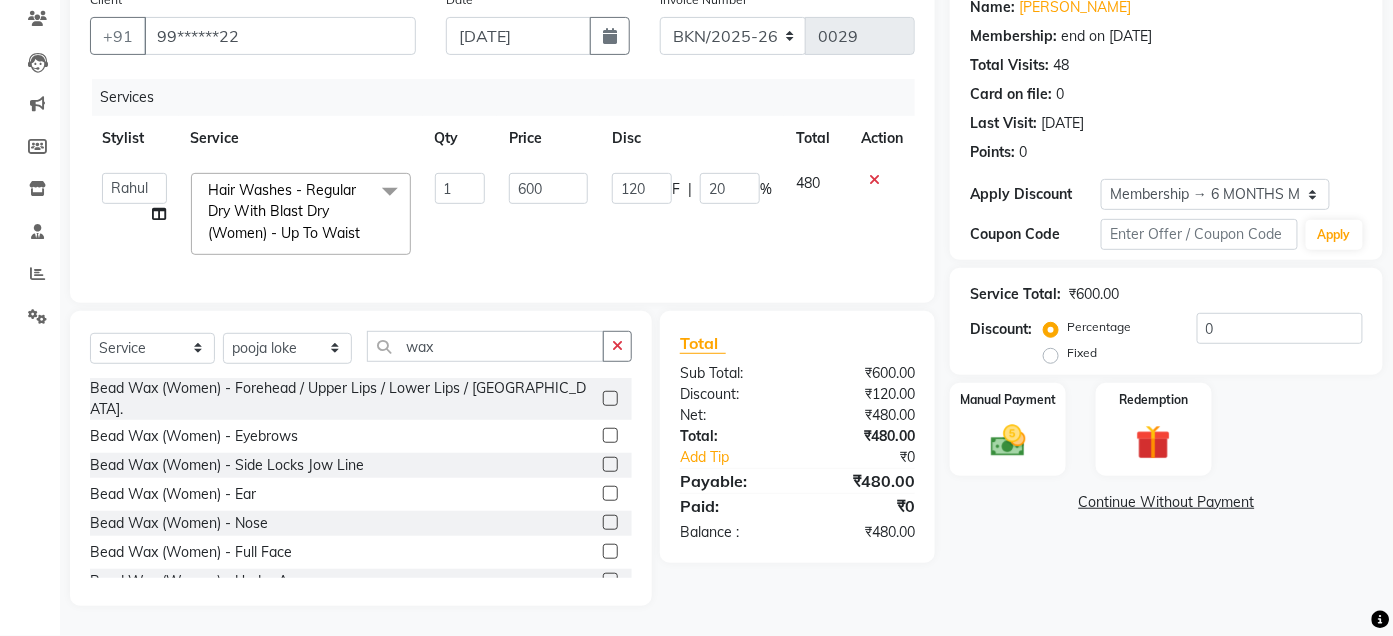 click 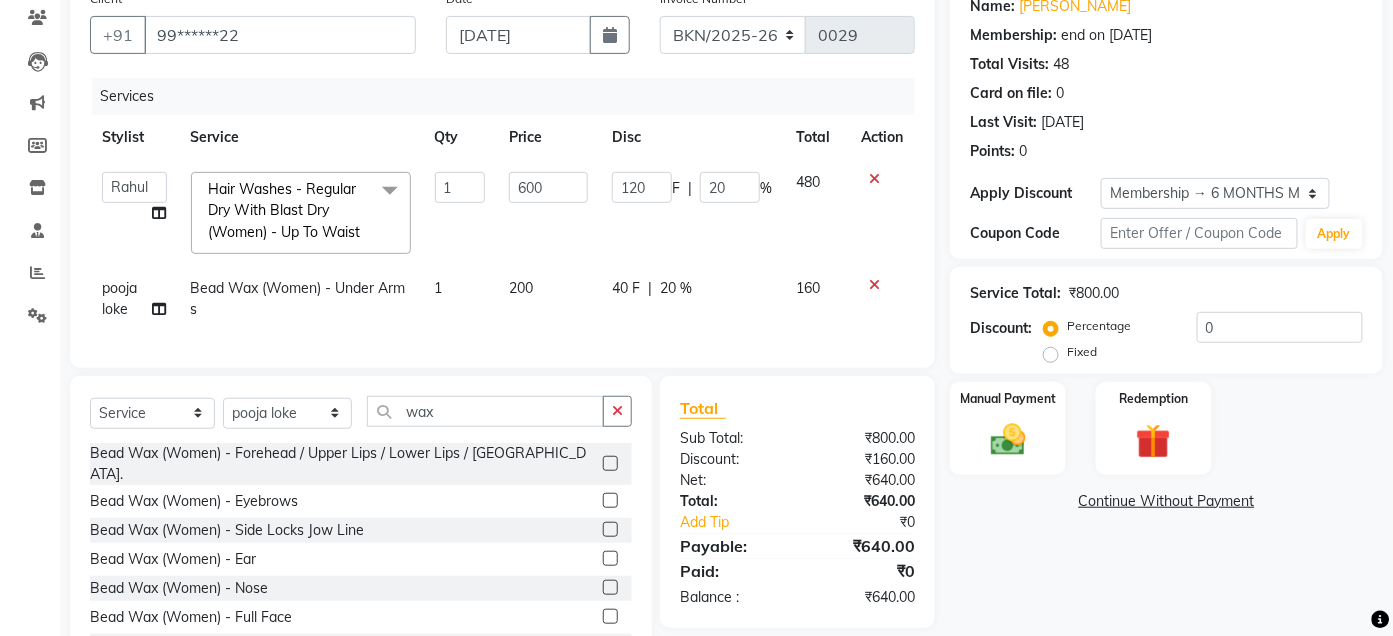 checkbox on "false" 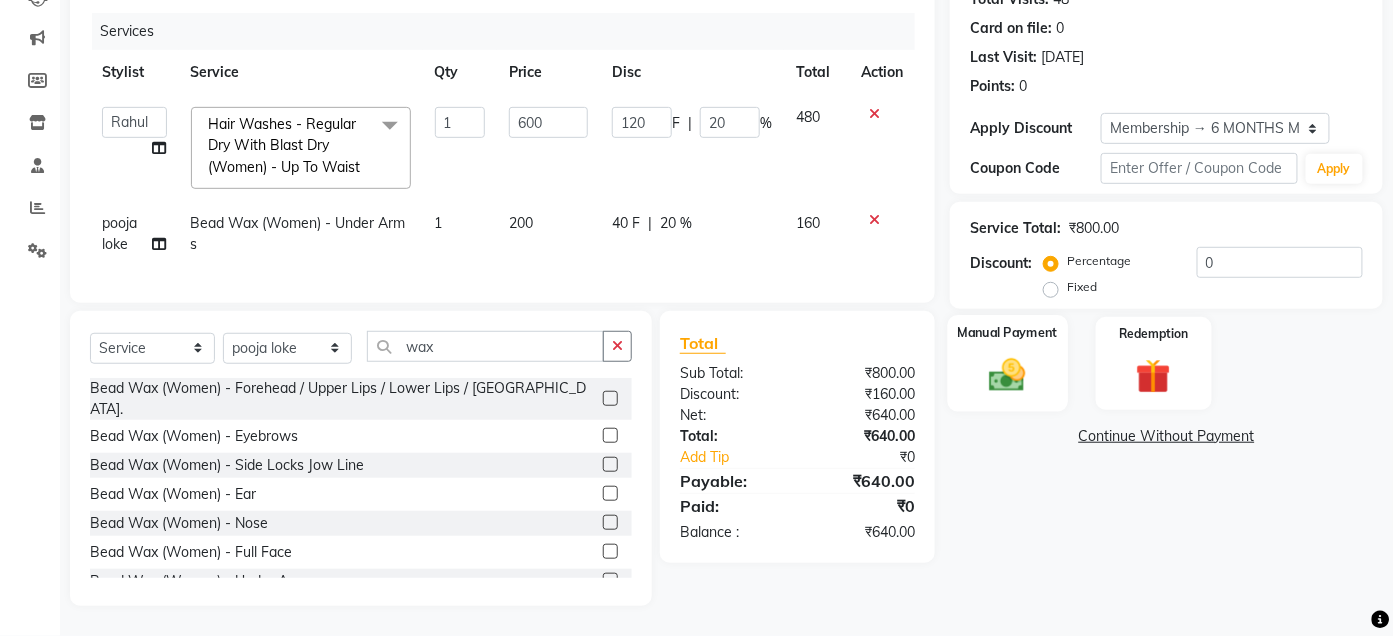 click 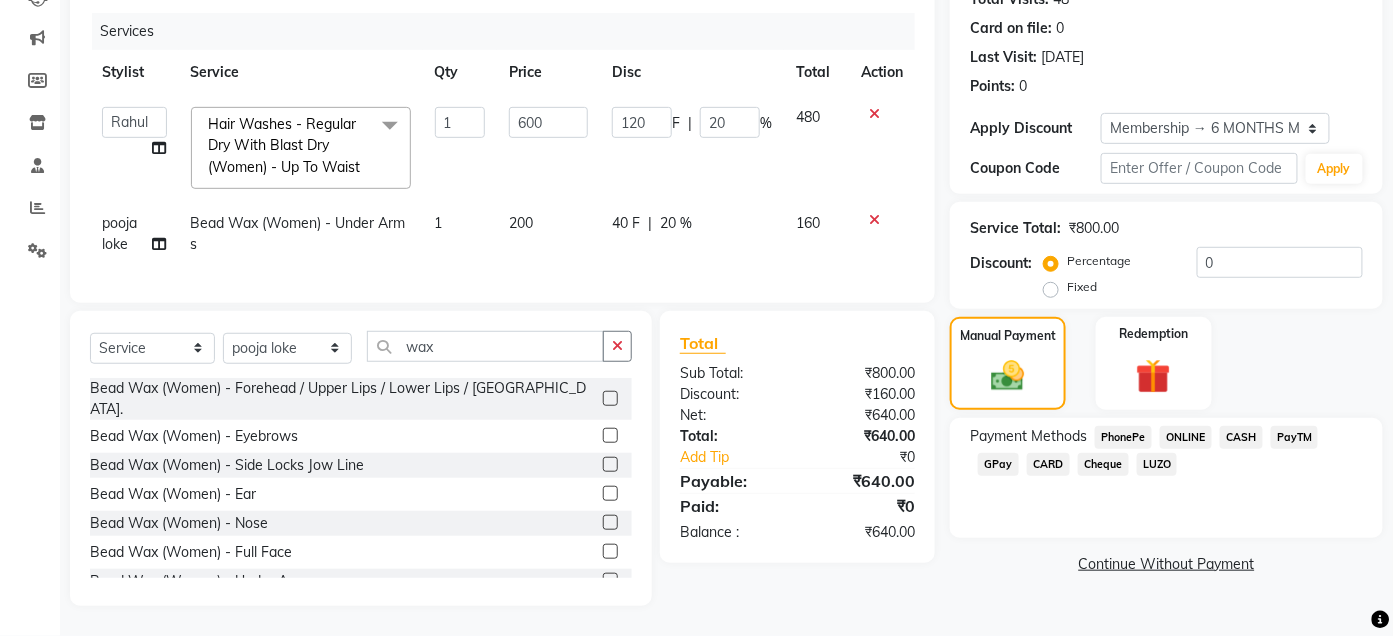 click on "CASH" 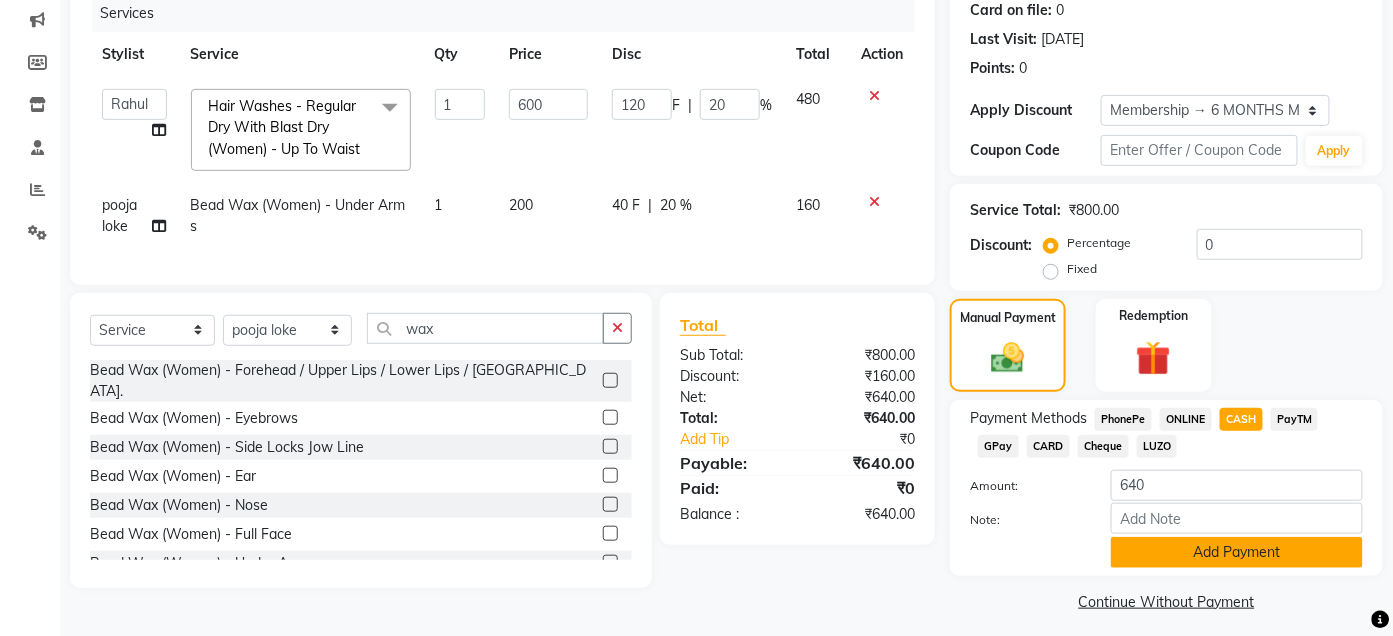 click on "Add Payment" 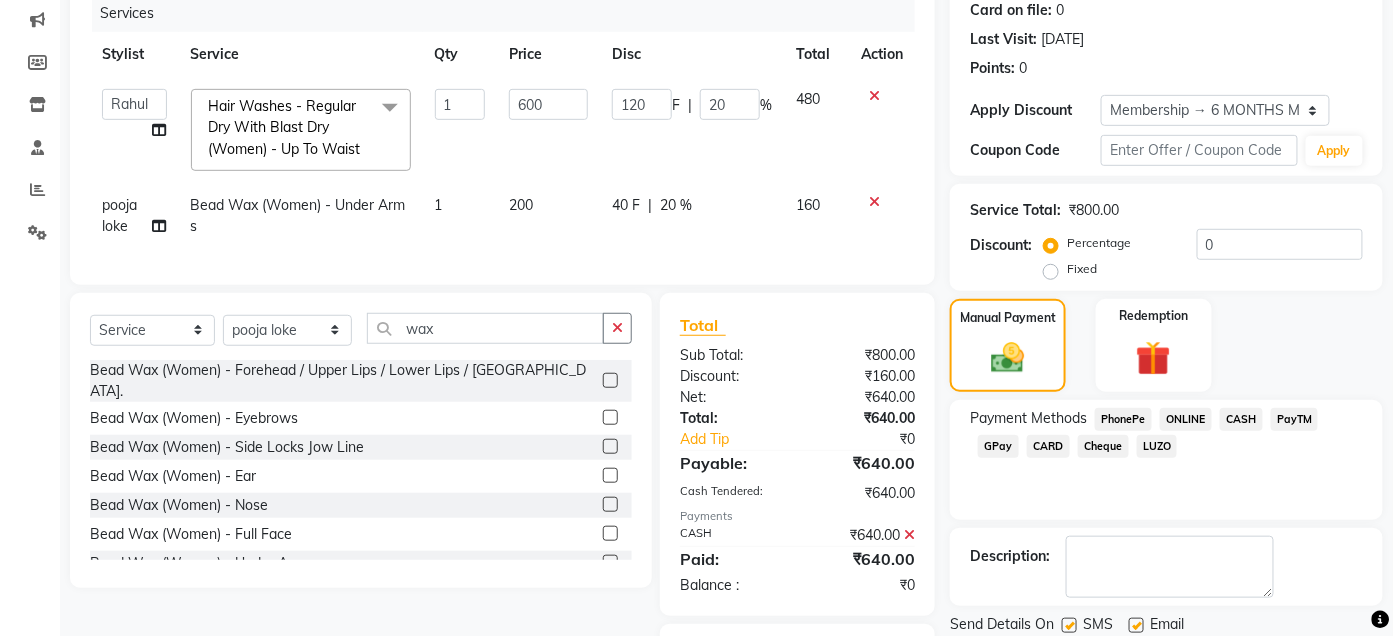 click on "CASH" 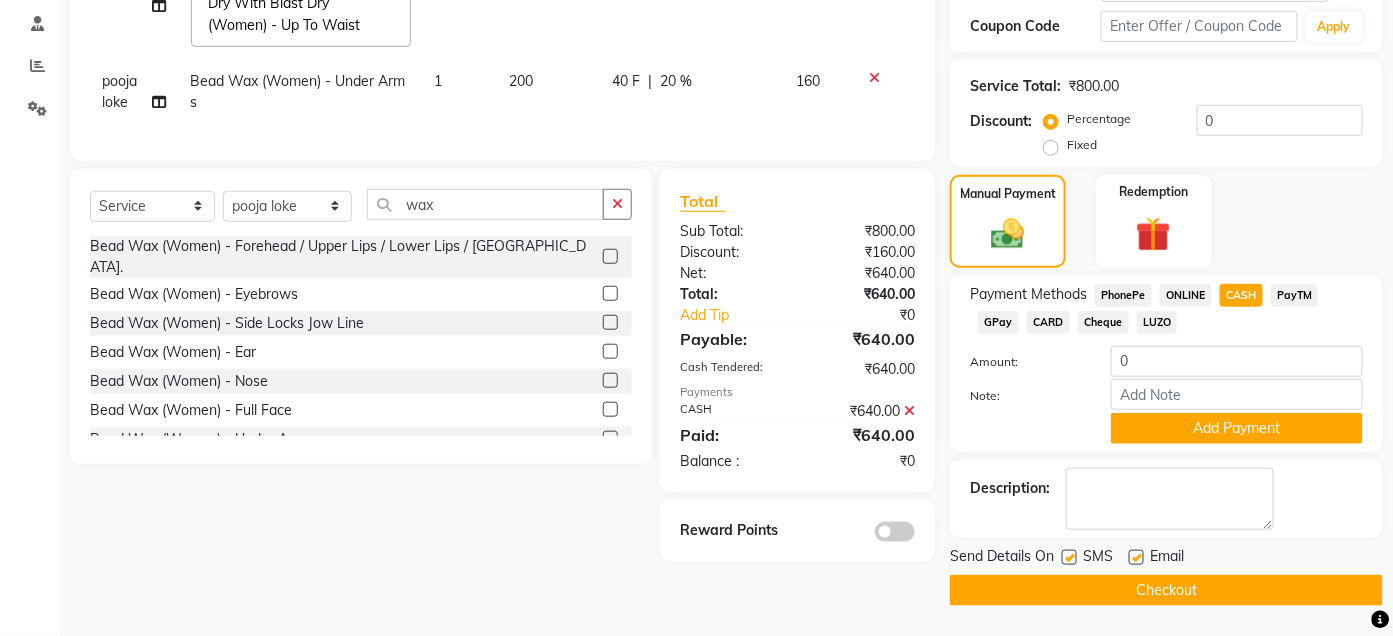 scroll, scrollTop: 379, scrollLeft: 0, axis: vertical 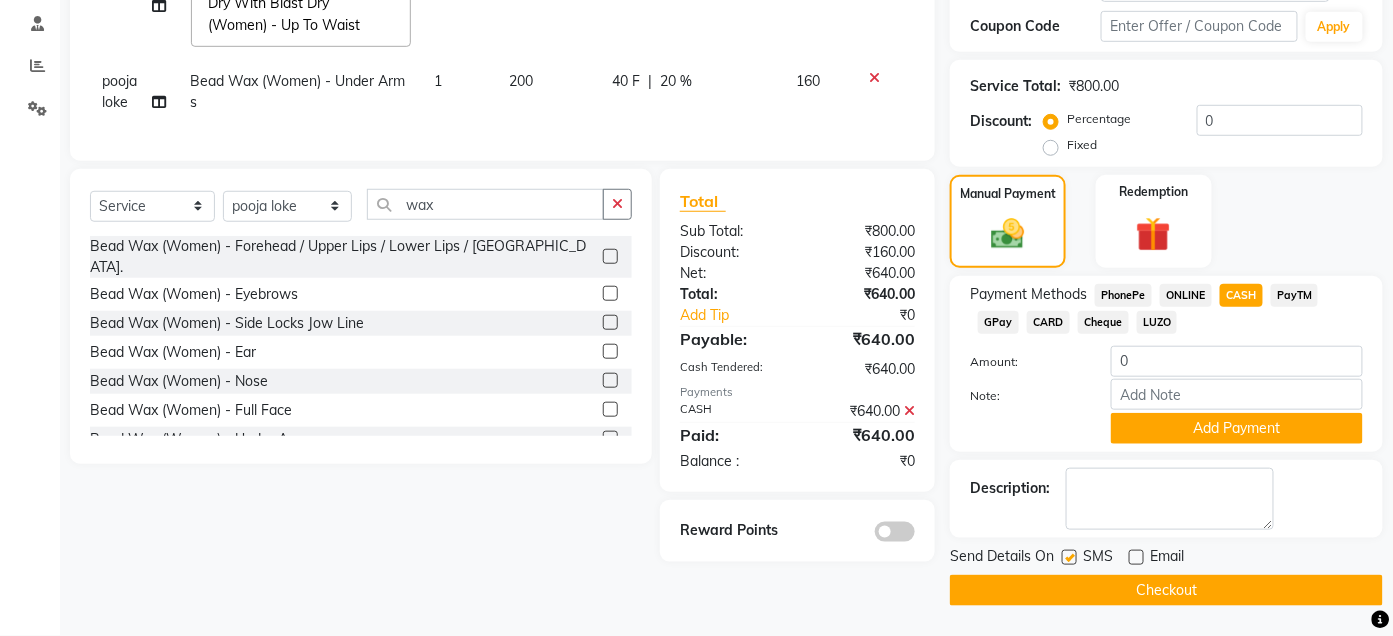 click 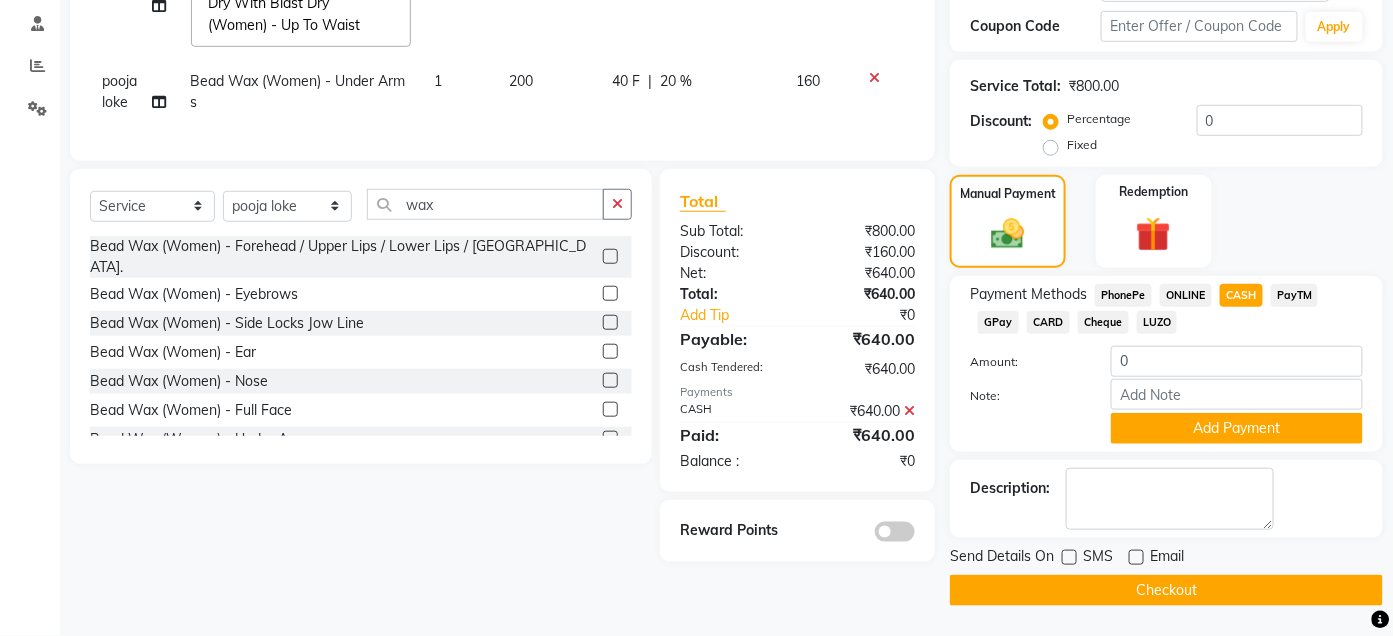 click on "Checkout" 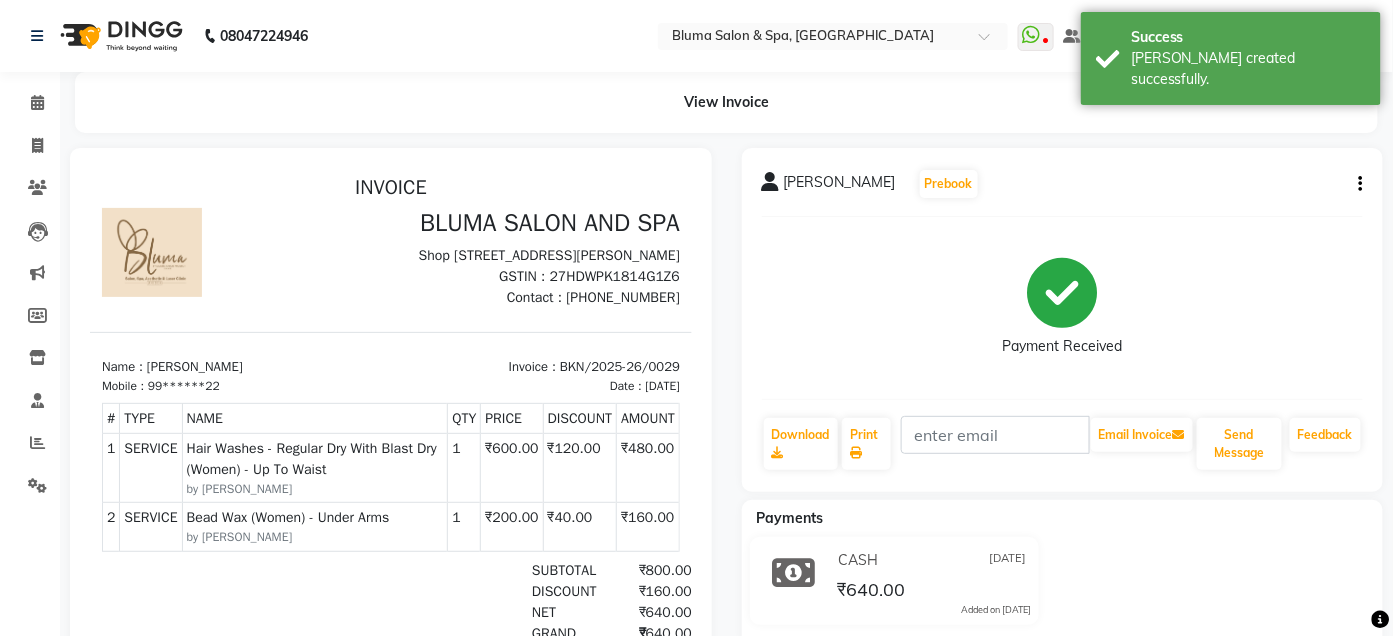 scroll, scrollTop: 0, scrollLeft: 0, axis: both 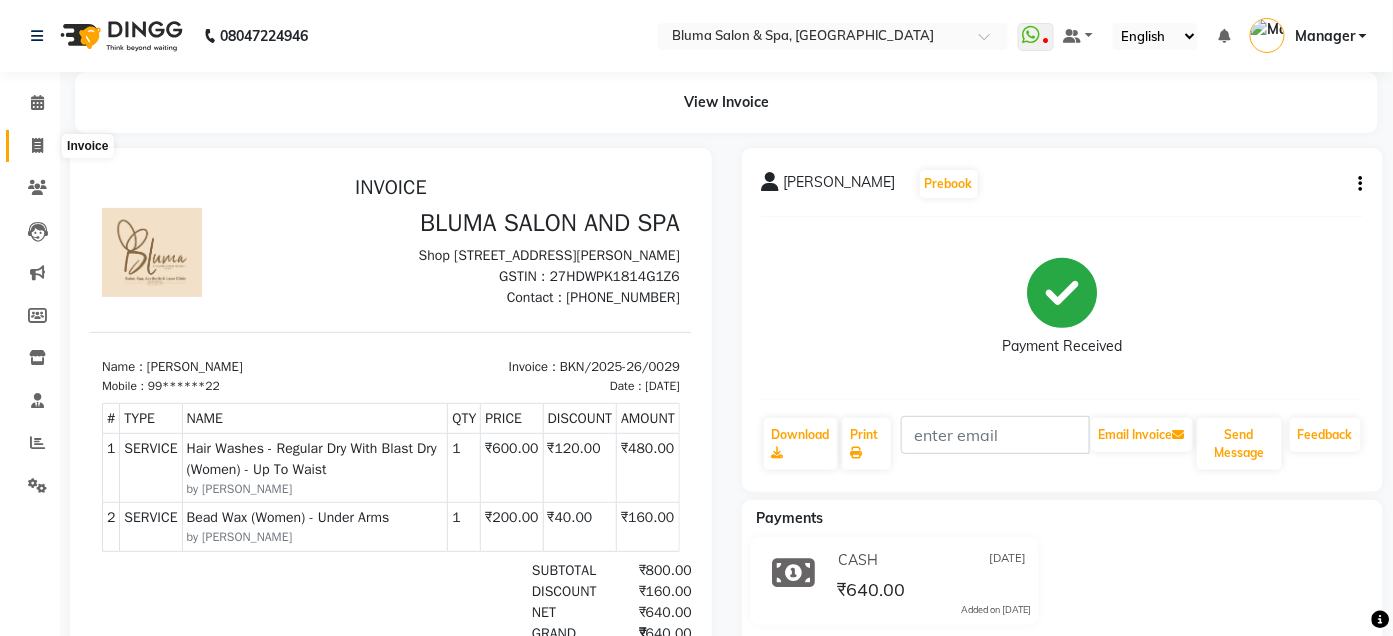click 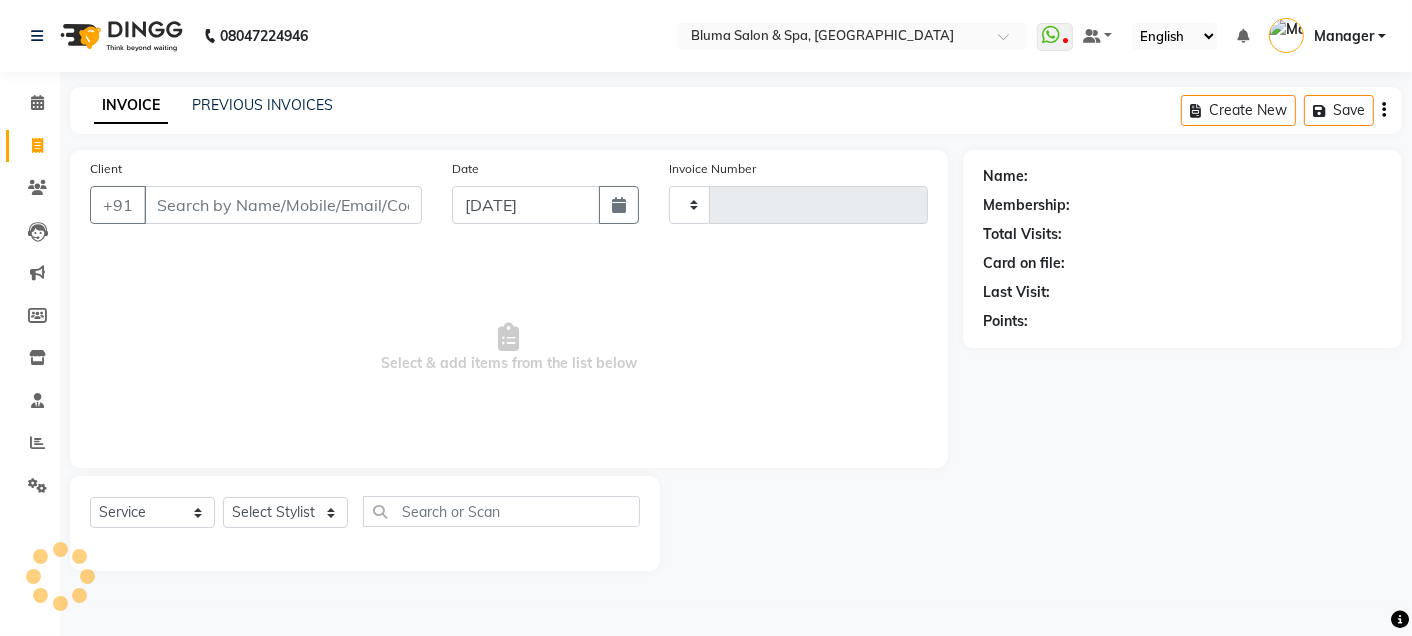 type on "0968" 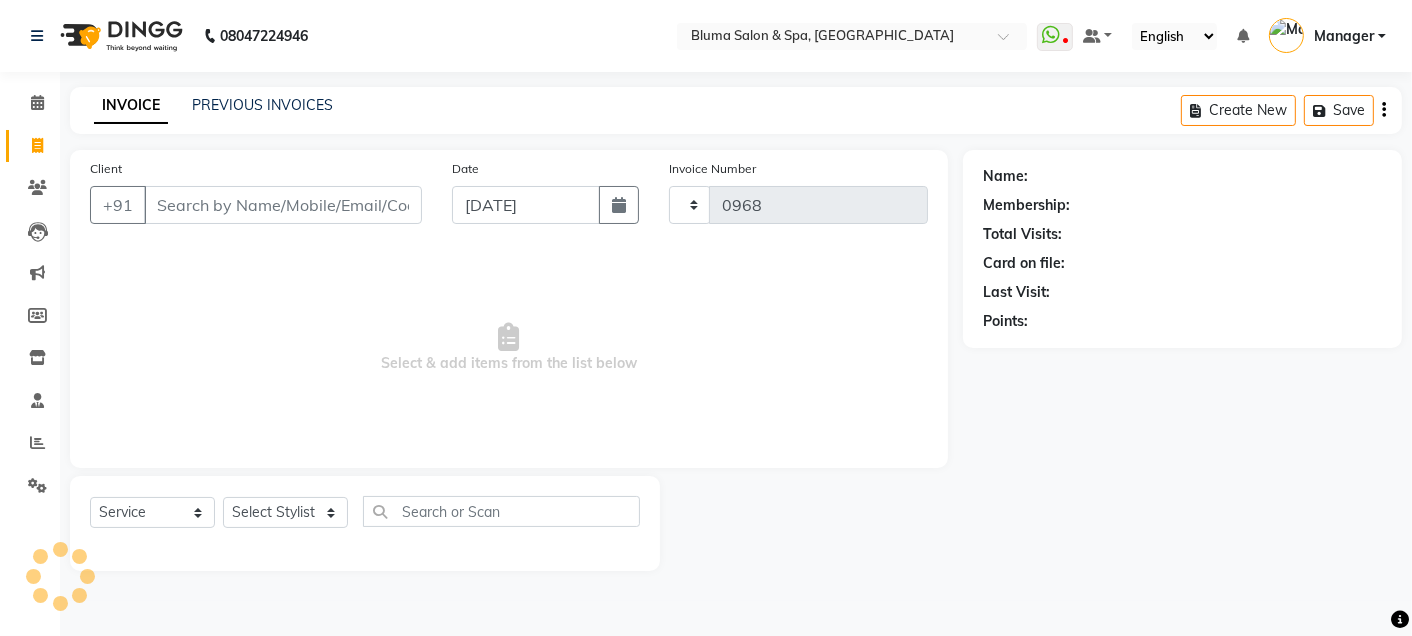 select on "3653" 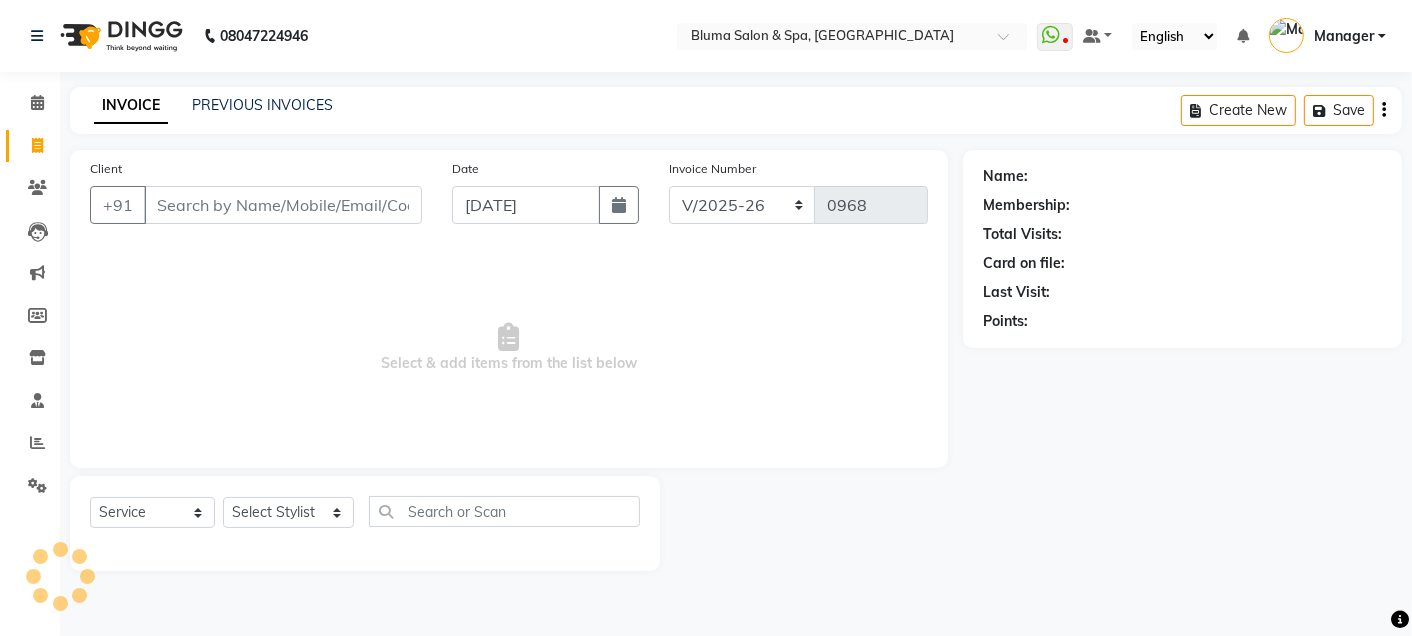 click on "Client" at bounding box center [283, 205] 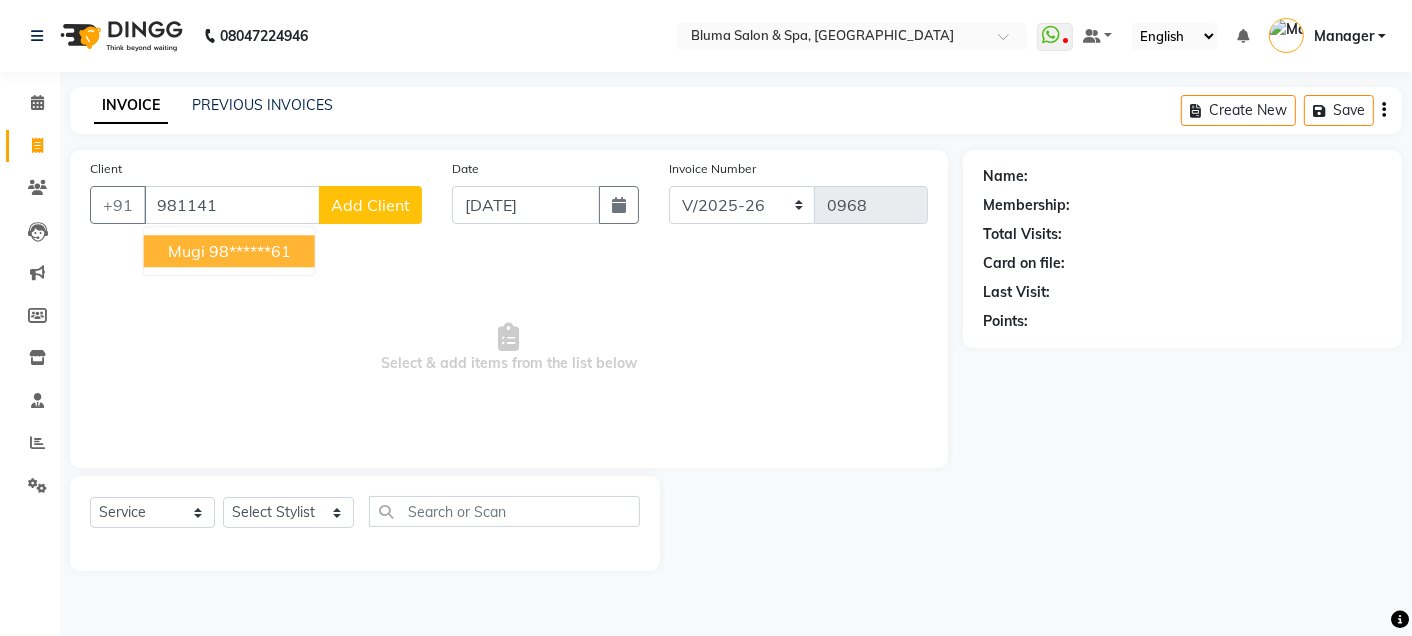 click on "98******61" at bounding box center (250, 251) 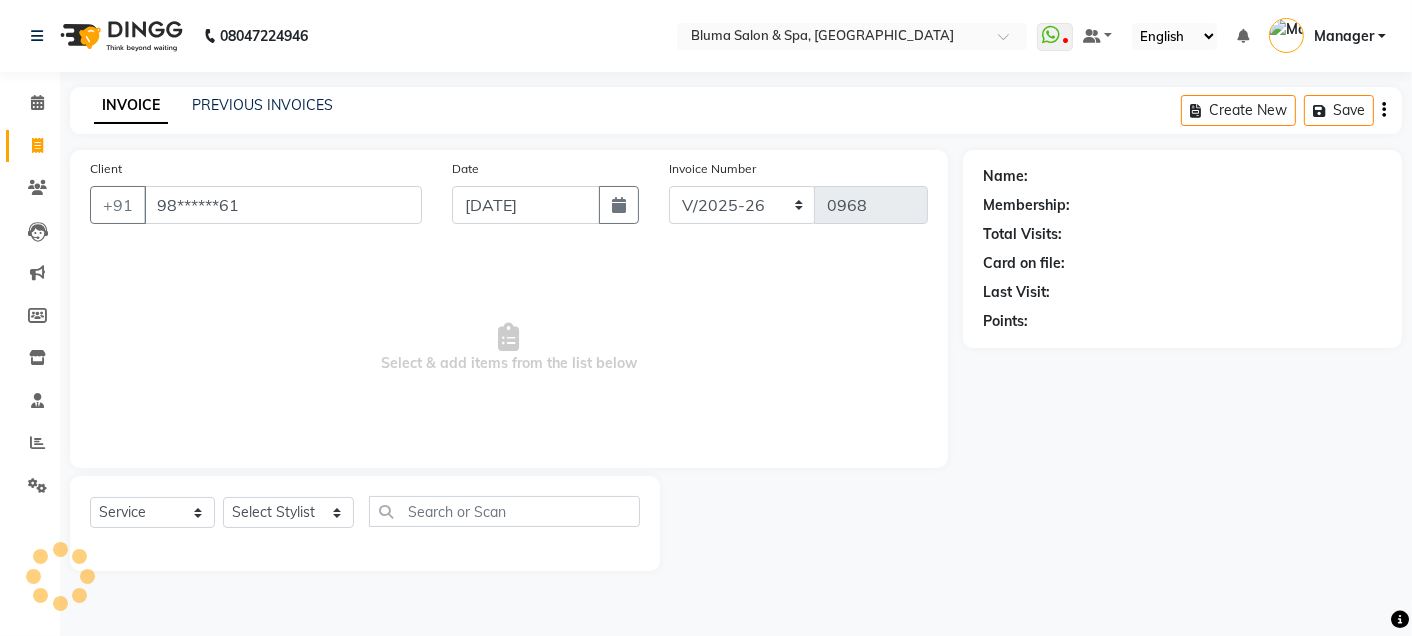 type on "98******61" 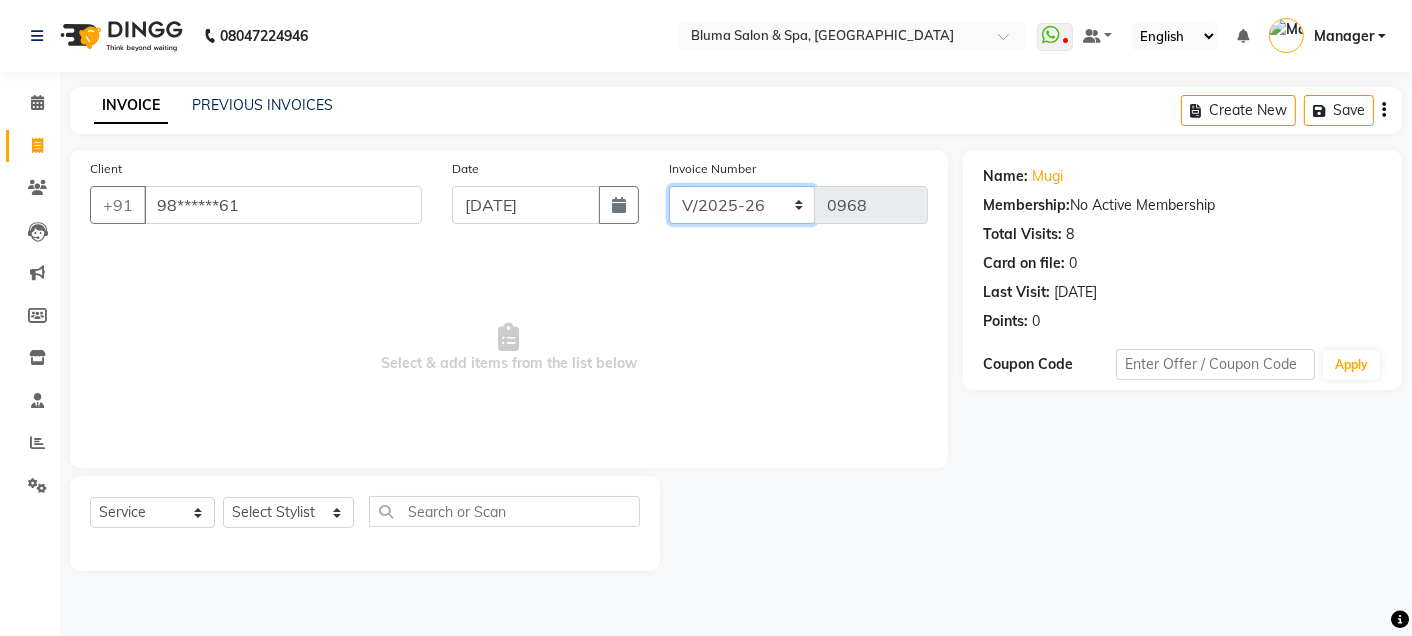 click on "ALN/2025-26 AL/2025-26 BKN/2025-26 BK/2025-26 V/2025 V/2025-26" 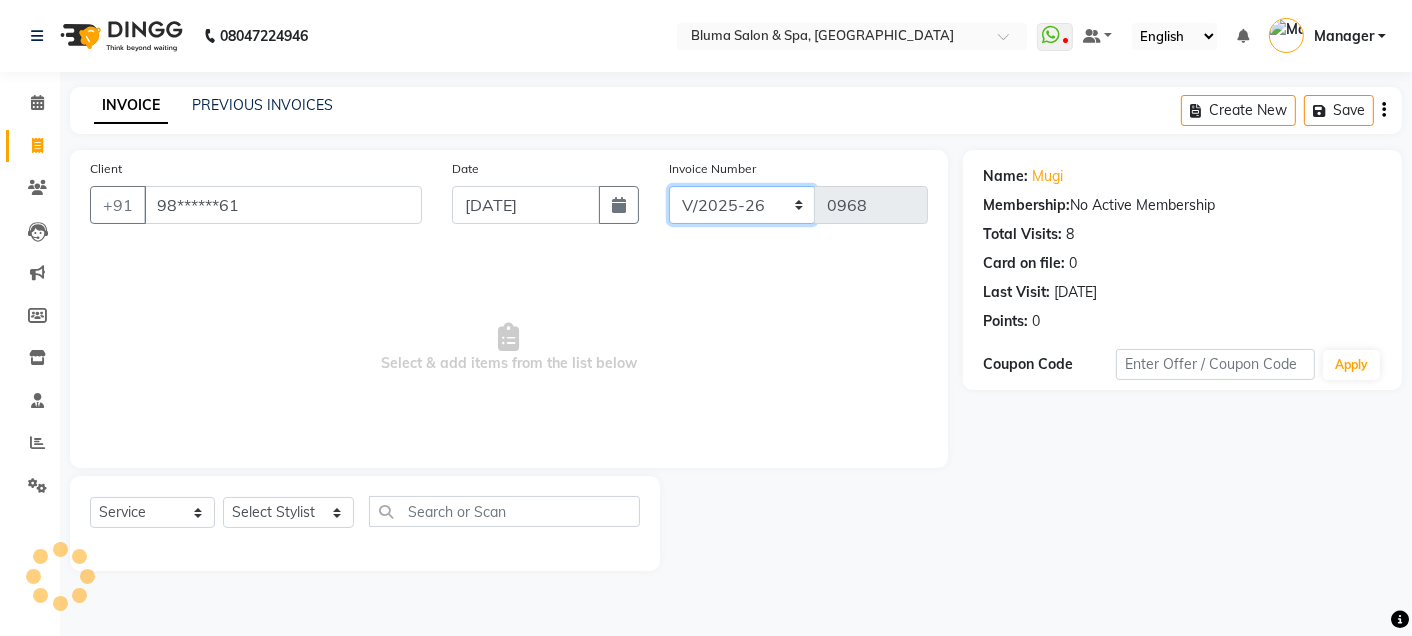 select on "7729" 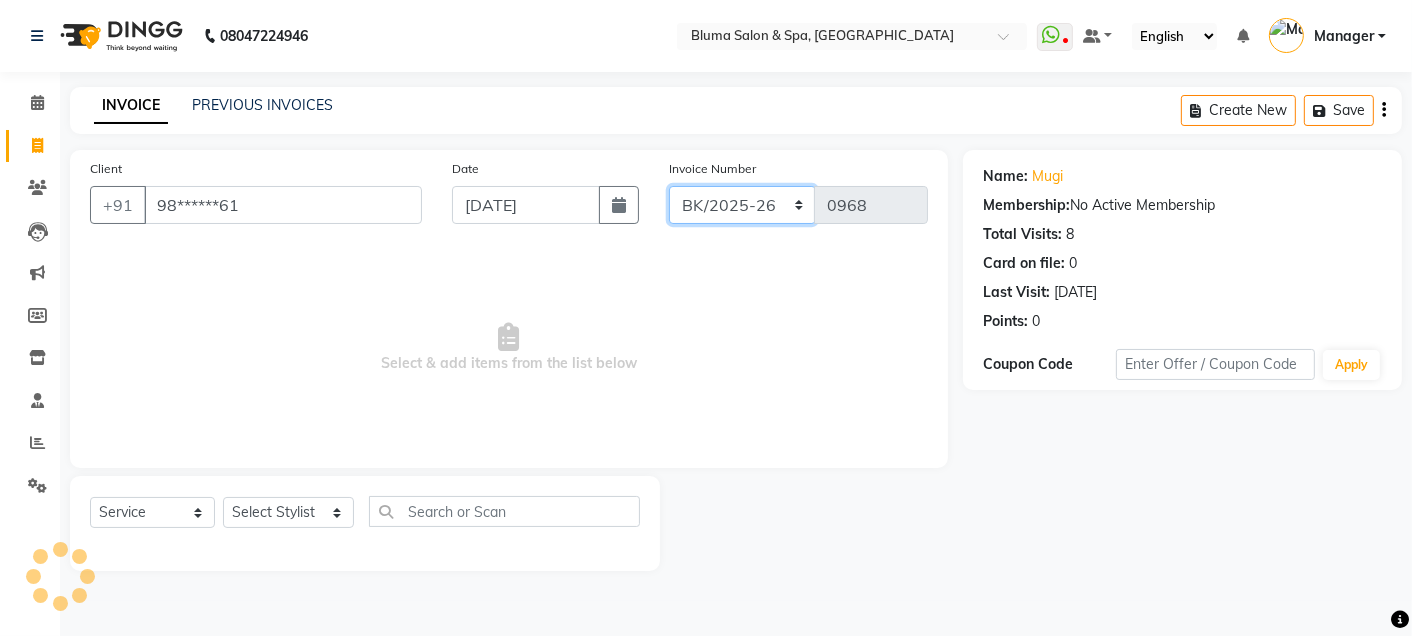click on "ALN/2025-26 AL/2025-26 BKN/2025-26 BK/2025-26 V/2025 V/2025-26" 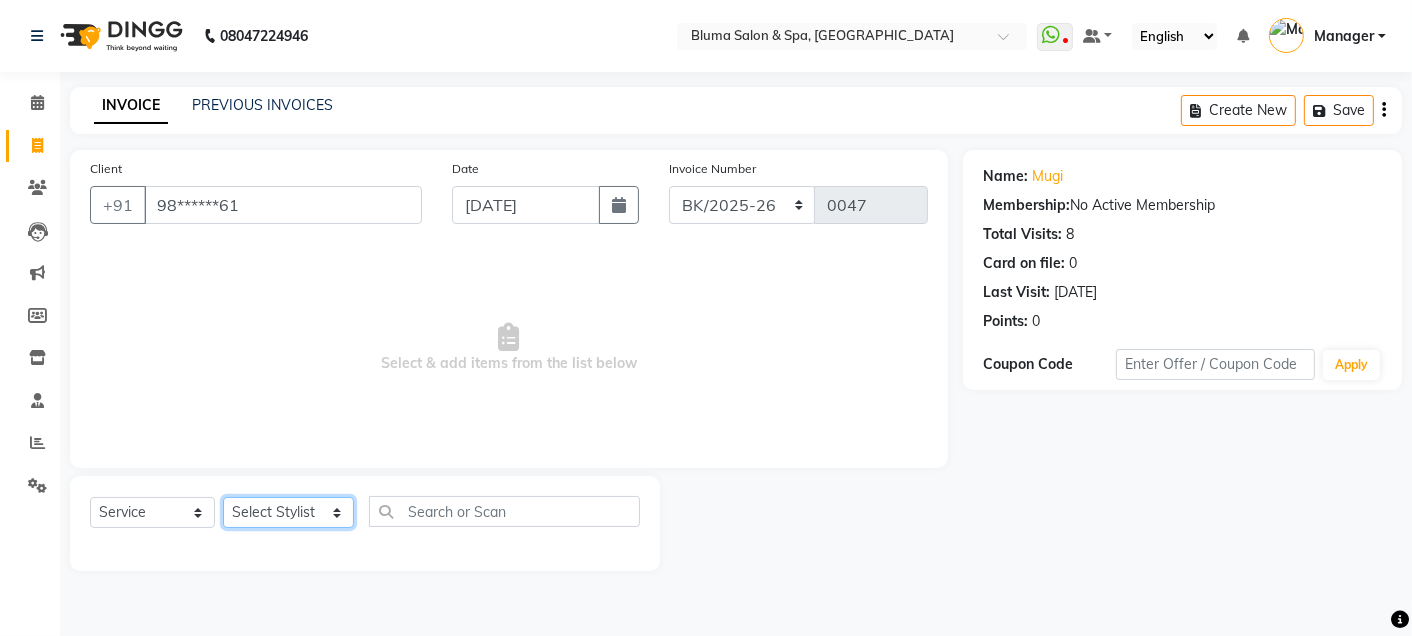 click on "Select Stylist Admin Ajay [PERSON_NAME]  [PERSON_NAME] [PERSON_NAME] Manager [PERSON_NAME] [PERSON_NAME] [PERSON_NAME]  pooja [PERSON_NAME] [PERSON_NAME] [PERSON_NAME] [PERSON_NAME]" 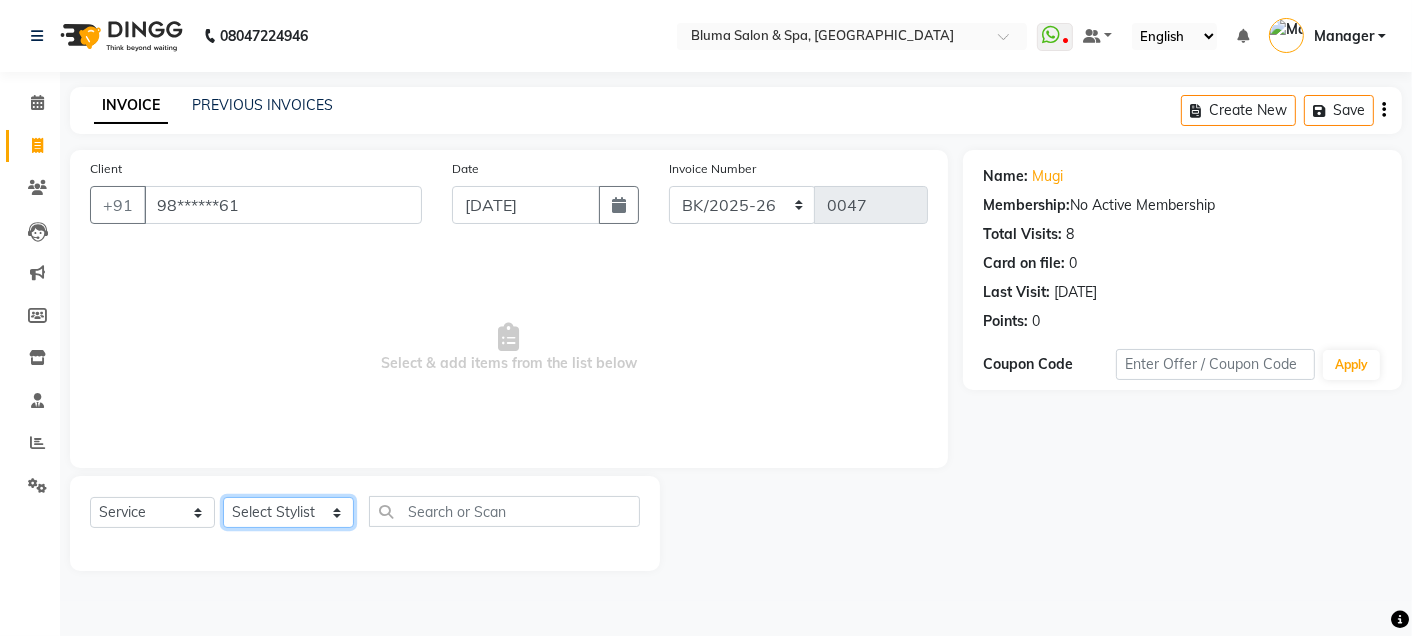 select on "30719" 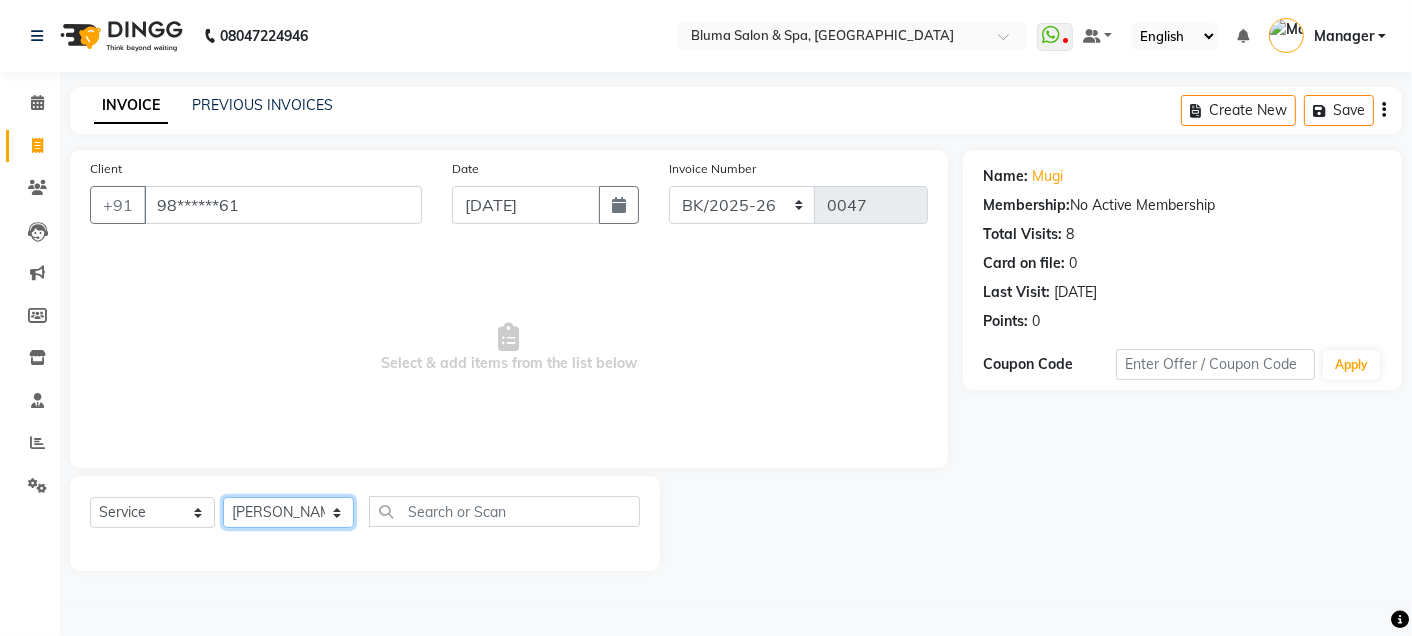 click on "Select Stylist Admin Ajay [PERSON_NAME]  [PERSON_NAME] [PERSON_NAME] Manager [PERSON_NAME] [PERSON_NAME] [PERSON_NAME]  pooja [PERSON_NAME] [PERSON_NAME] [PERSON_NAME] [PERSON_NAME]" 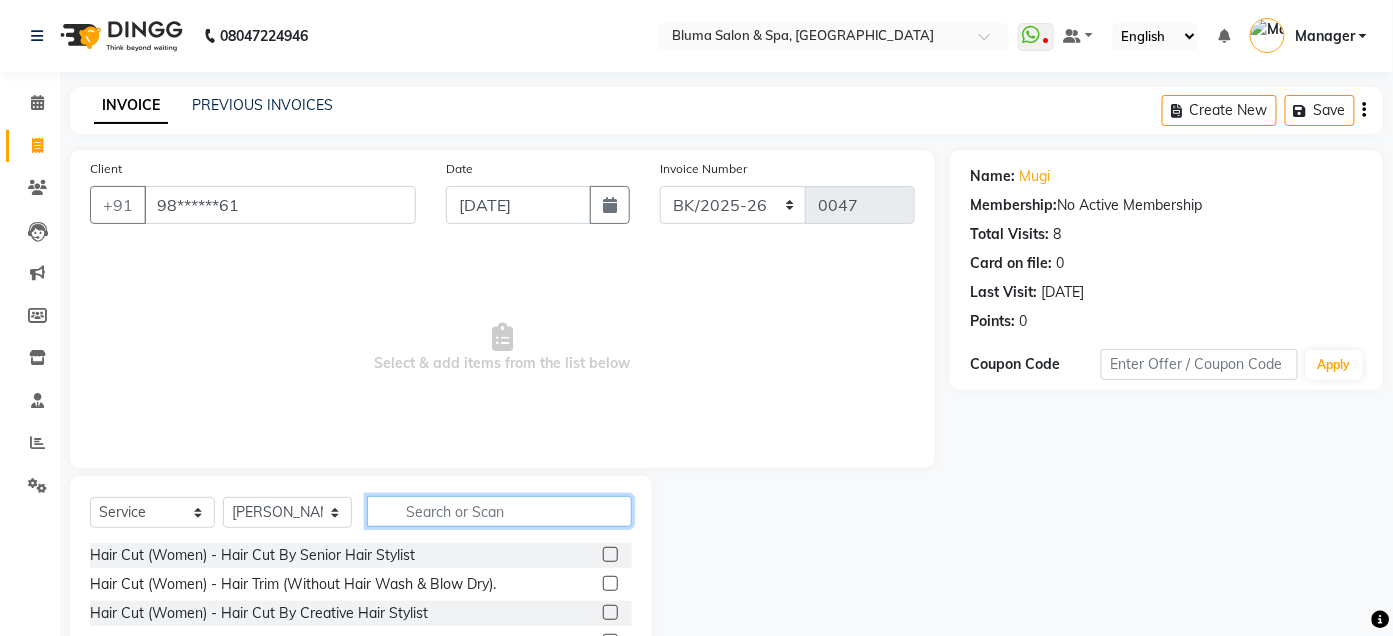 click 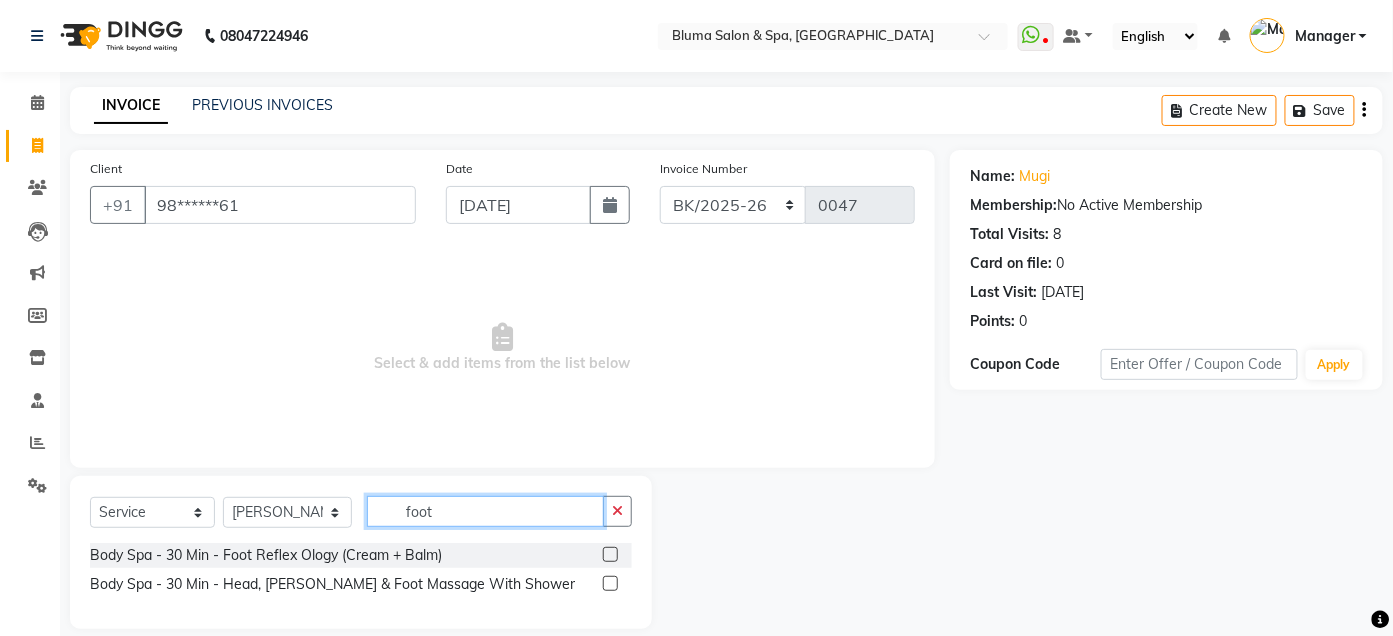 type on "foot" 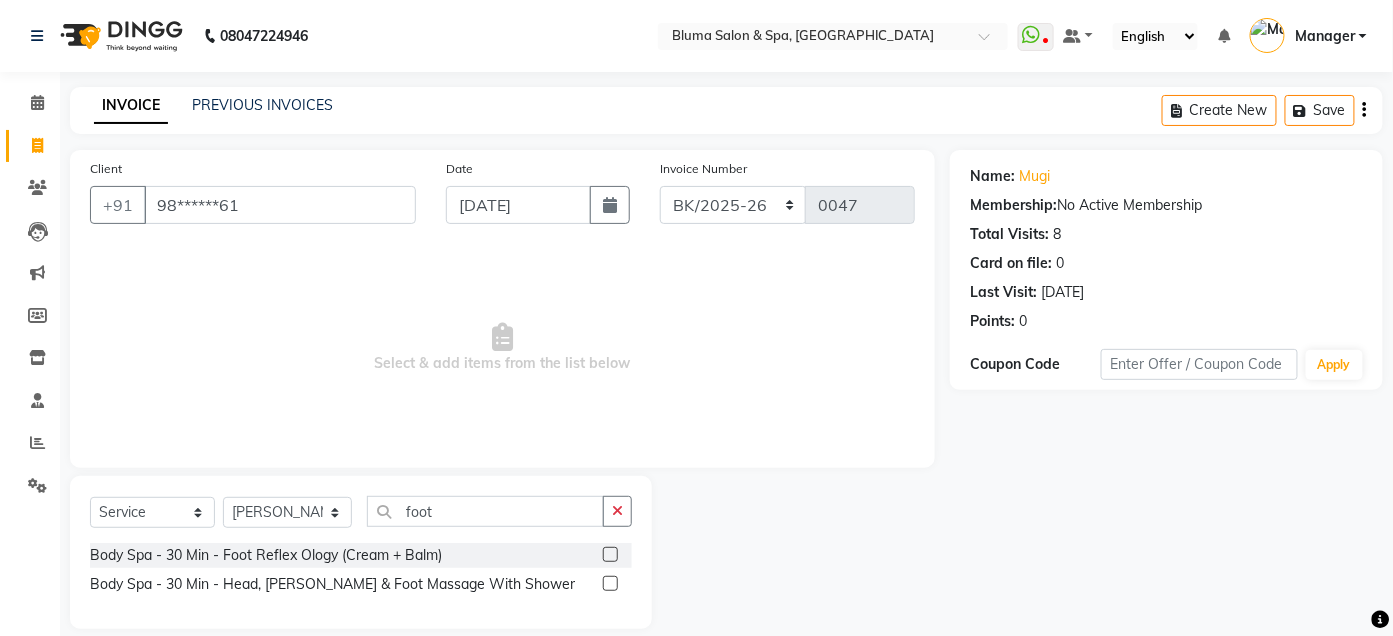 click 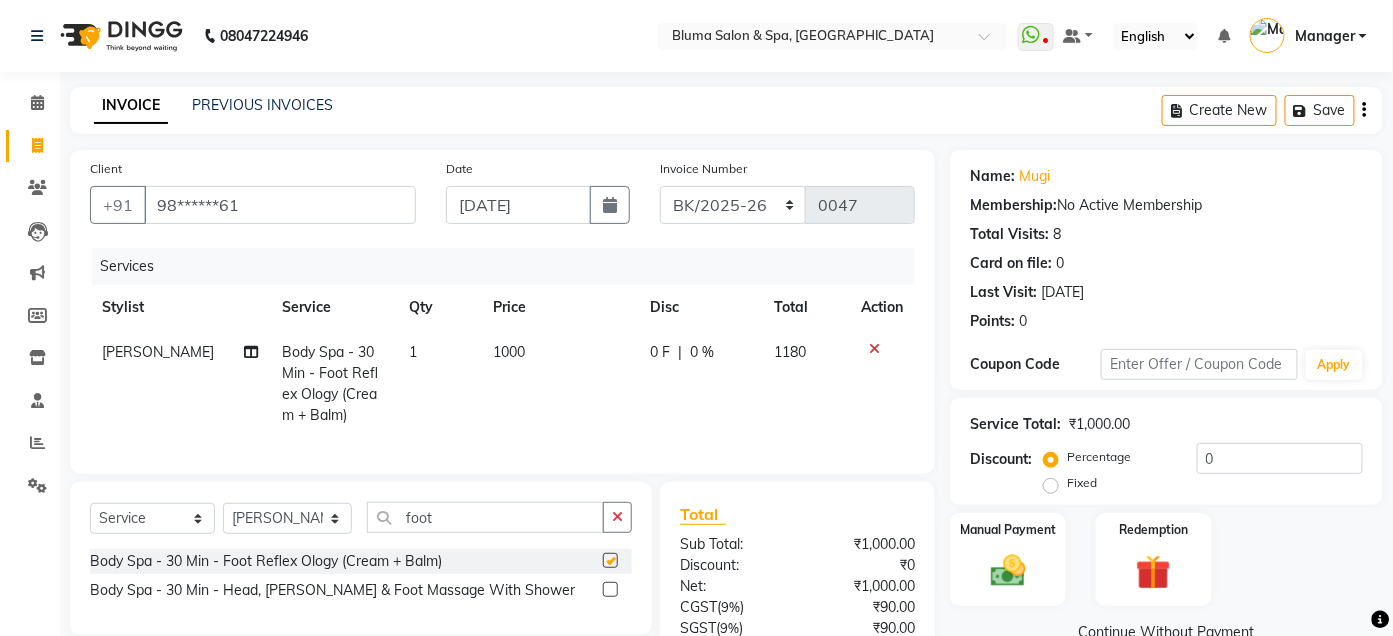 checkbox on "false" 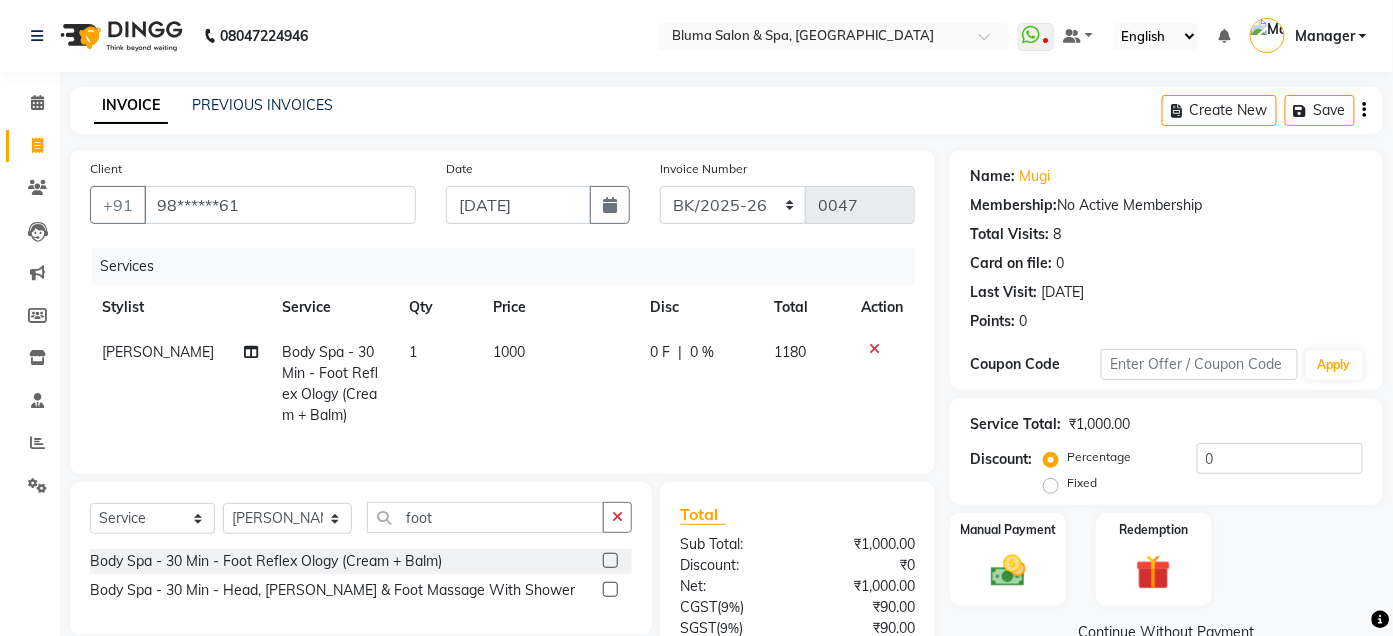 click on "1000" 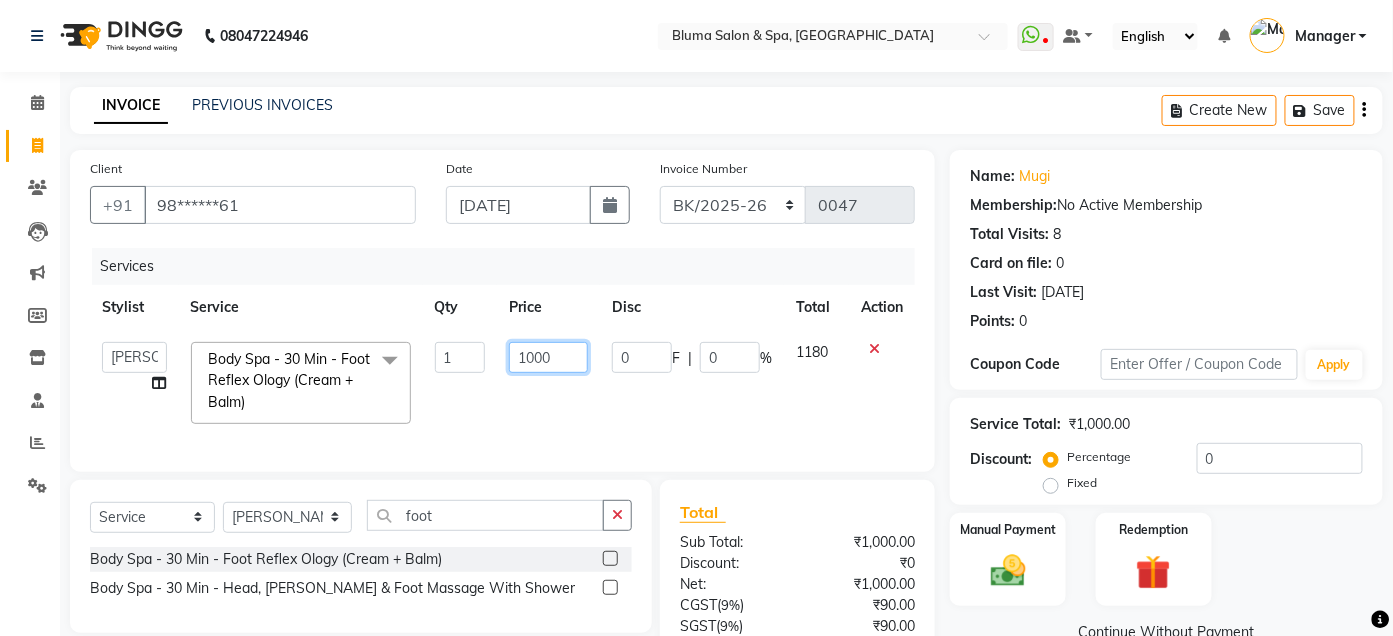 click on "1000" 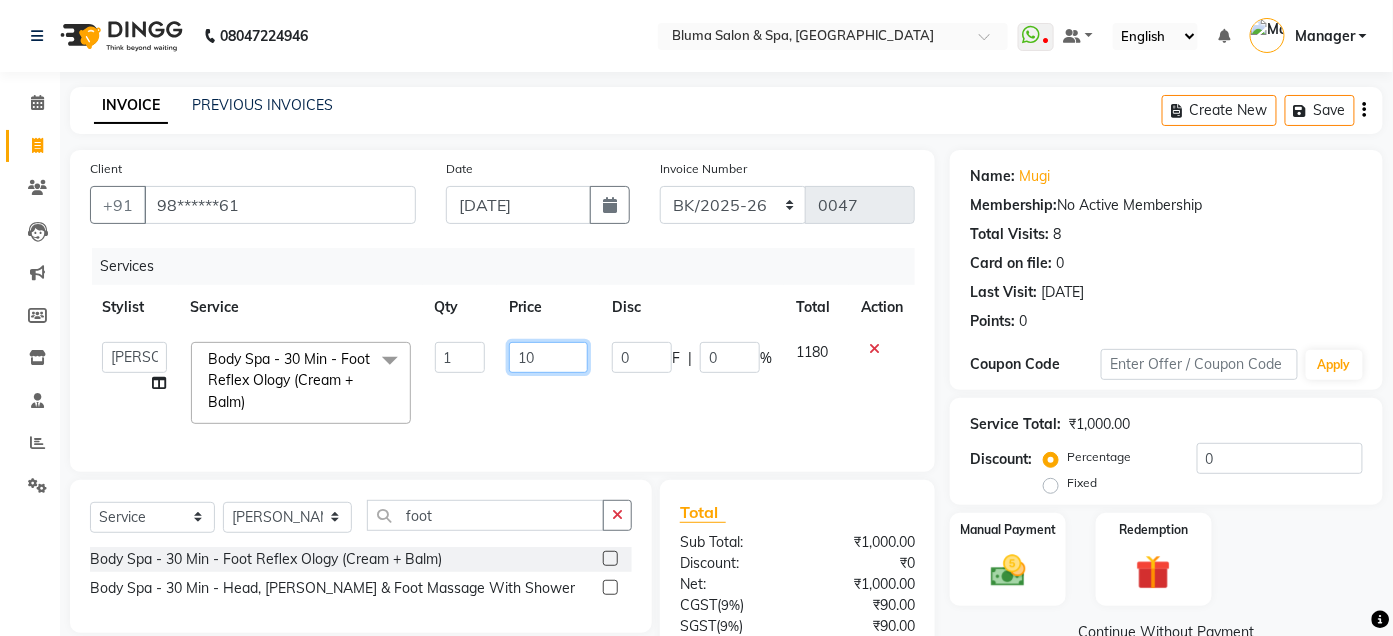 type on "1" 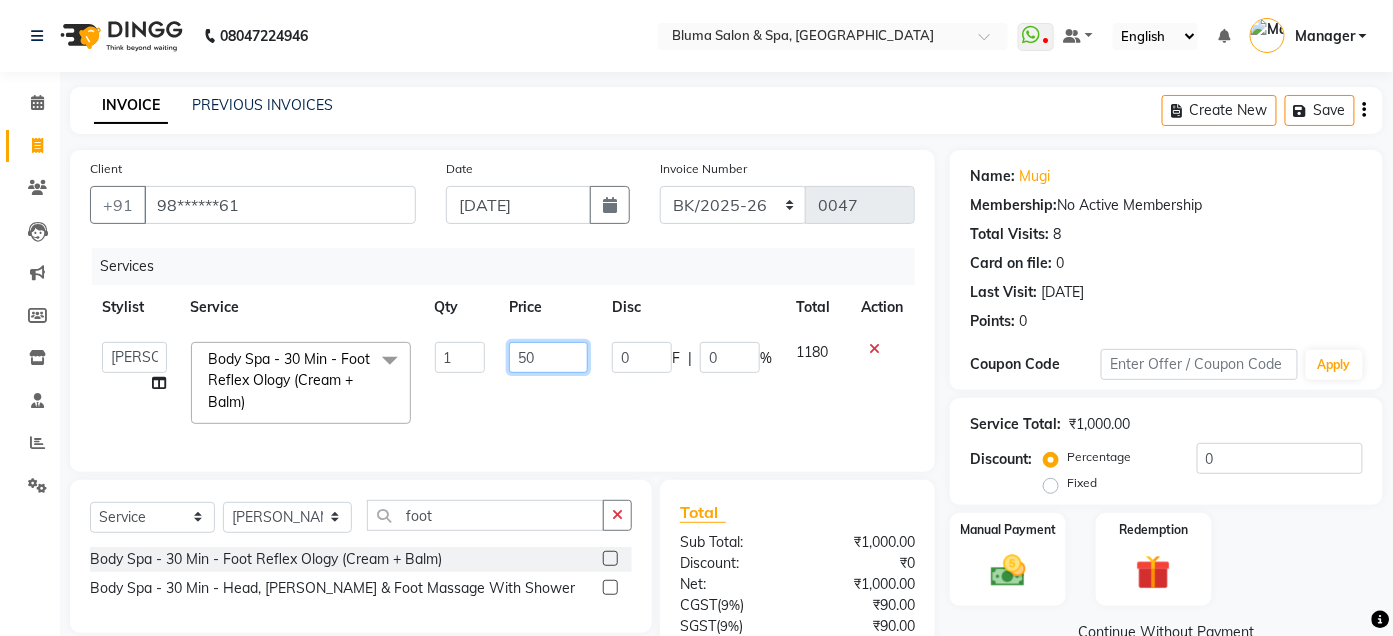 type on "500" 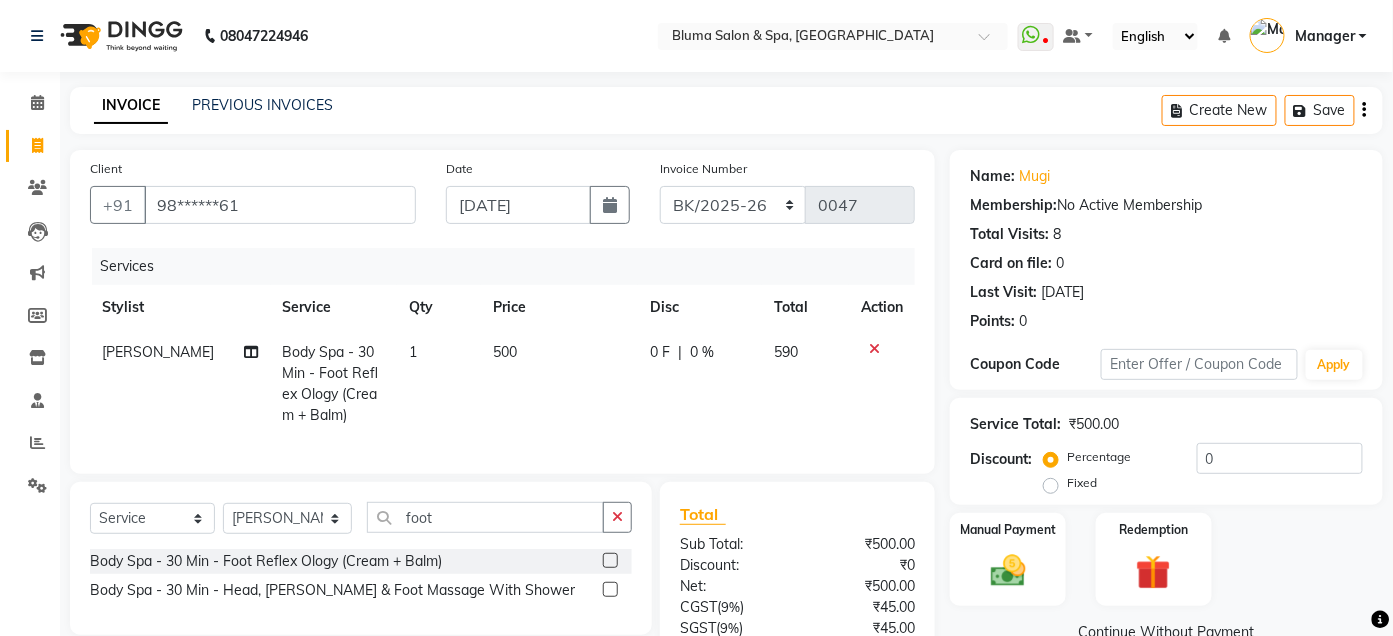 click on "500" 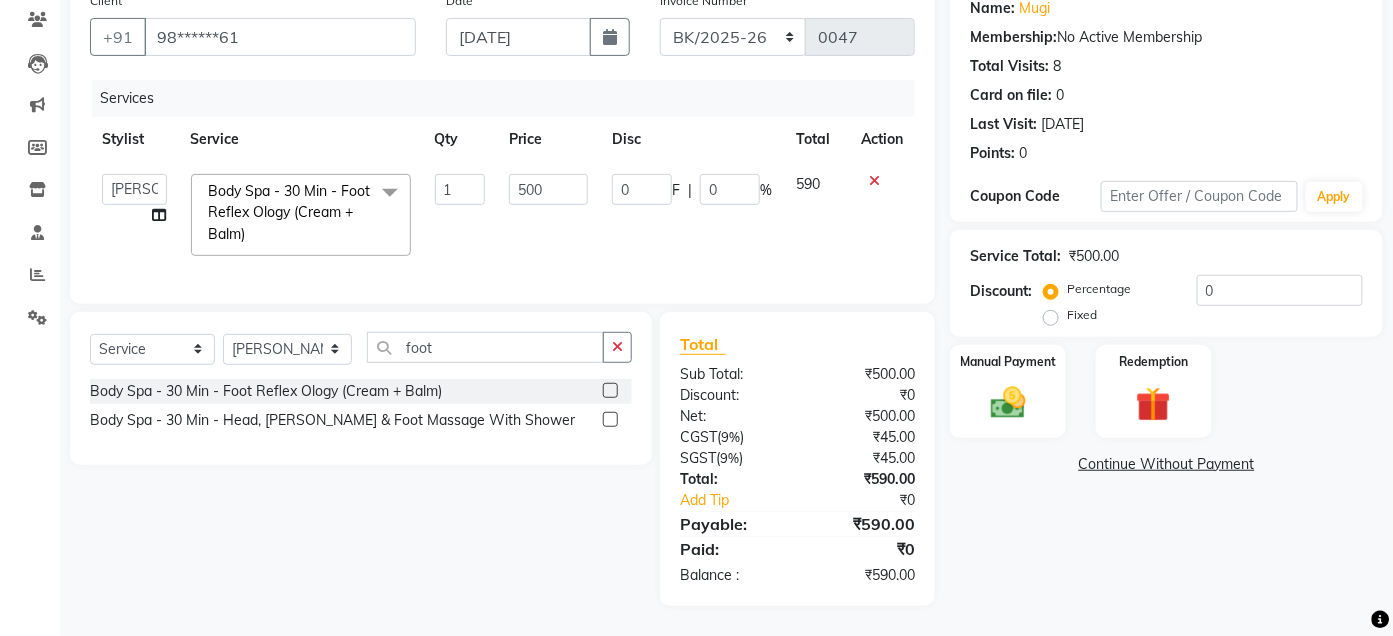 scroll, scrollTop: 185, scrollLeft: 0, axis: vertical 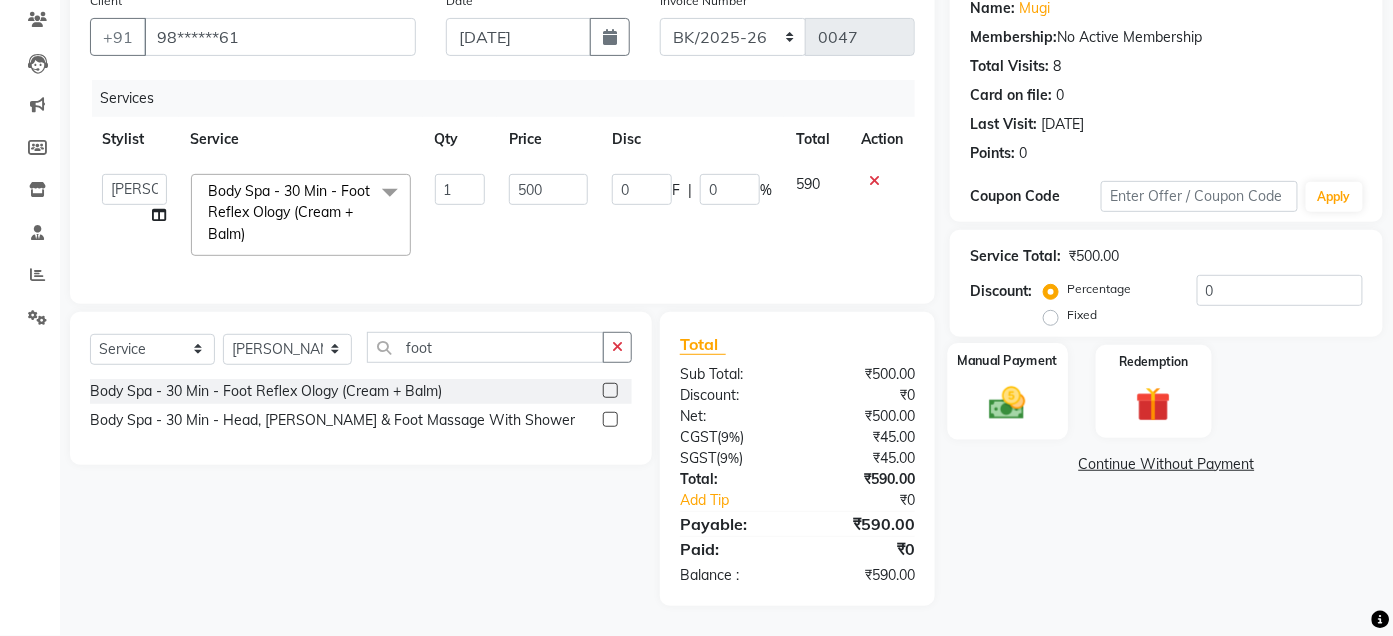 click on "Manual Payment" 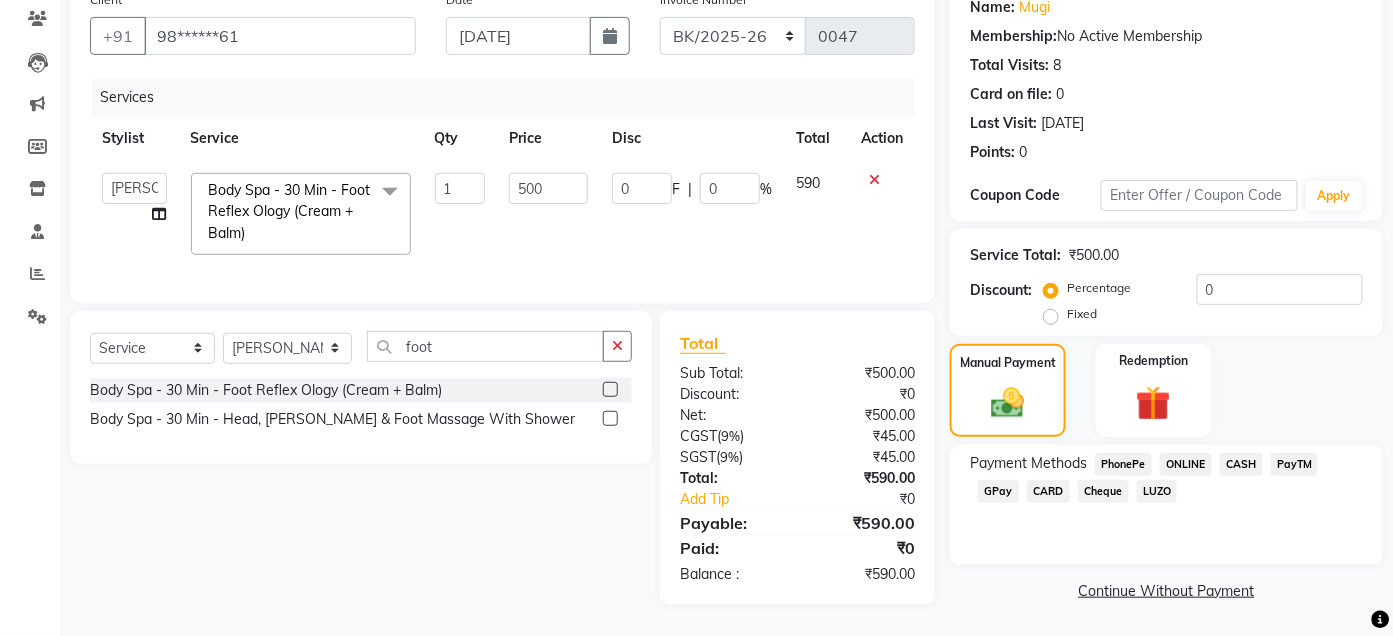 click on "CARD" 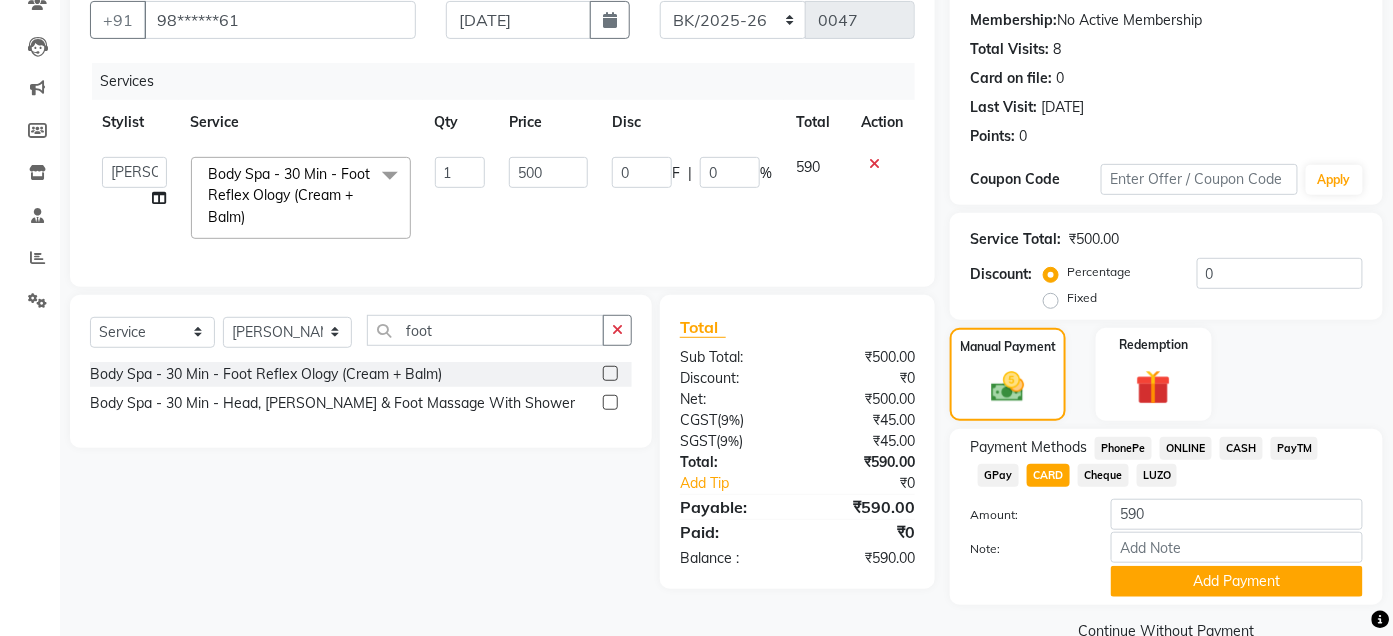 scroll, scrollTop: 226, scrollLeft: 0, axis: vertical 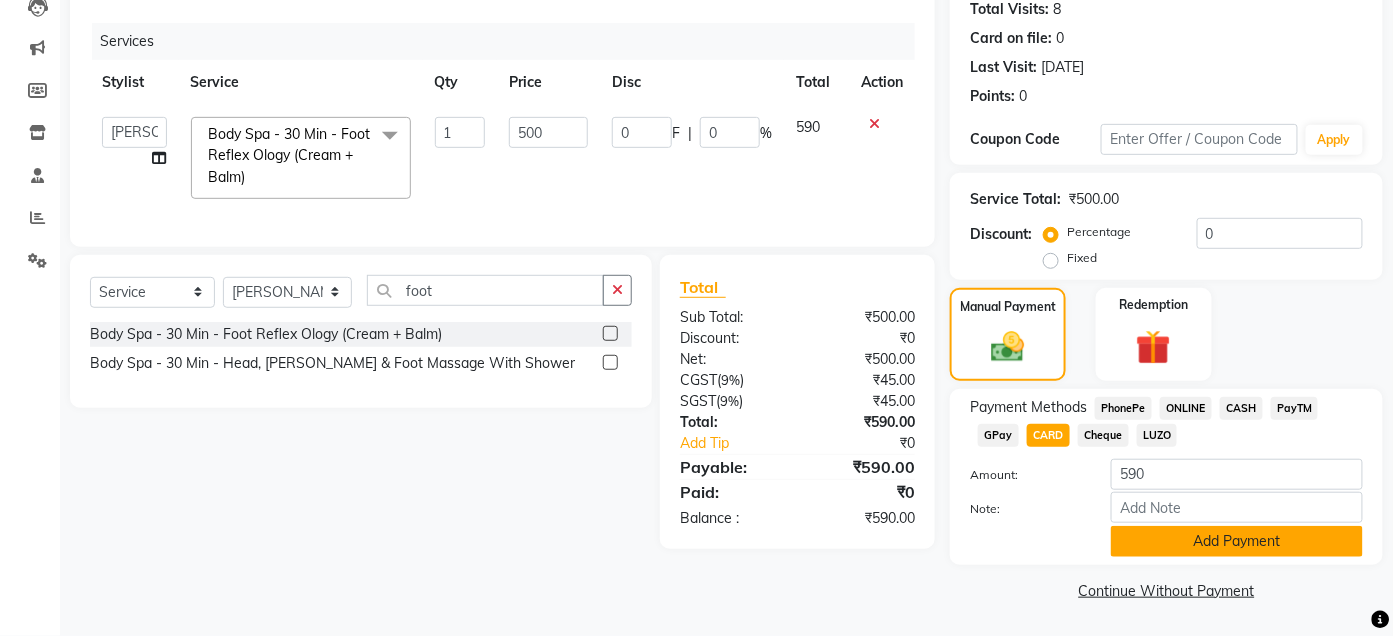 click on "Add Payment" 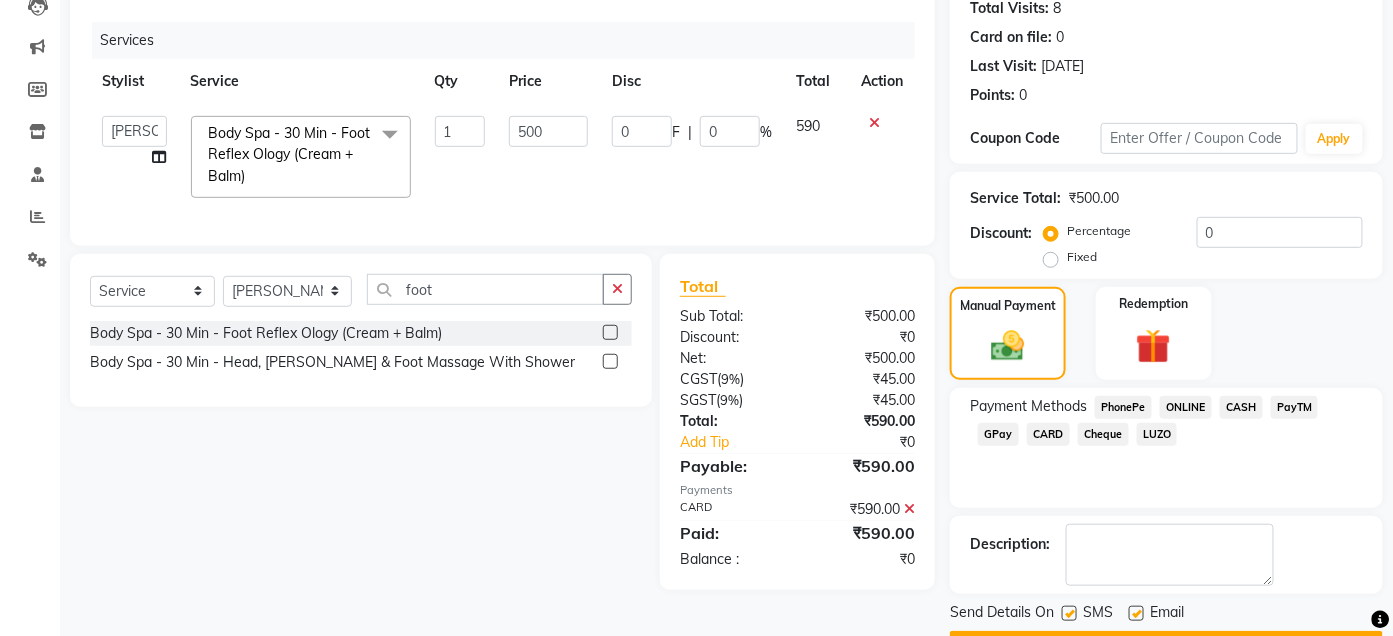 scroll, scrollTop: 282, scrollLeft: 0, axis: vertical 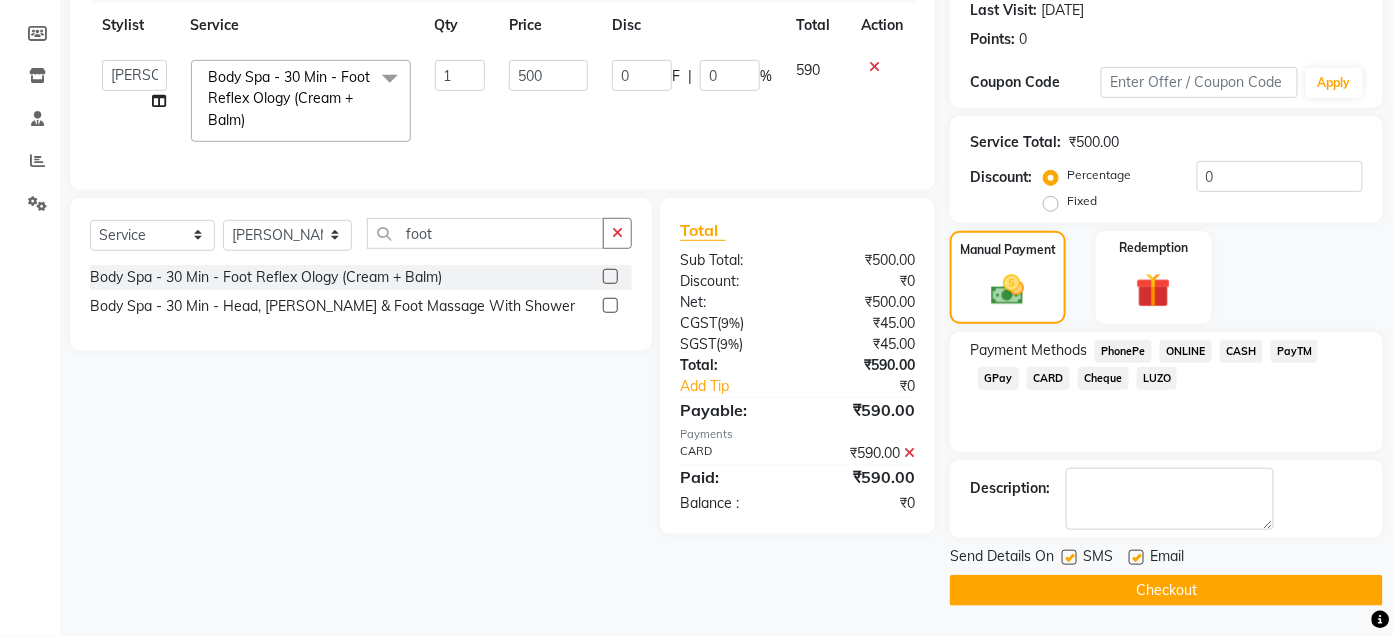 click on "Checkout" 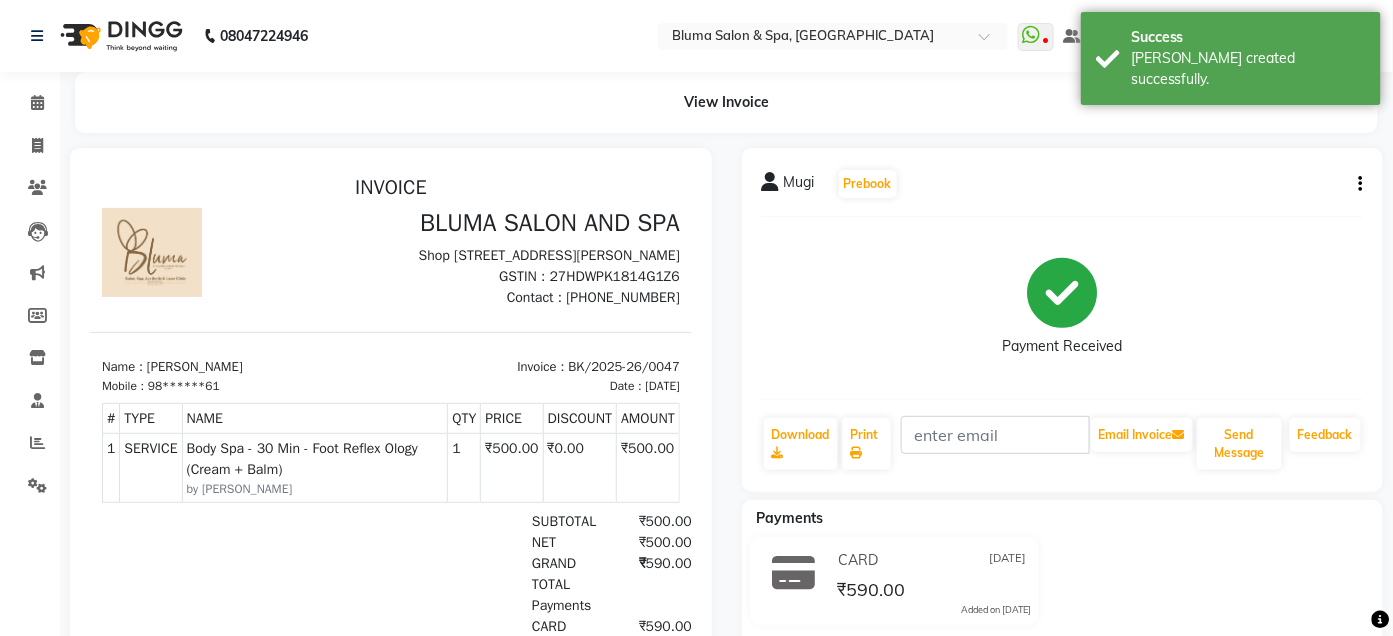 scroll, scrollTop: 0, scrollLeft: 0, axis: both 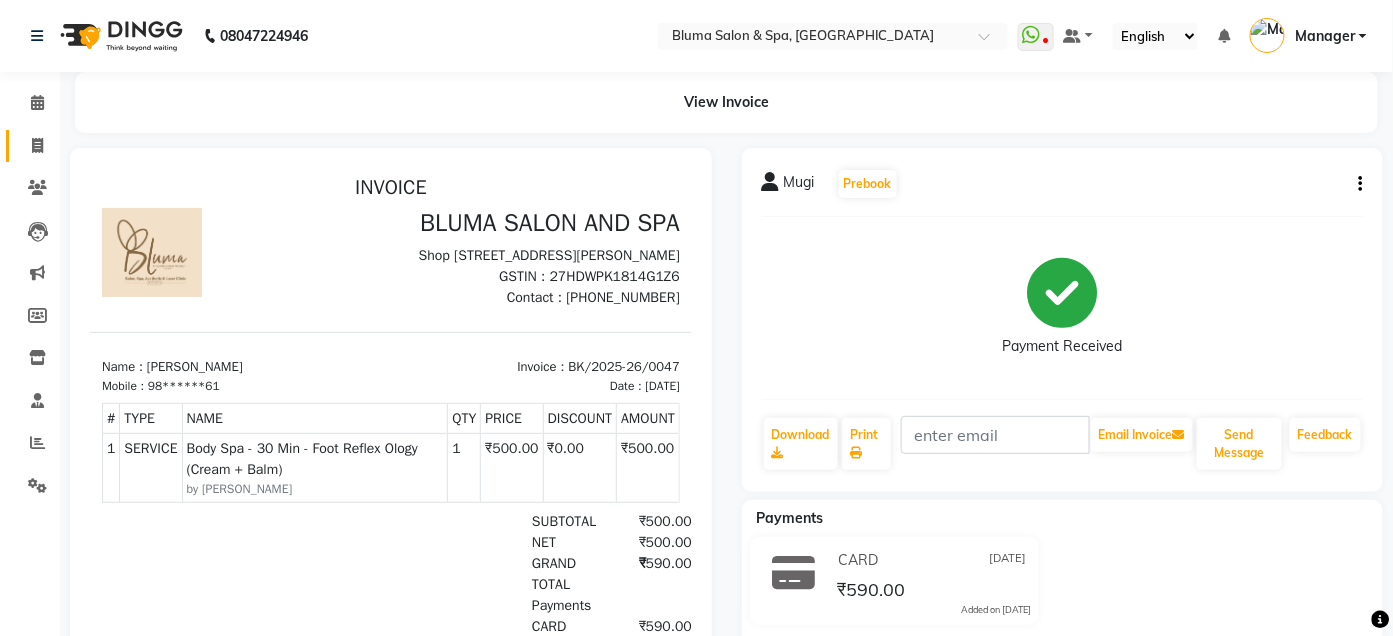 click on "Invoice" 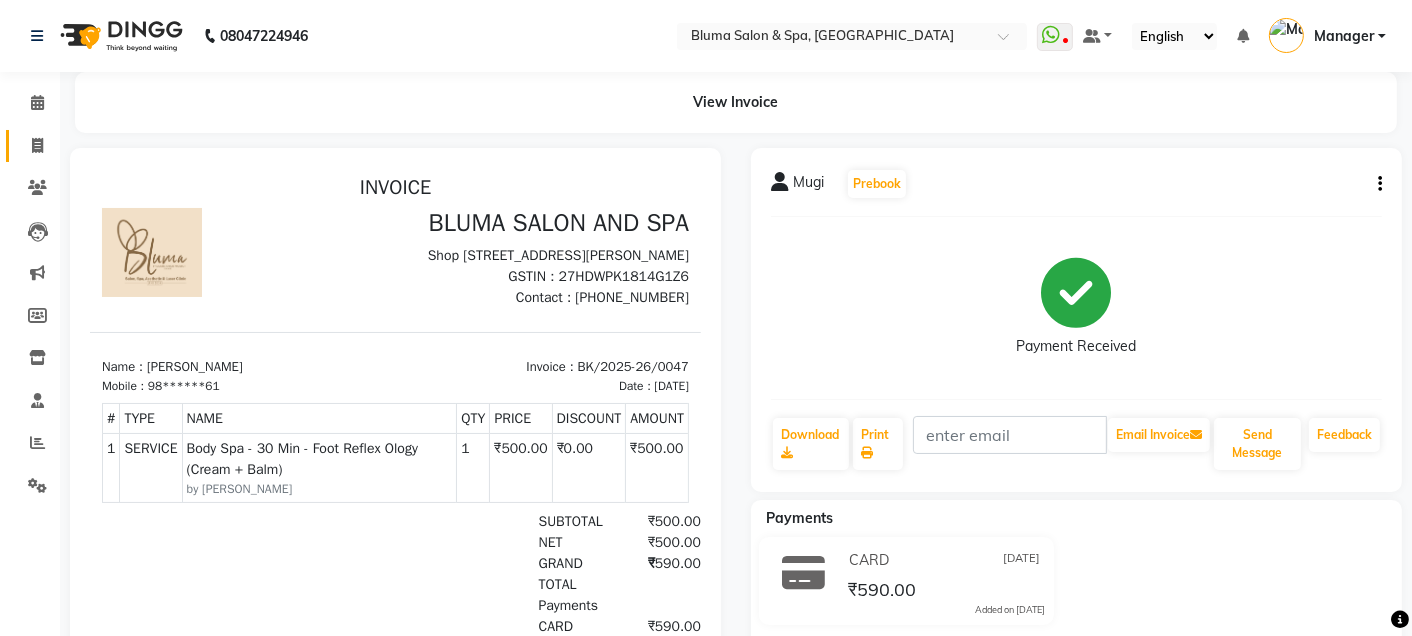select on "3653" 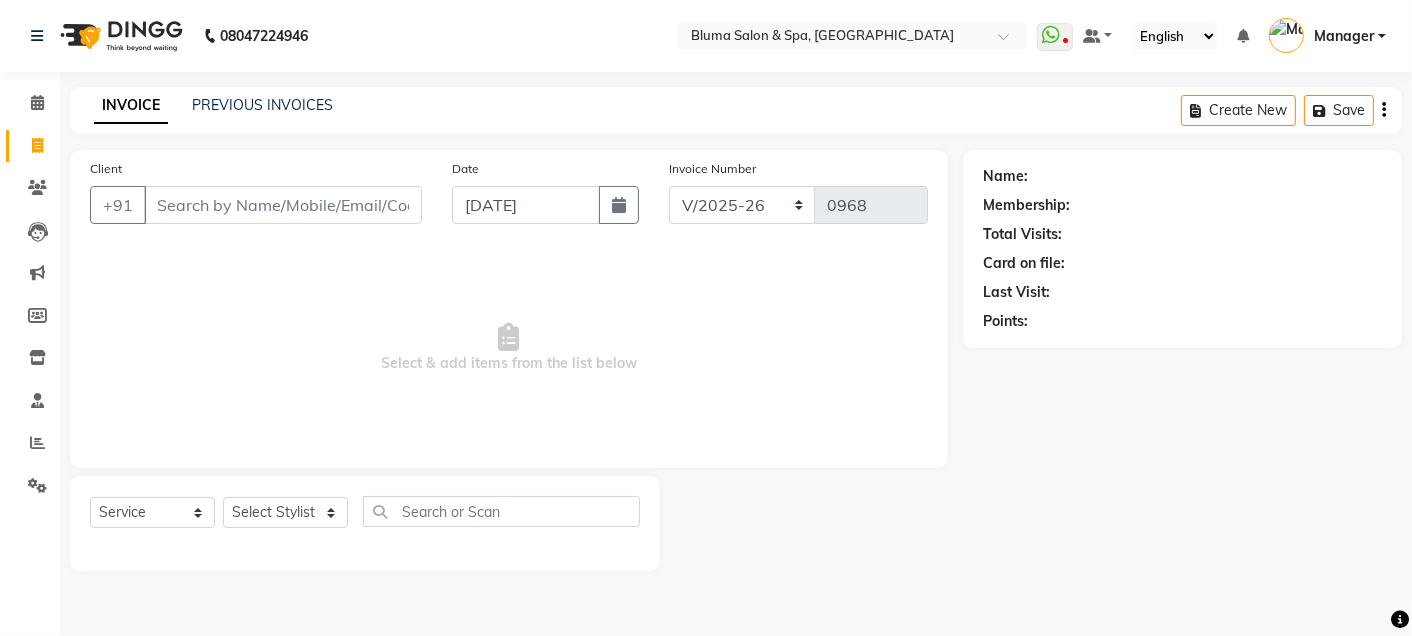 click on "Client" at bounding box center [283, 205] 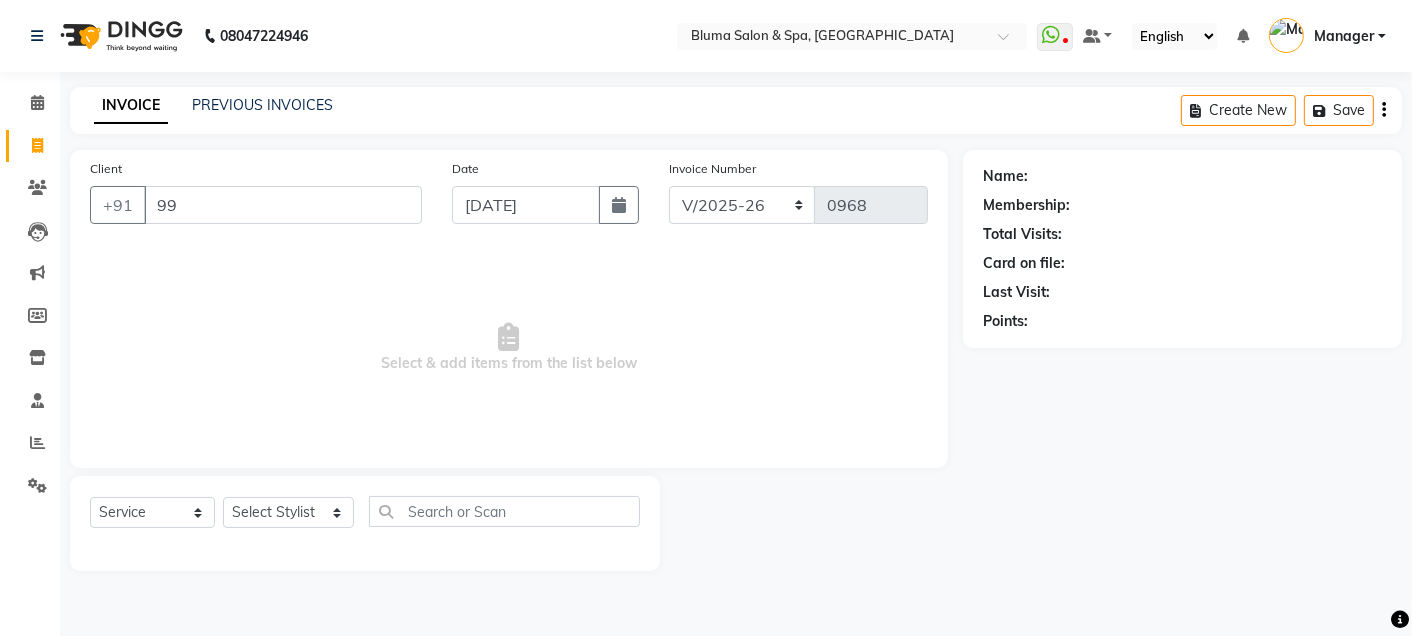 type on "9" 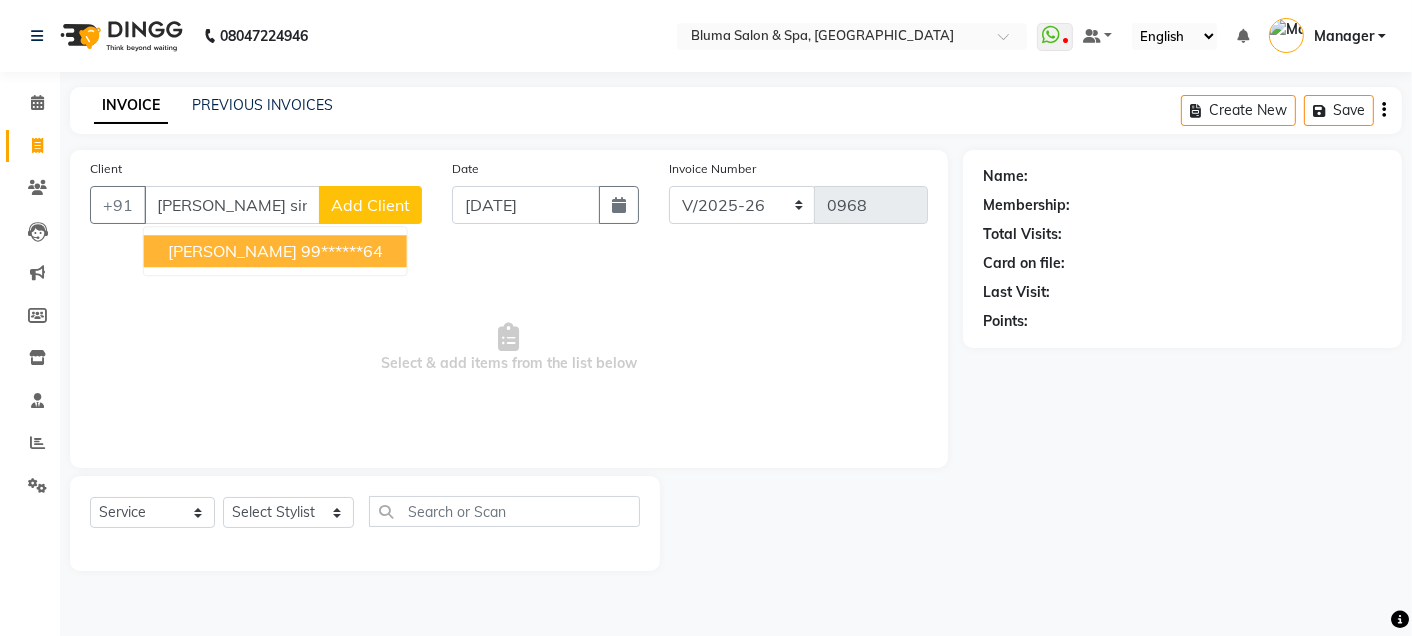 click on "[PERSON_NAME]" at bounding box center (232, 251) 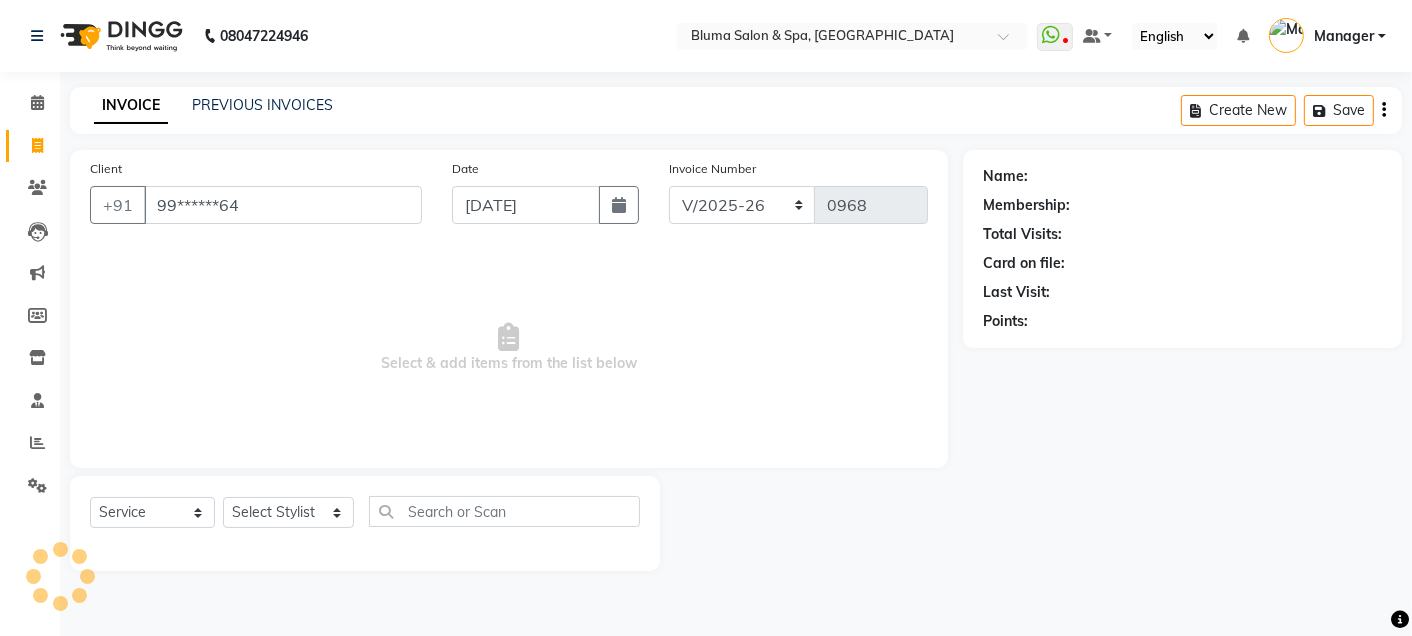 type on "99******64" 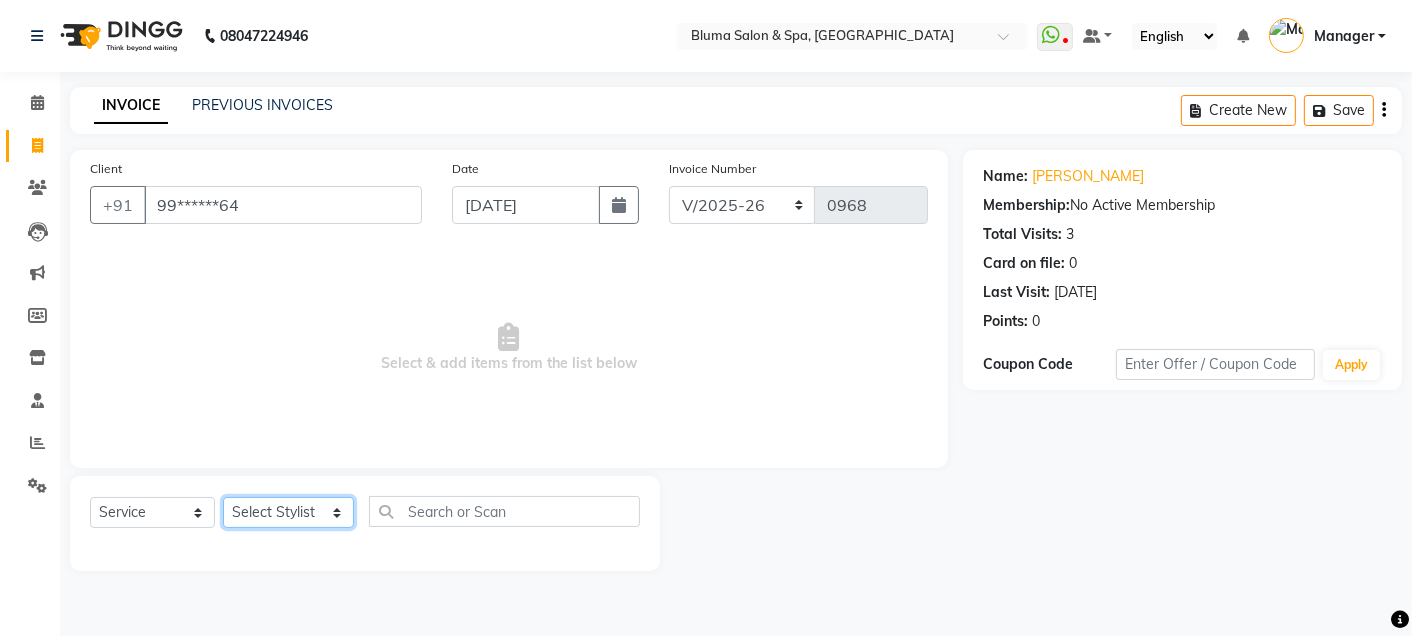 click on "Select Stylist Admin Ajay [PERSON_NAME]  [PERSON_NAME] [PERSON_NAME] Manager [PERSON_NAME] [PERSON_NAME] [PERSON_NAME]  pooja [PERSON_NAME] [PERSON_NAME] [PERSON_NAME] [PERSON_NAME]" 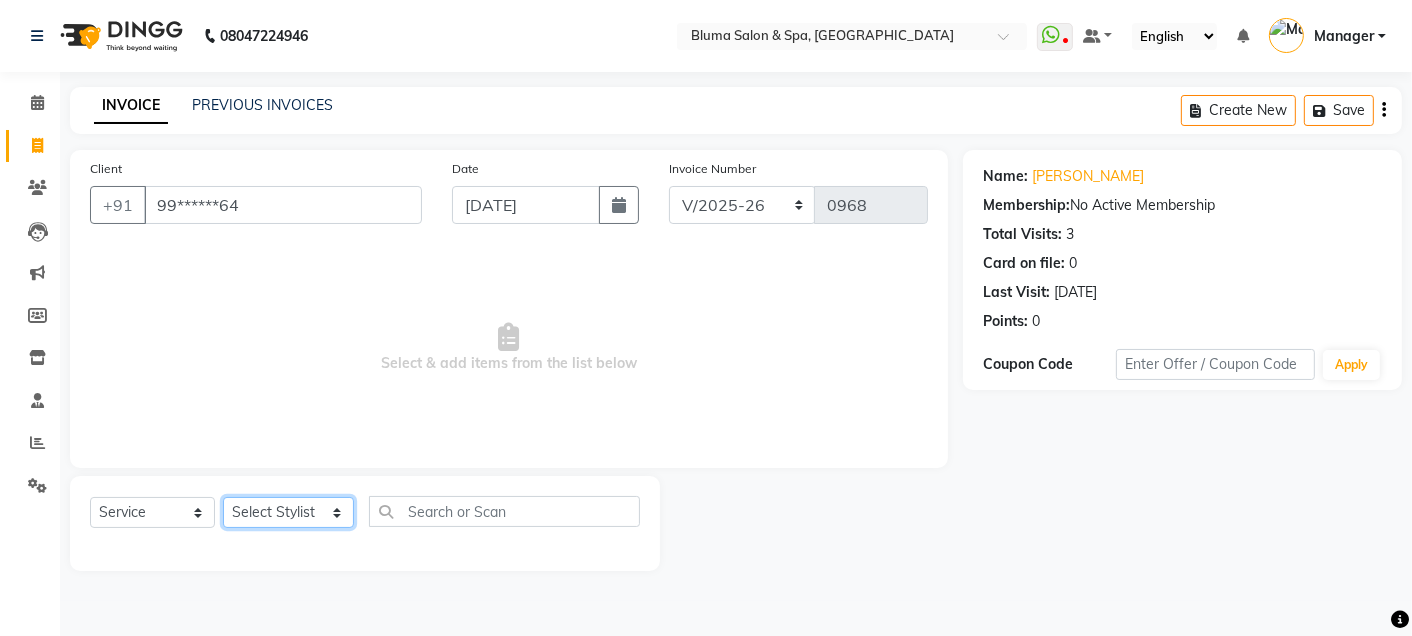 select on "74045" 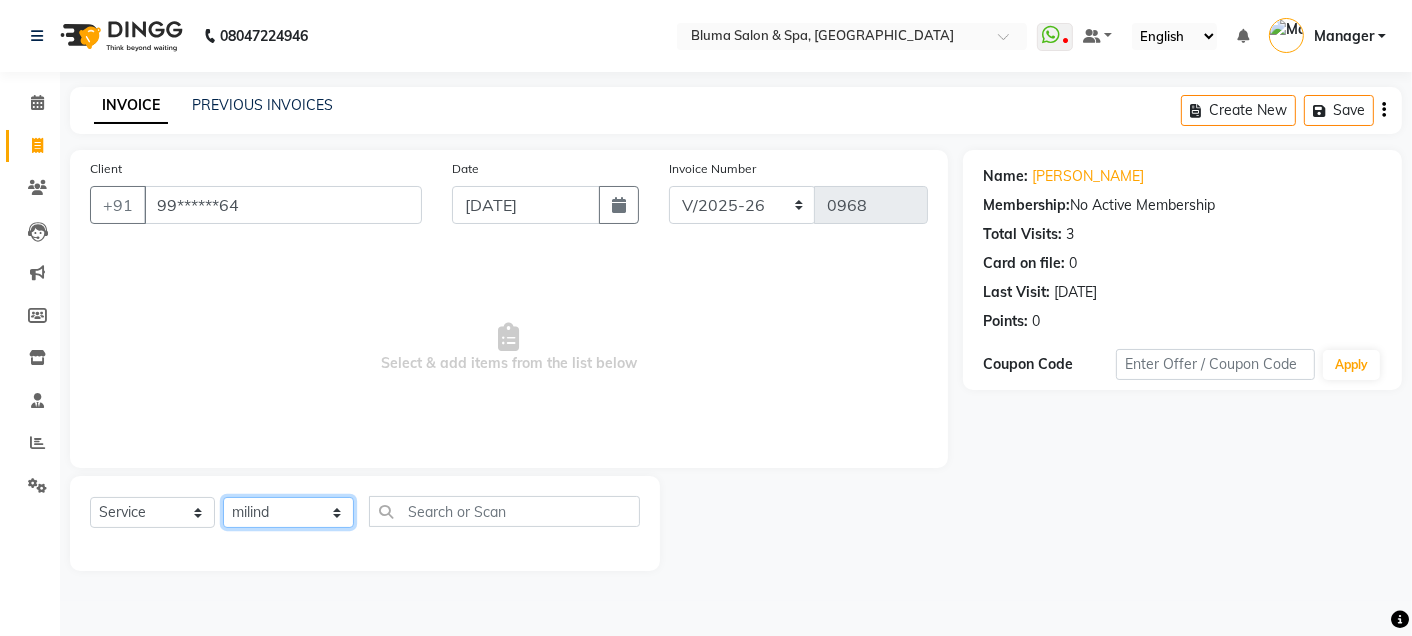 click on "Select Stylist Admin Ajay [PERSON_NAME]  [PERSON_NAME] [PERSON_NAME] Manager [PERSON_NAME] [PERSON_NAME] [PERSON_NAME]  pooja [PERSON_NAME] [PERSON_NAME] [PERSON_NAME] [PERSON_NAME]" 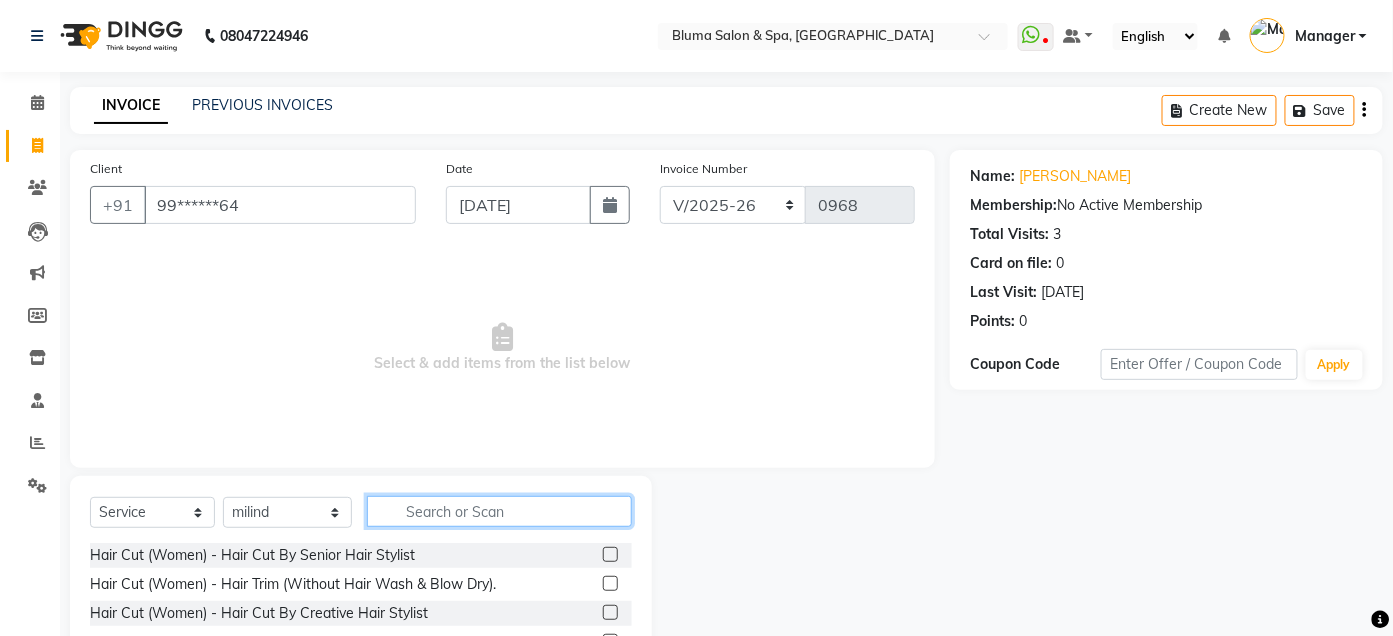 click 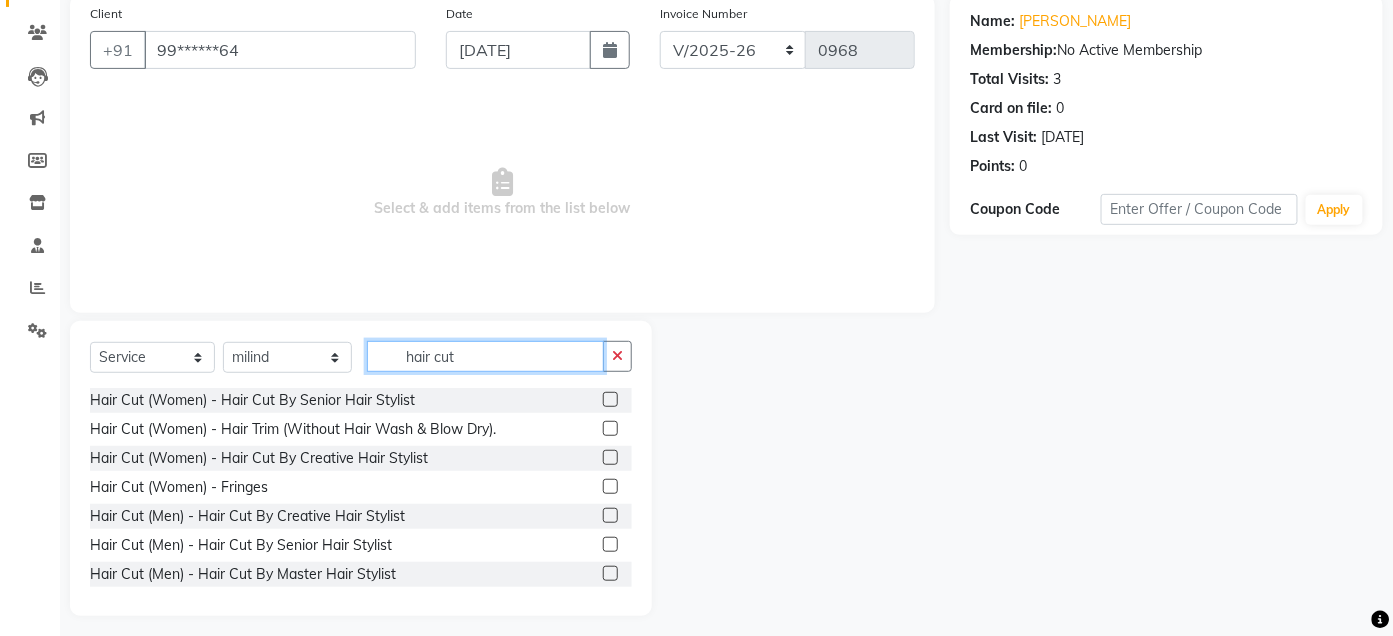 scroll, scrollTop: 164, scrollLeft: 0, axis: vertical 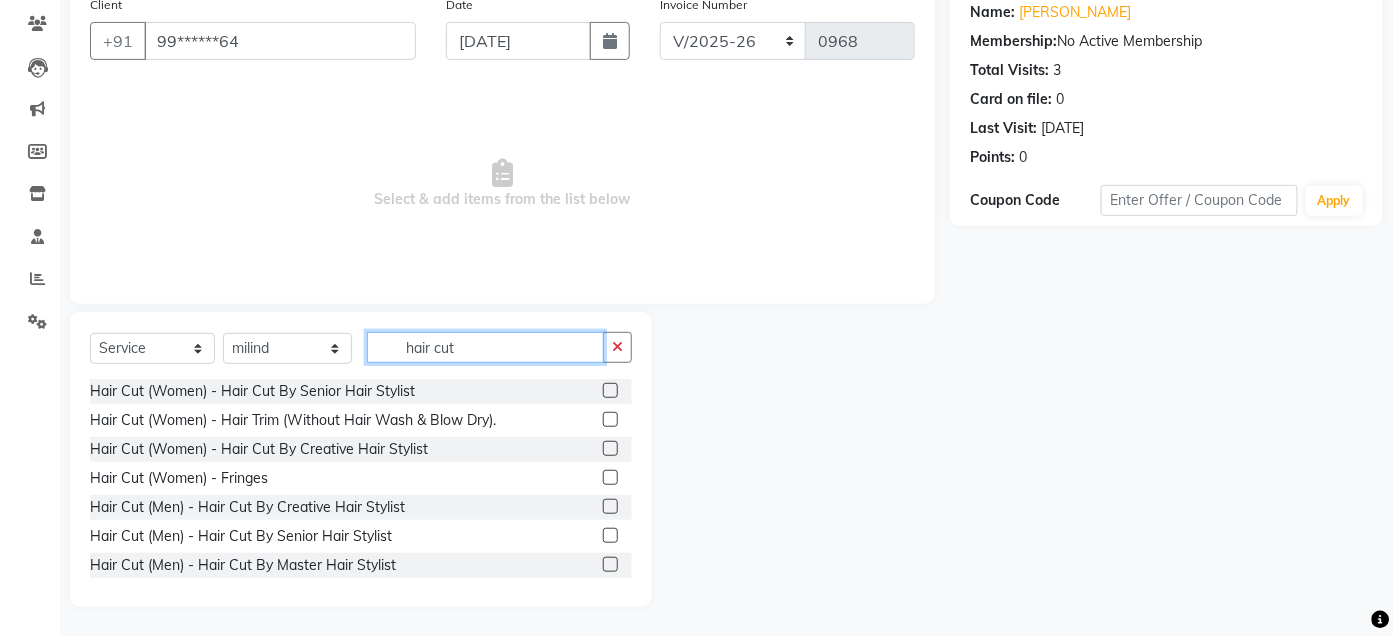 type on "hair cut" 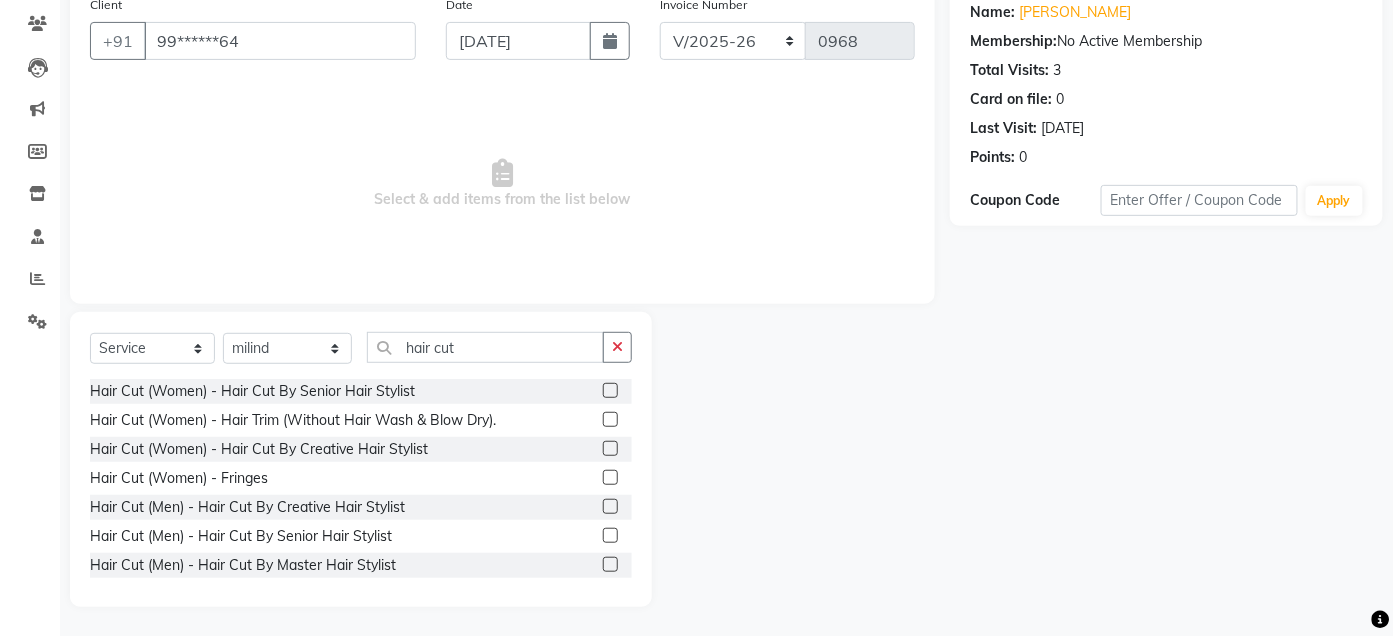 click 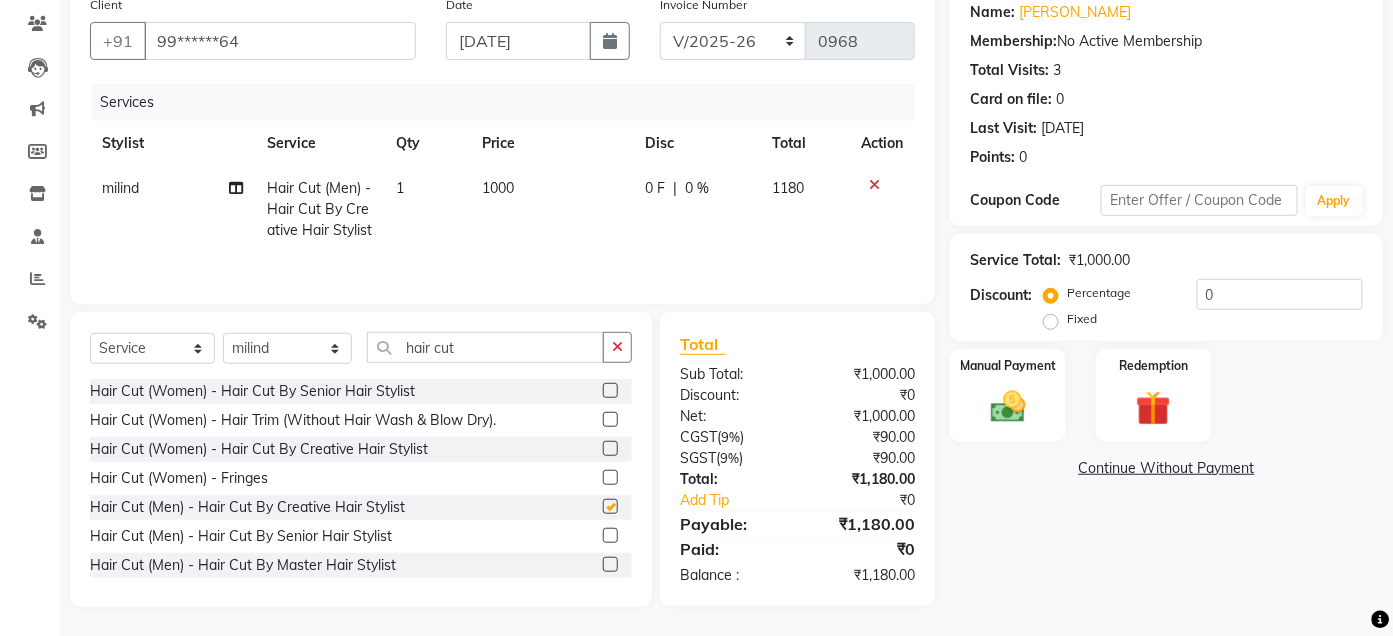 checkbox on "false" 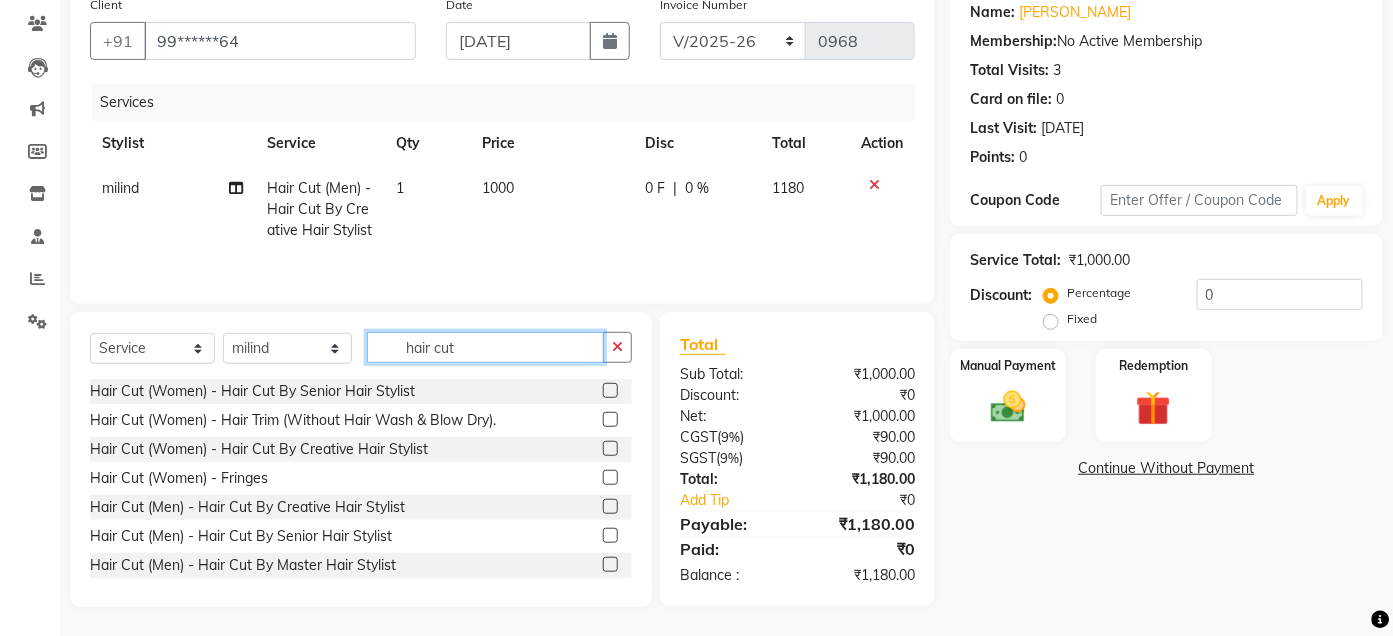 click on "hair cut" 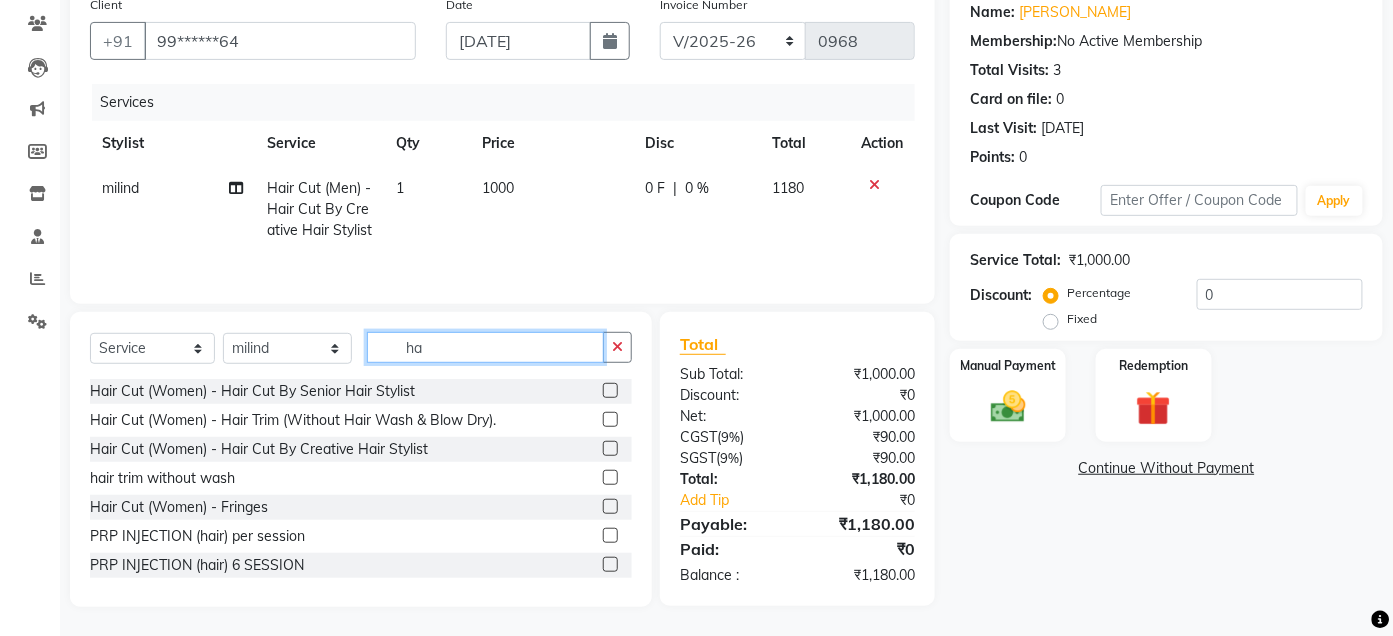 type on "h" 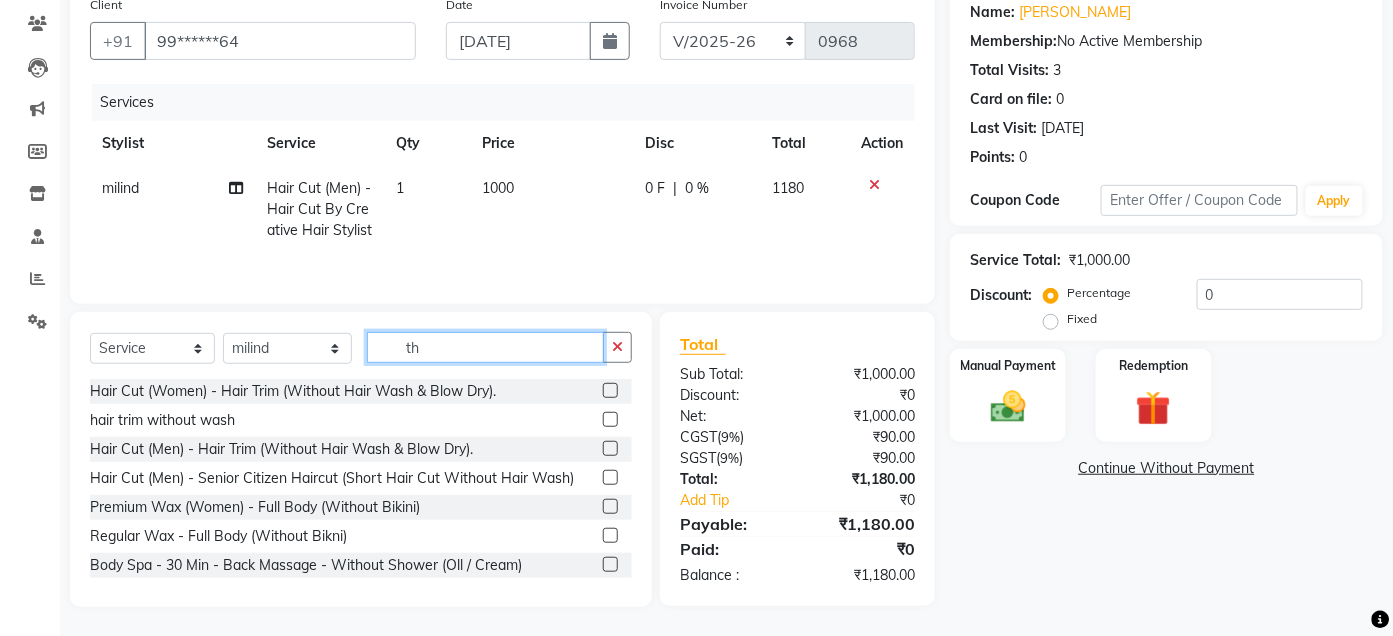 type on "t" 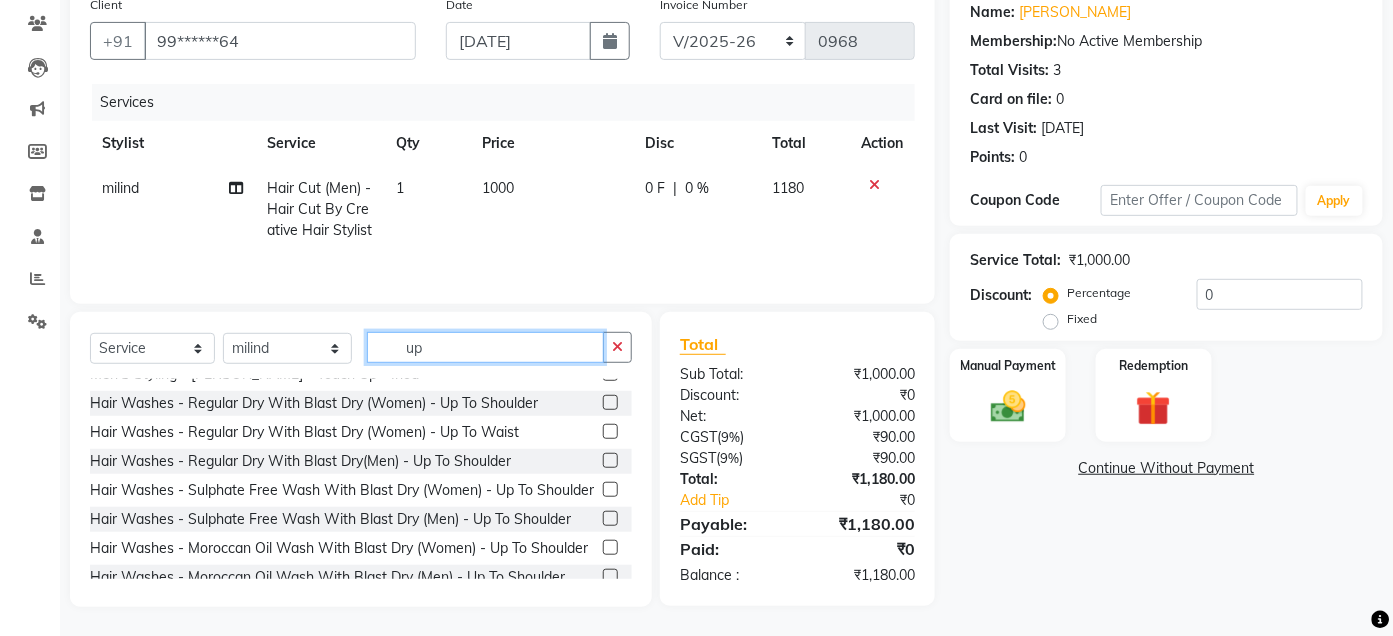 scroll, scrollTop: 229, scrollLeft: 0, axis: vertical 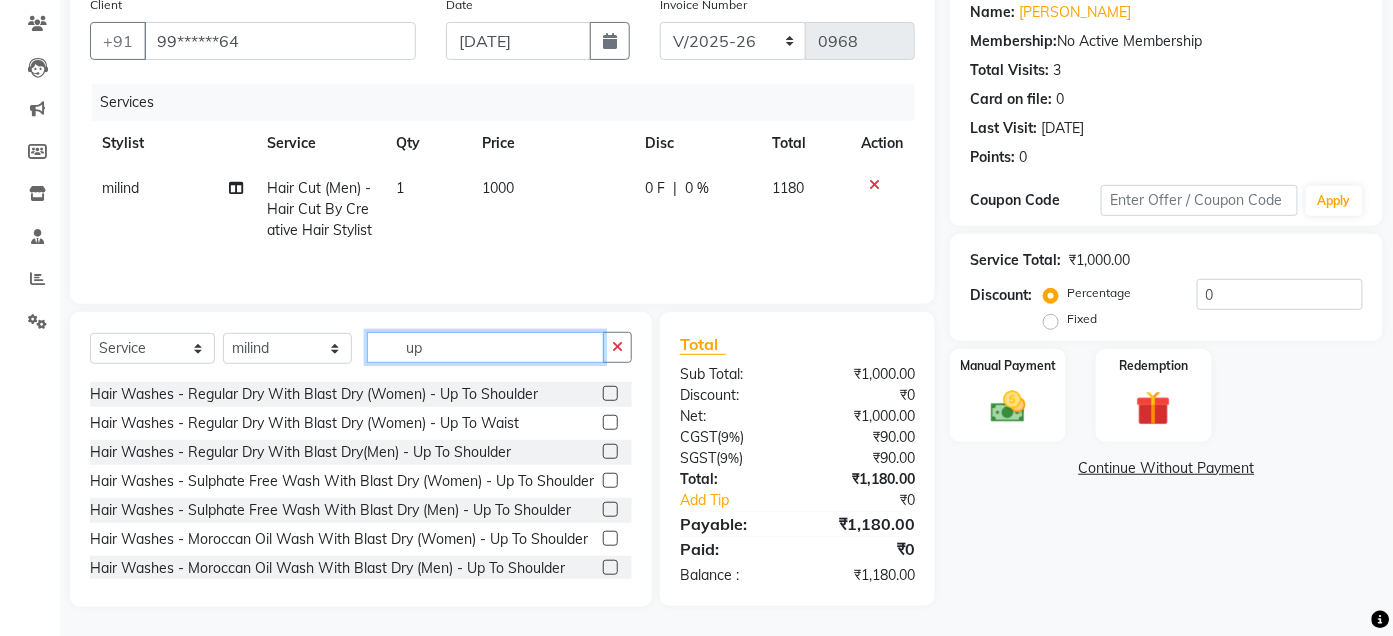 click on "up" 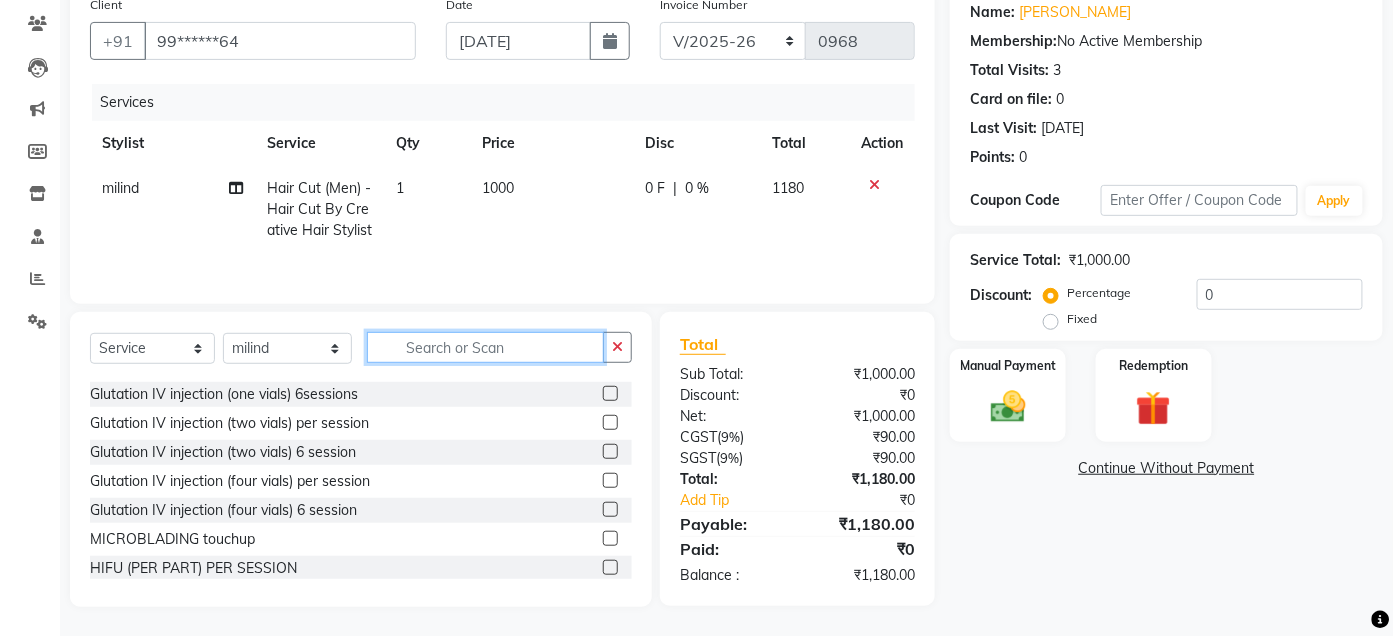 scroll, scrollTop: 373, scrollLeft: 0, axis: vertical 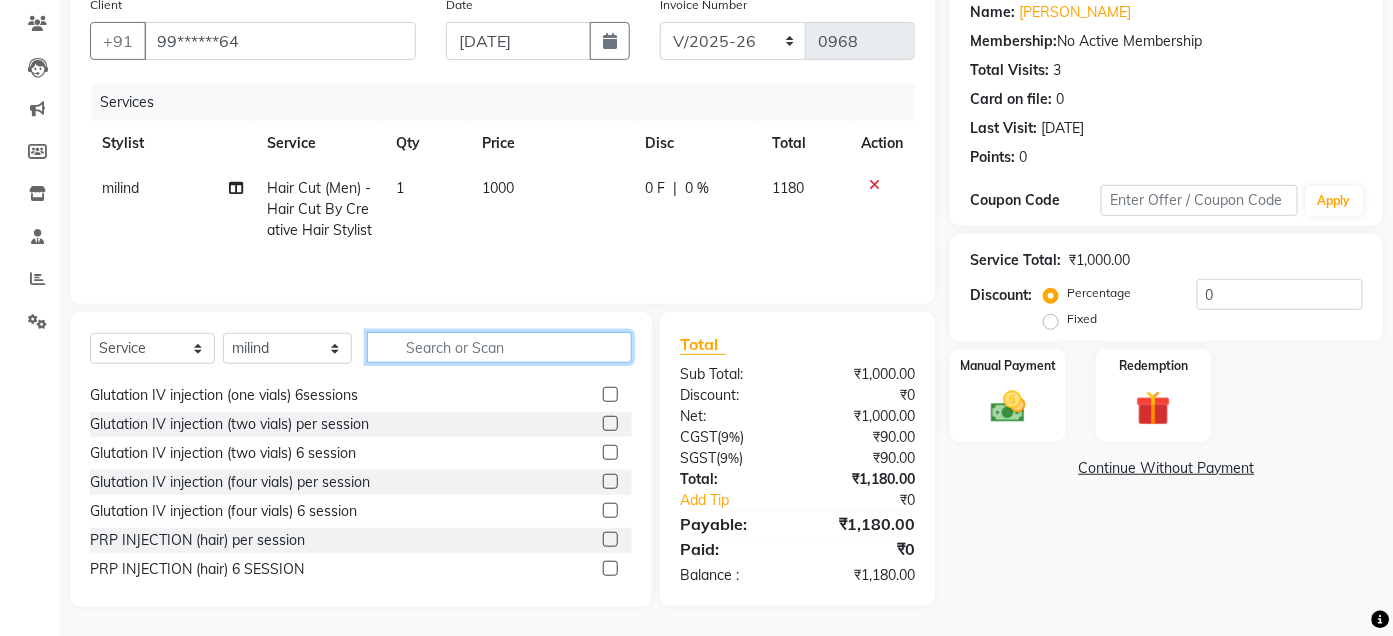 type on "t" 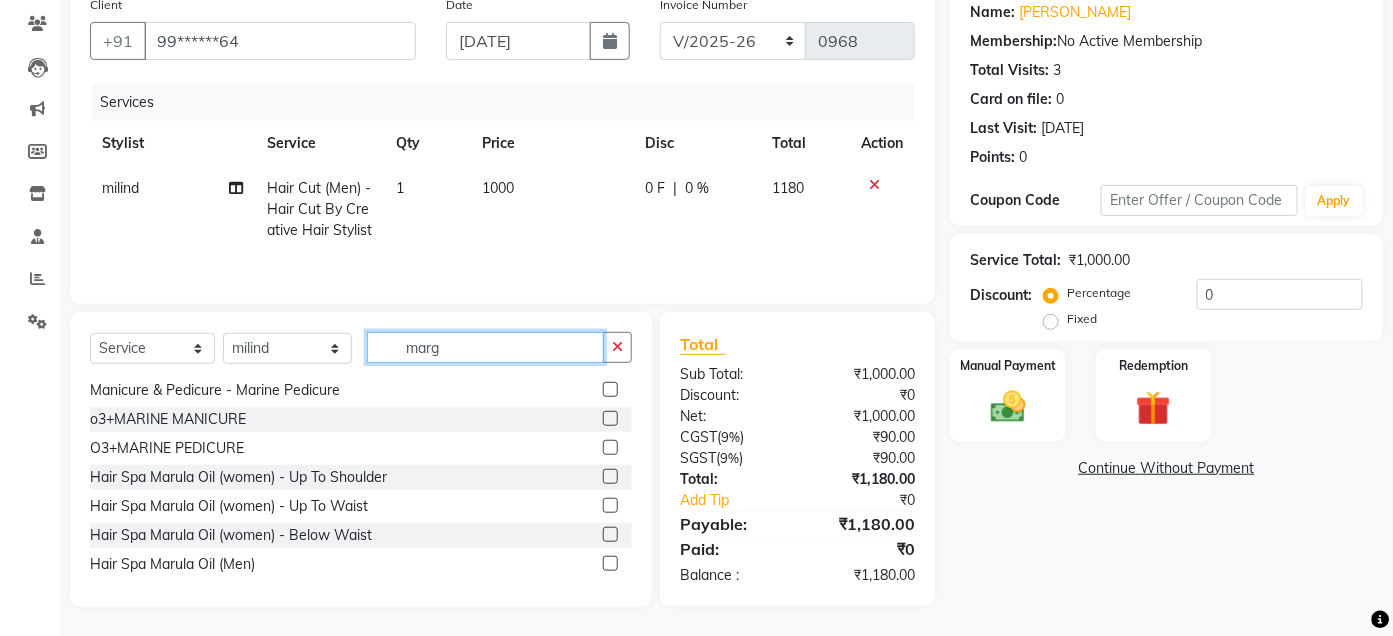 scroll, scrollTop: 0, scrollLeft: 0, axis: both 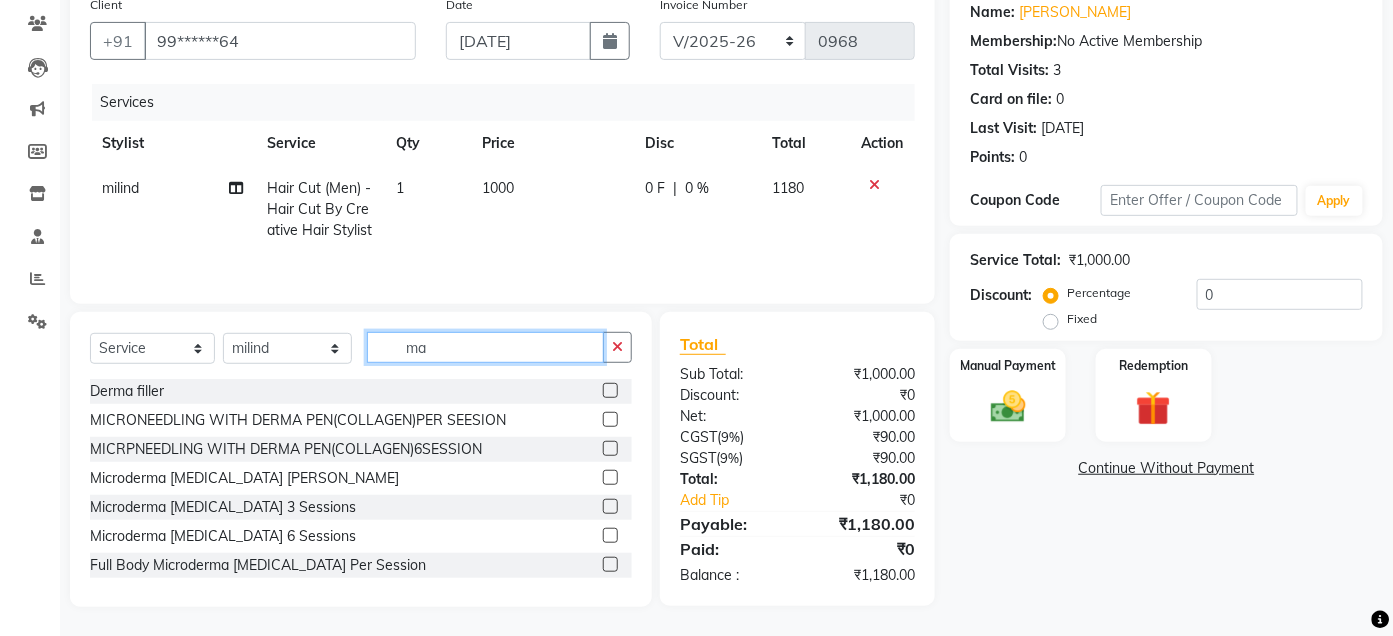 type on "m" 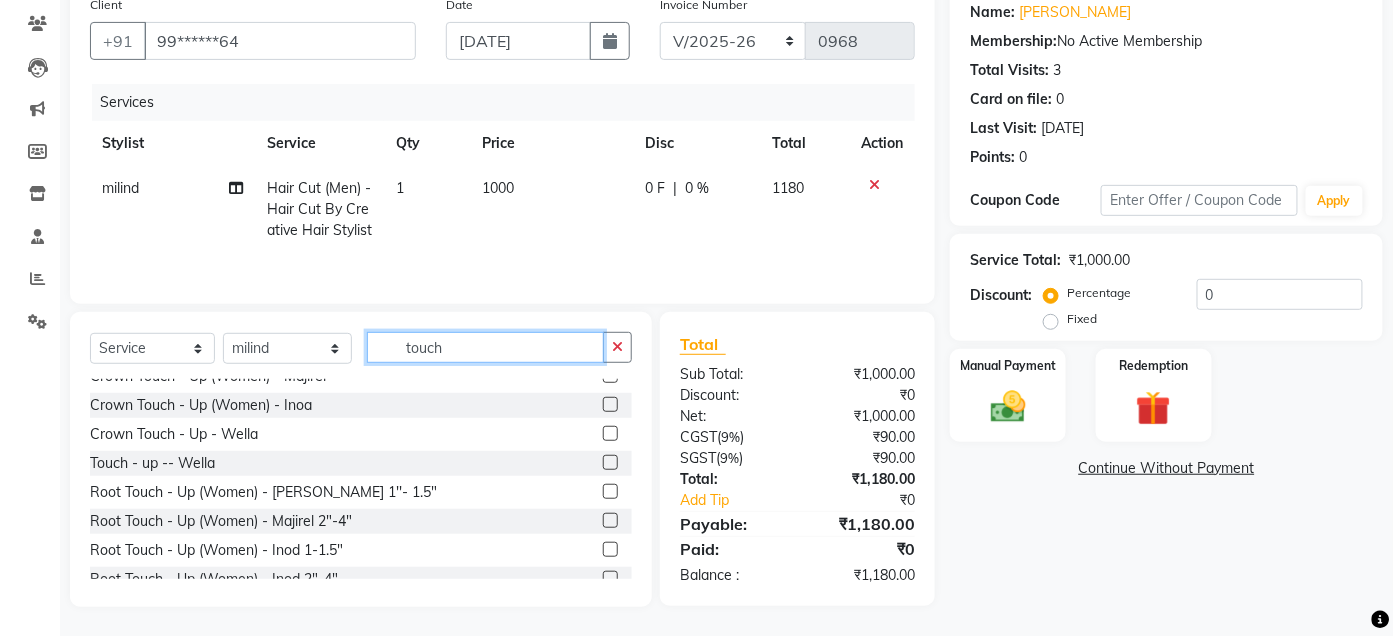 scroll, scrollTop: 105, scrollLeft: 0, axis: vertical 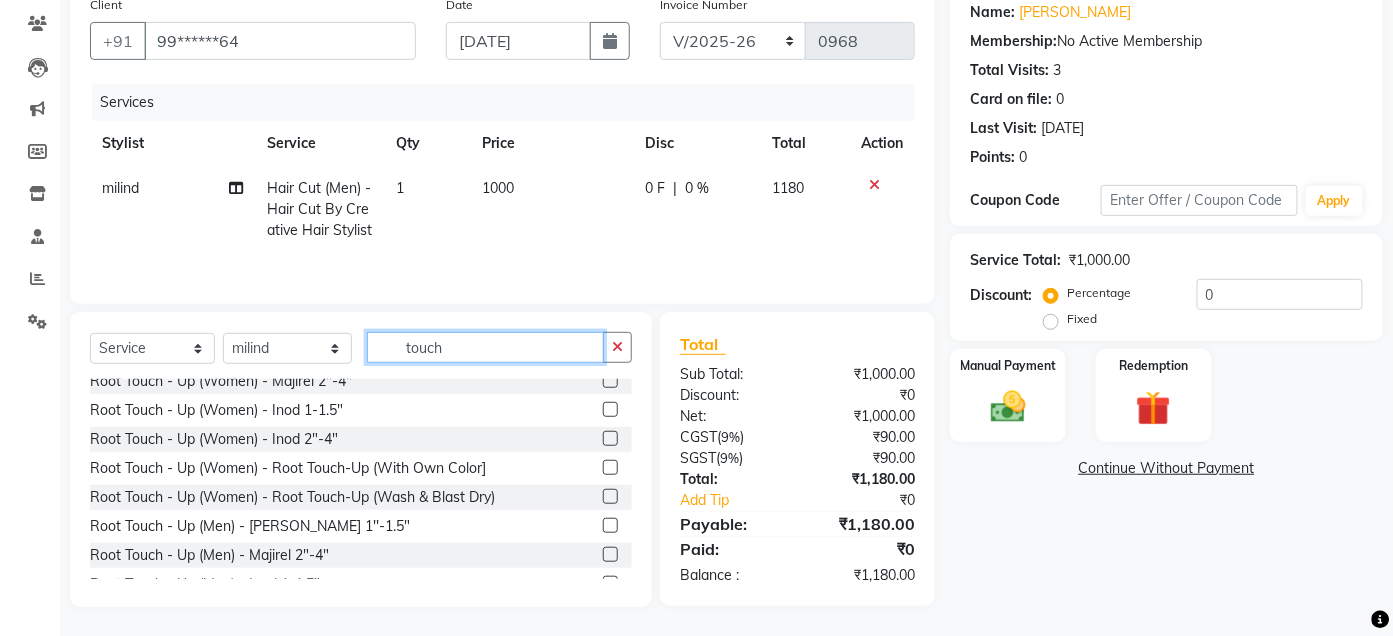 type on "touch" 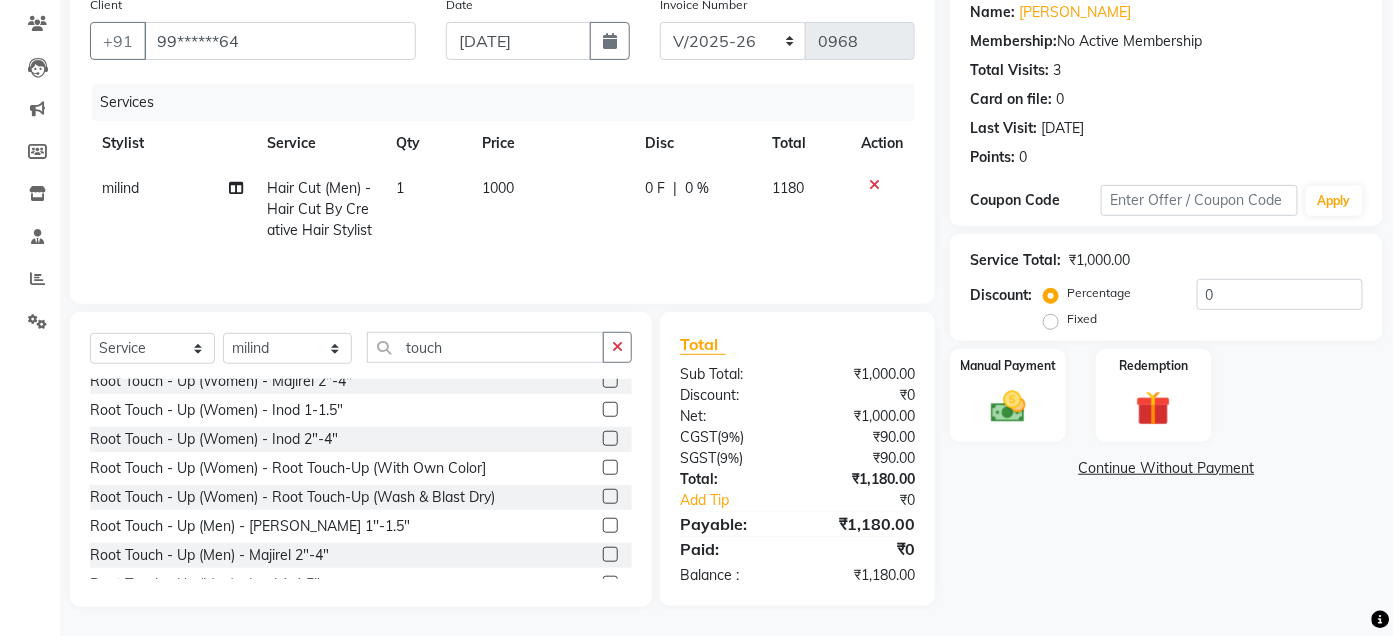 click 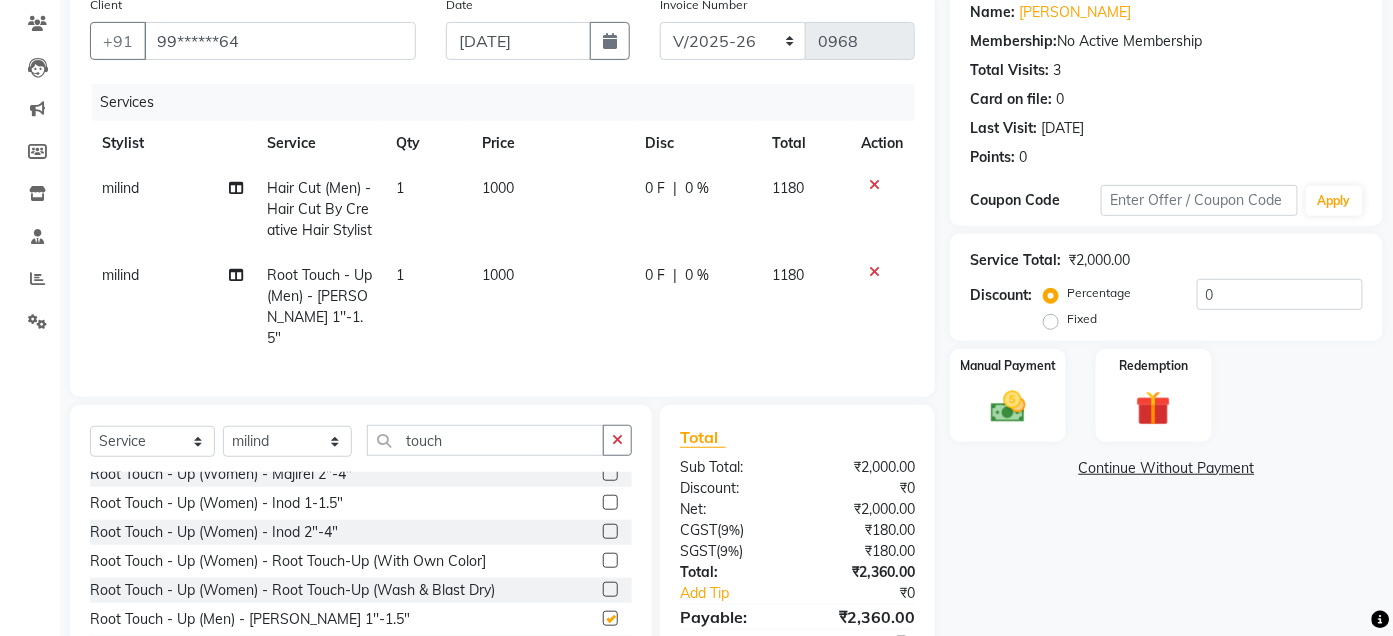 checkbox on "false" 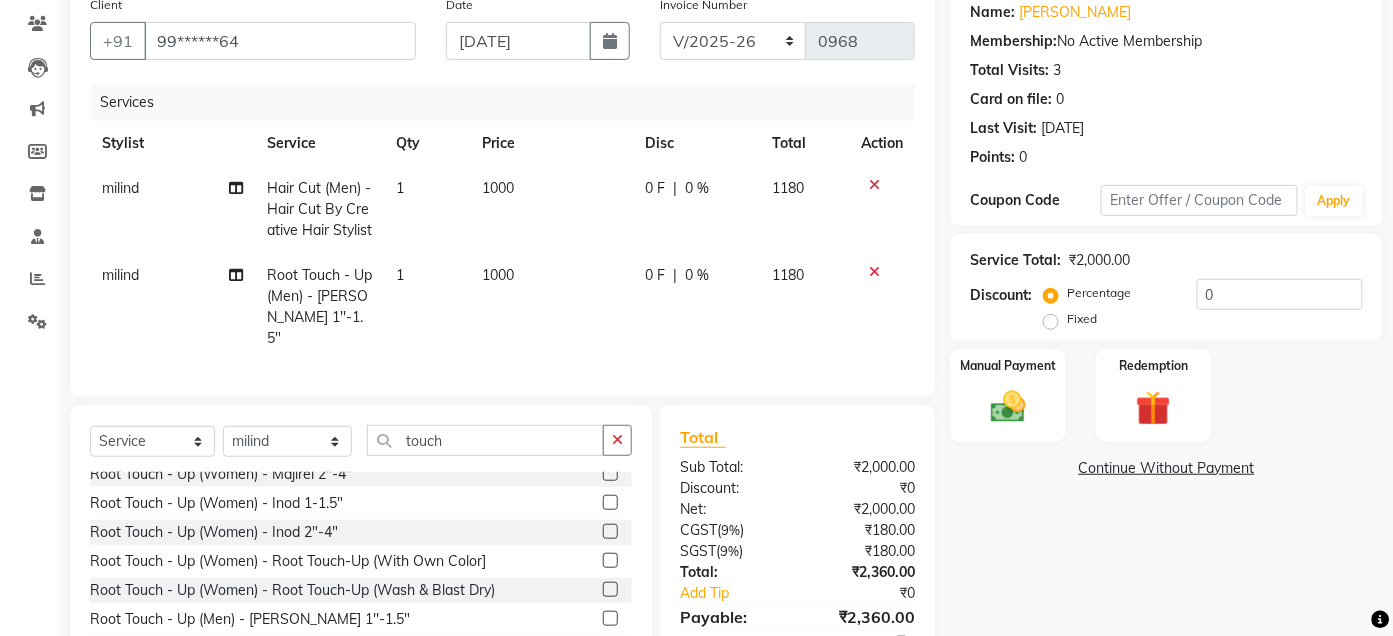 click 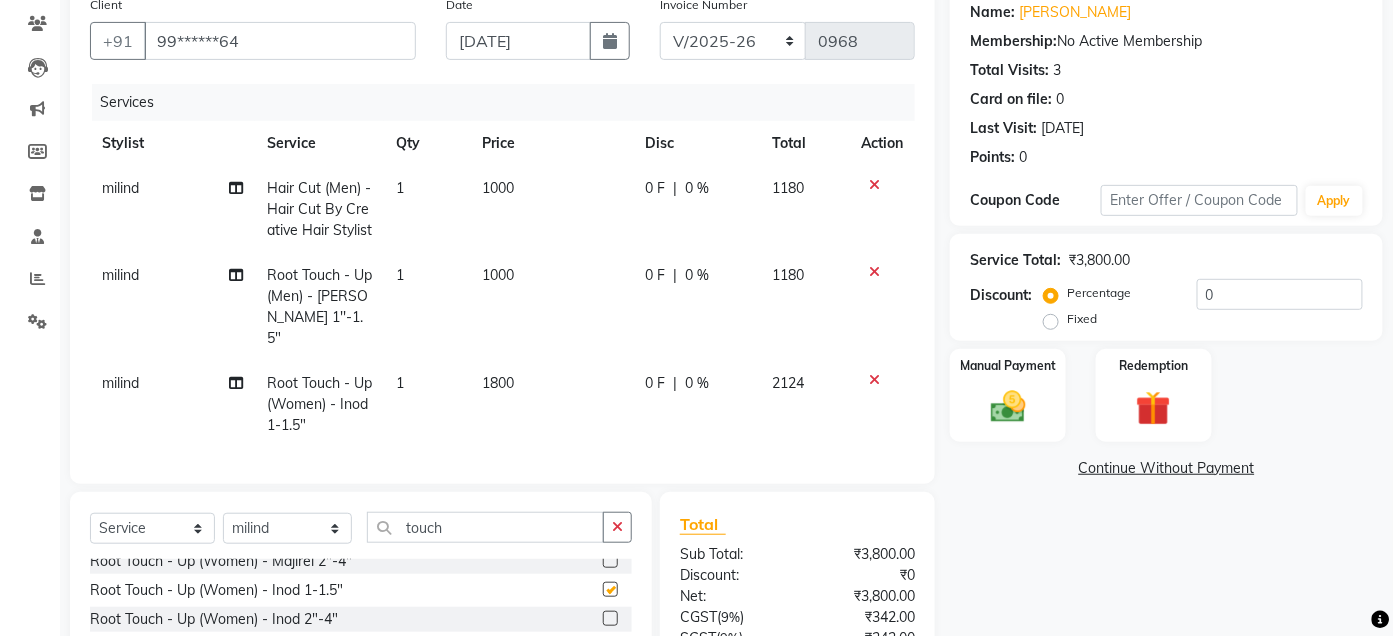 checkbox on "false" 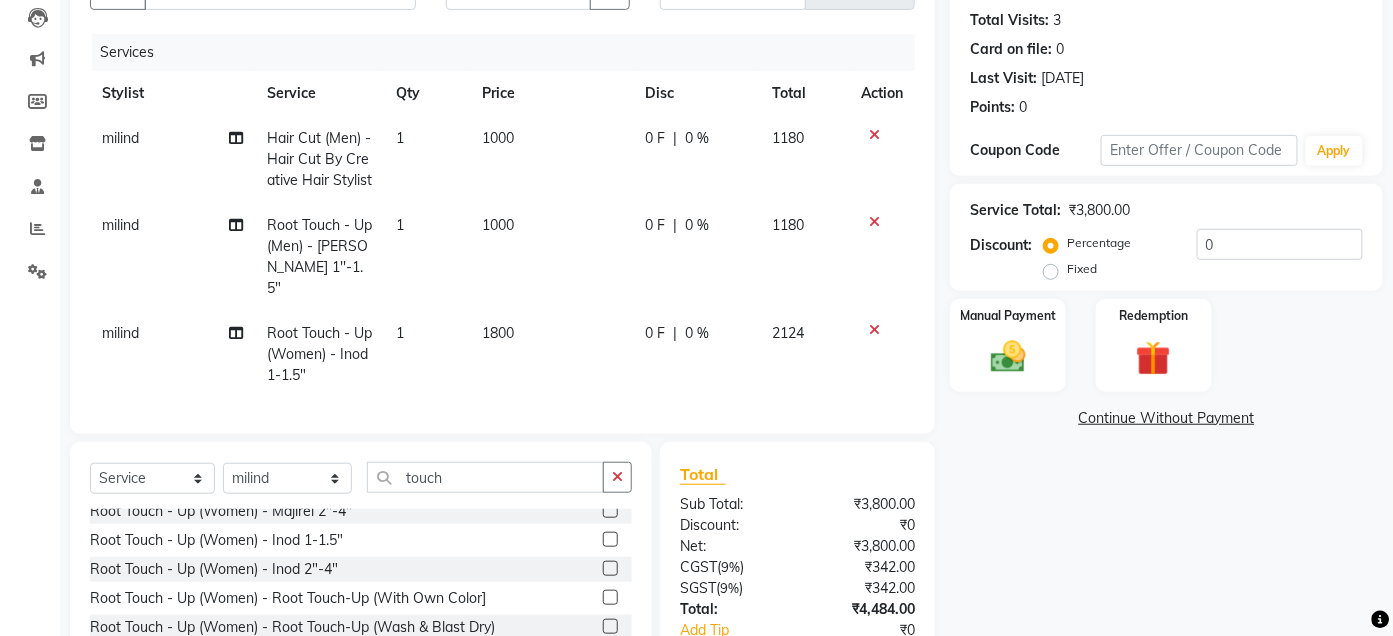 scroll, scrollTop: 213, scrollLeft: 0, axis: vertical 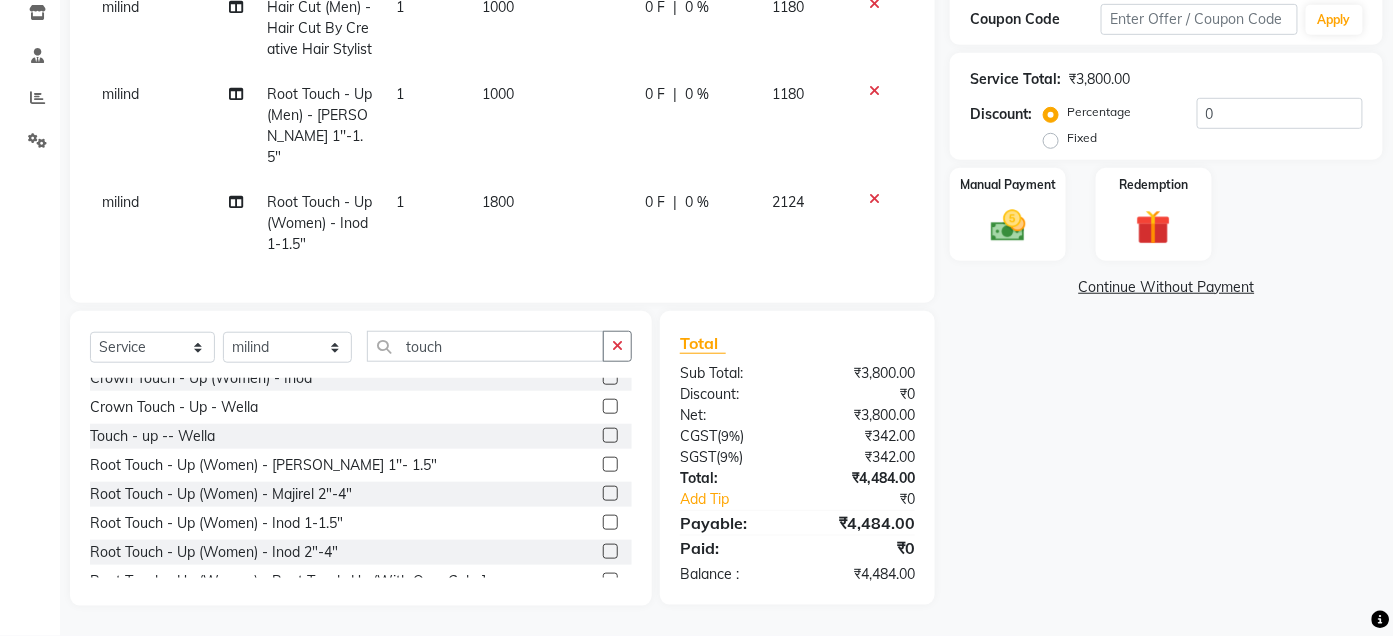 click 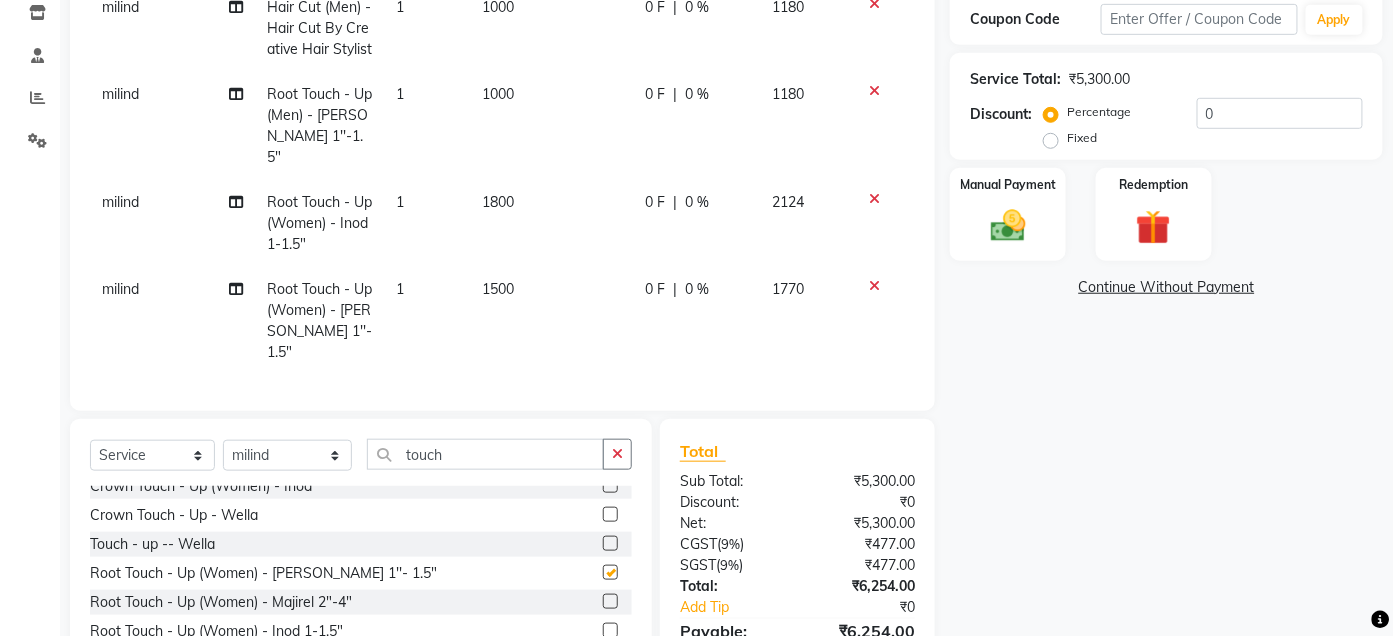checkbox on "false" 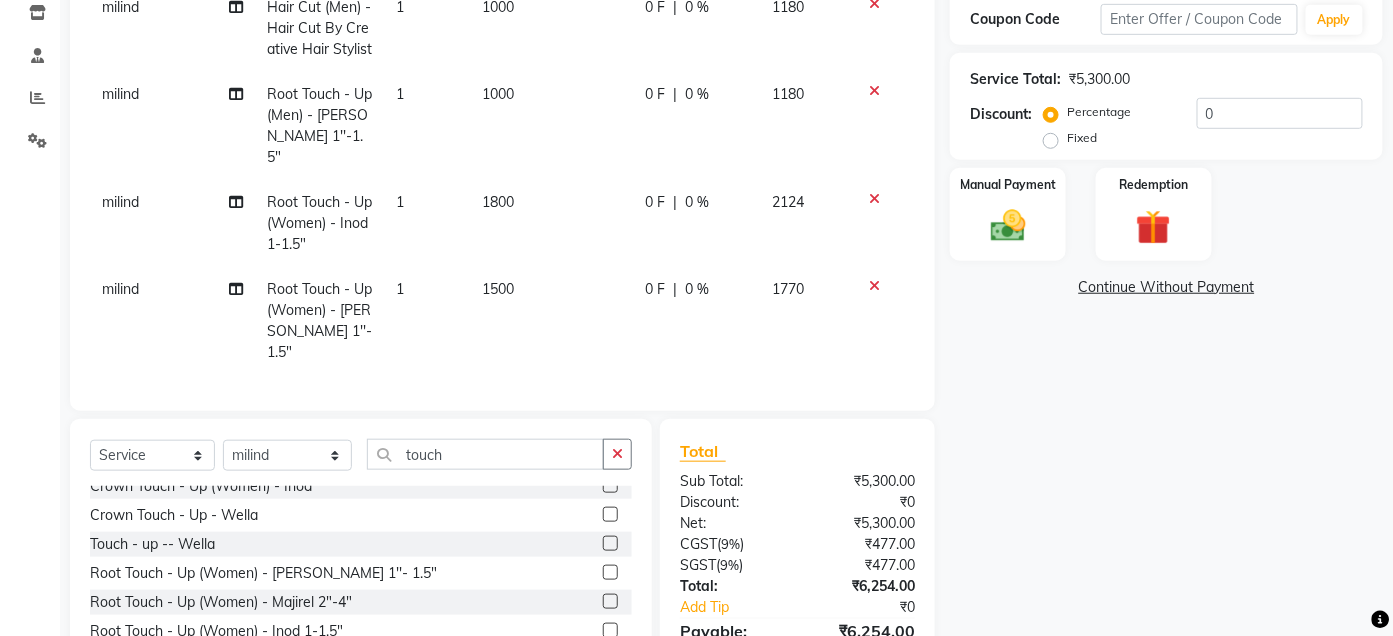 click 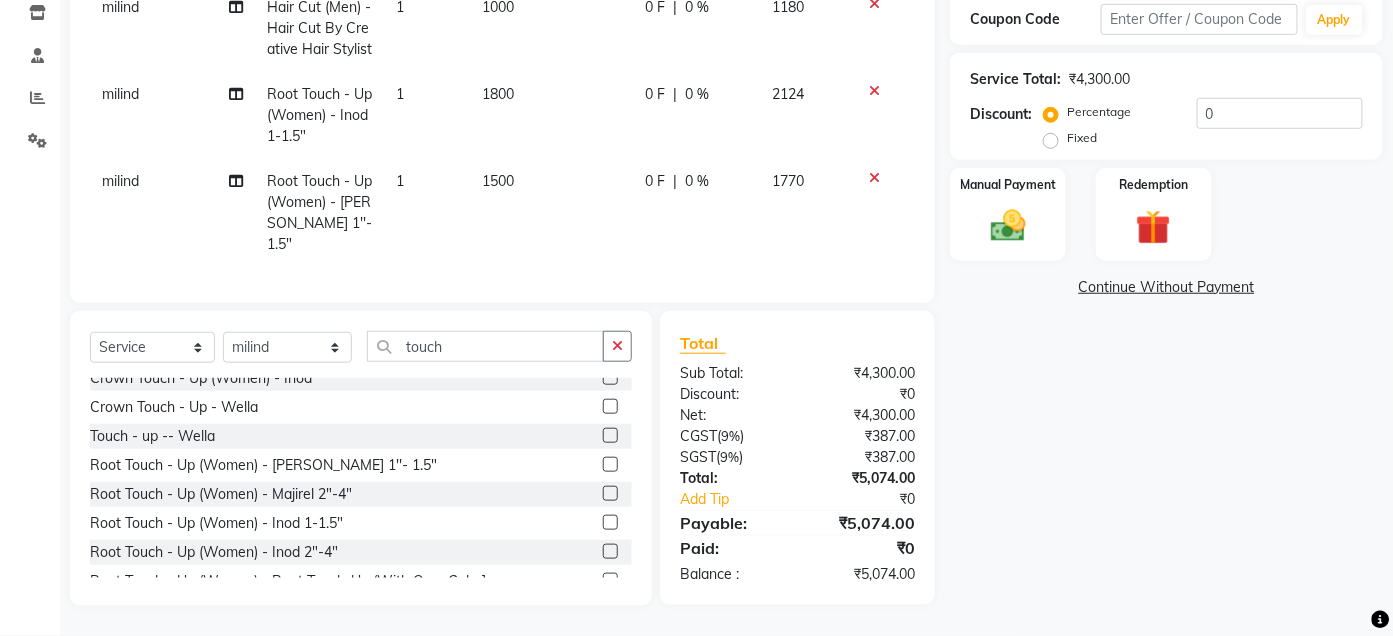 click 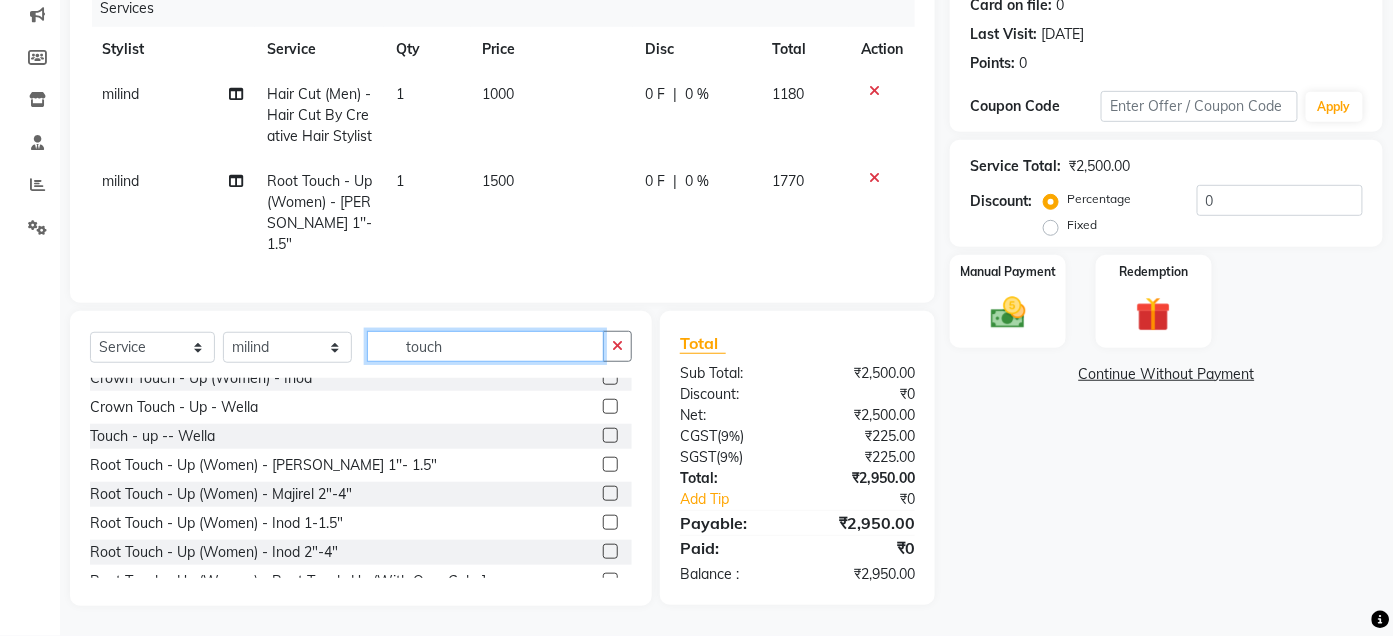 click on "touch" 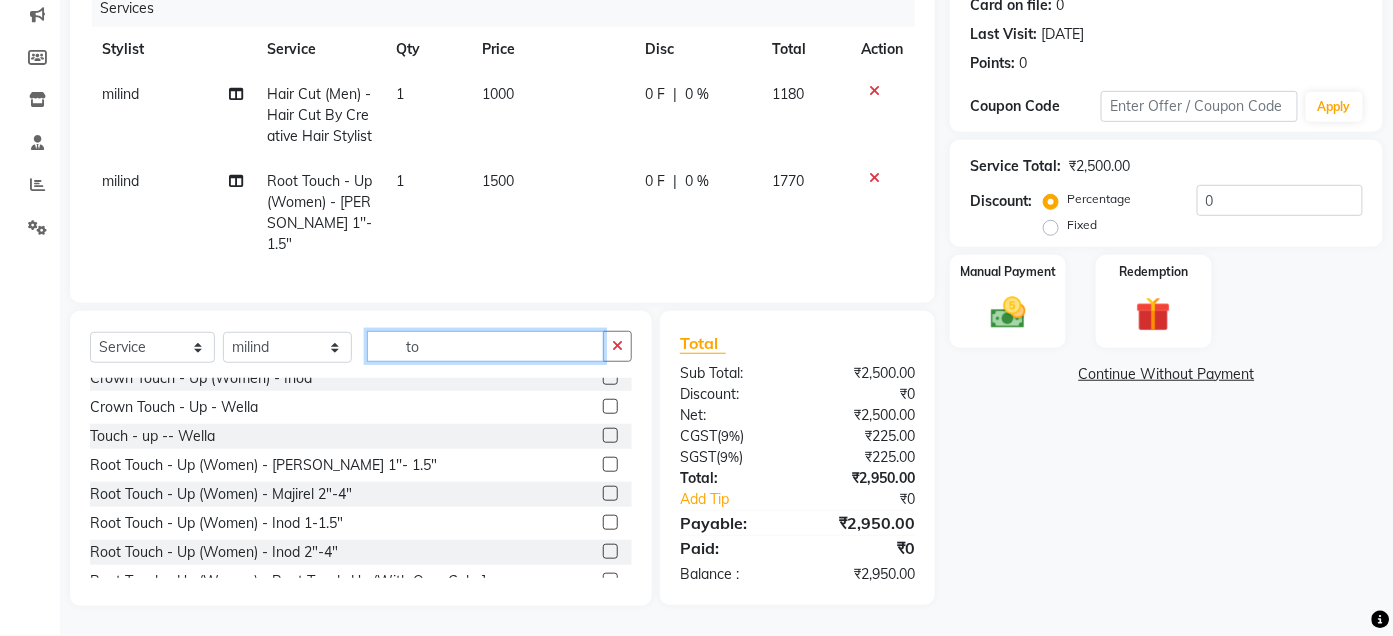 type on "t" 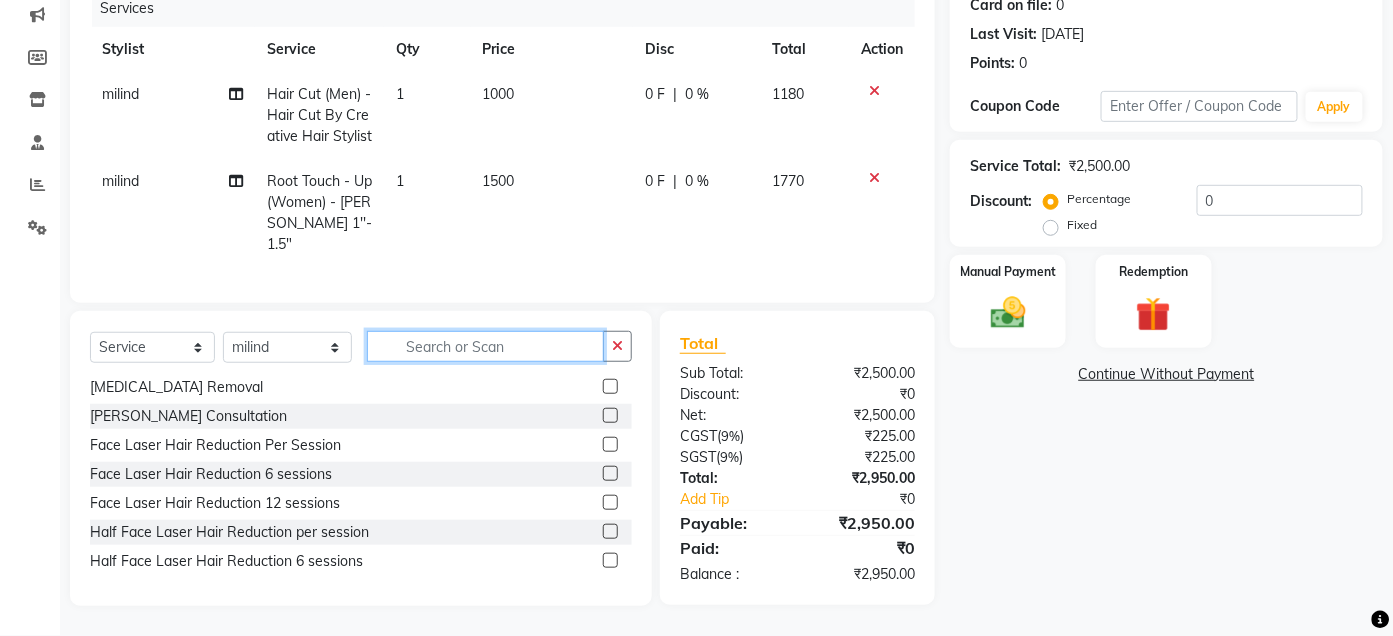scroll, scrollTop: 1247, scrollLeft: 0, axis: vertical 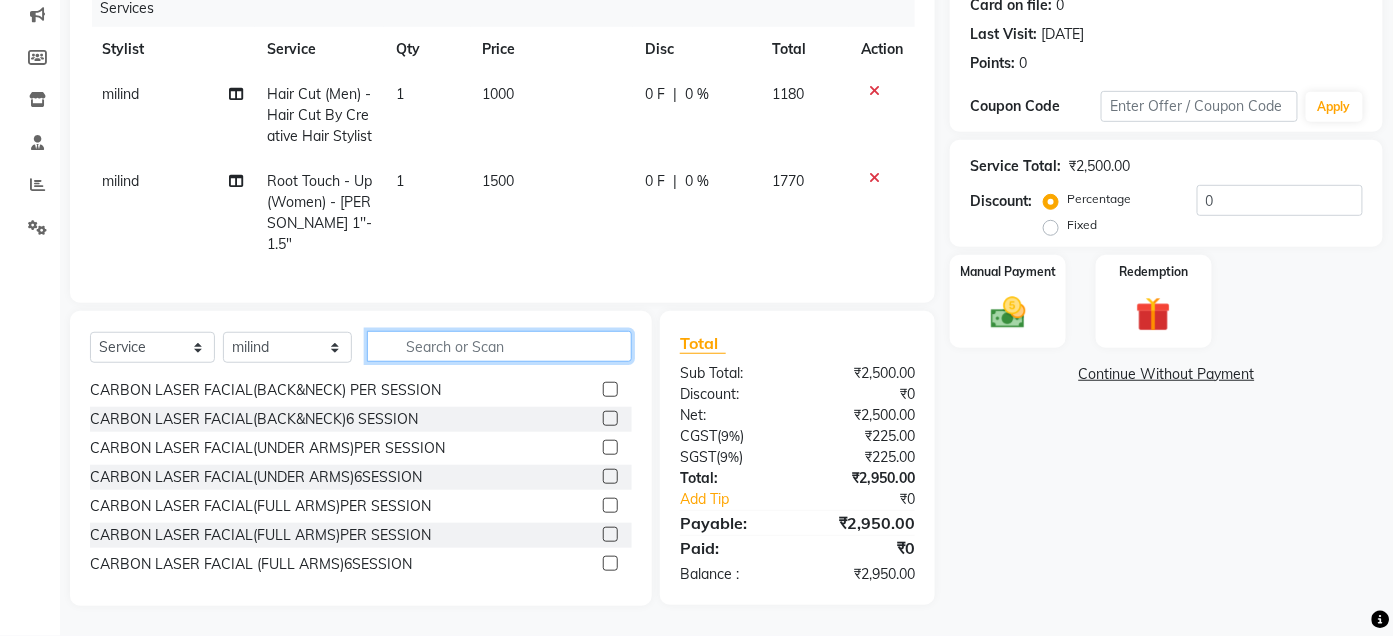 click 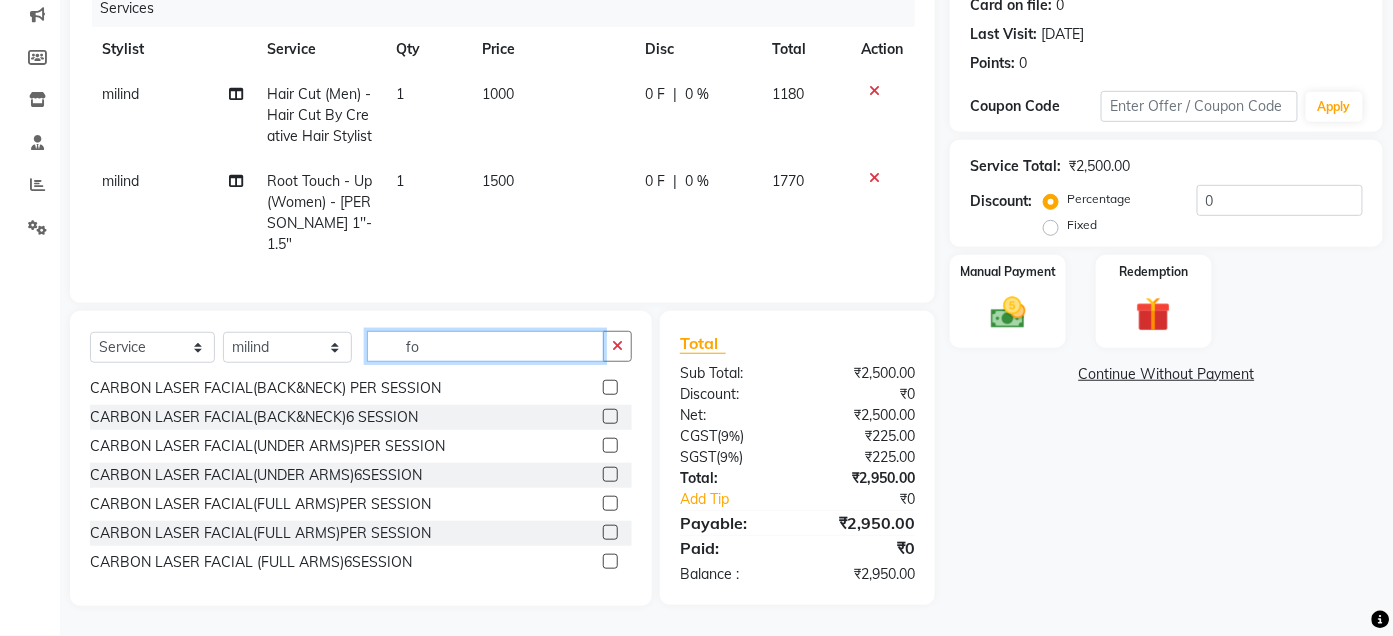 scroll, scrollTop: 117, scrollLeft: 0, axis: vertical 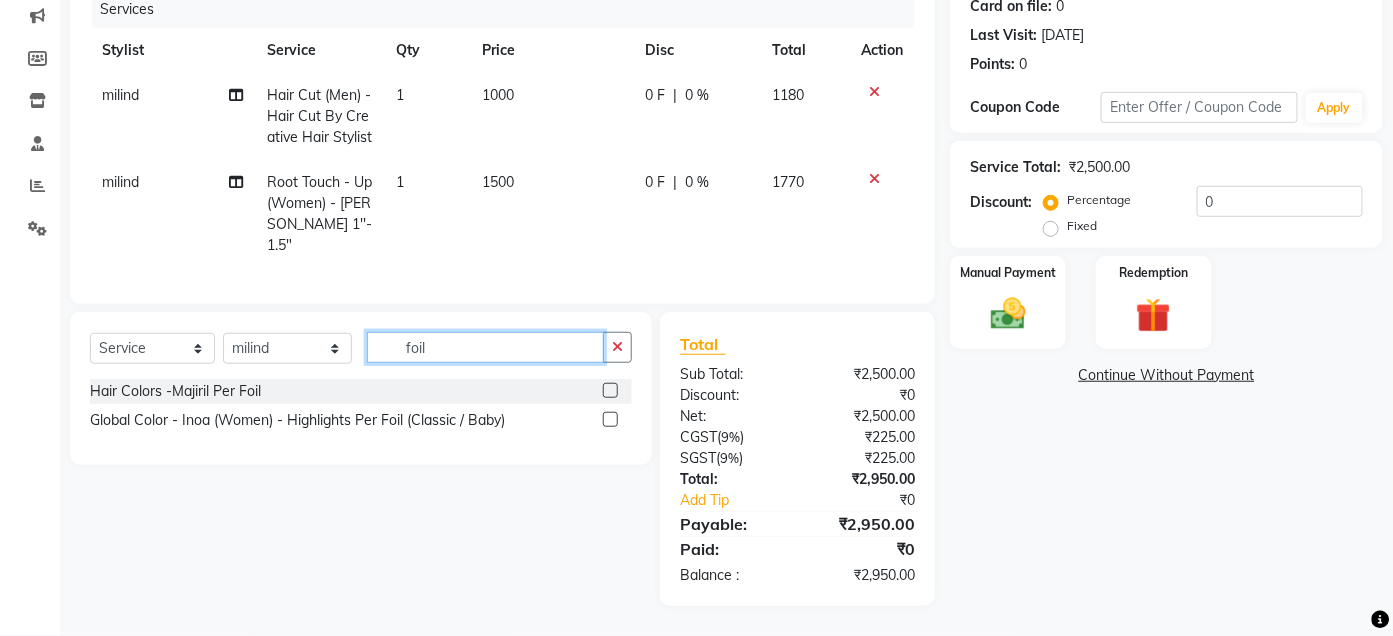 type on "foil" 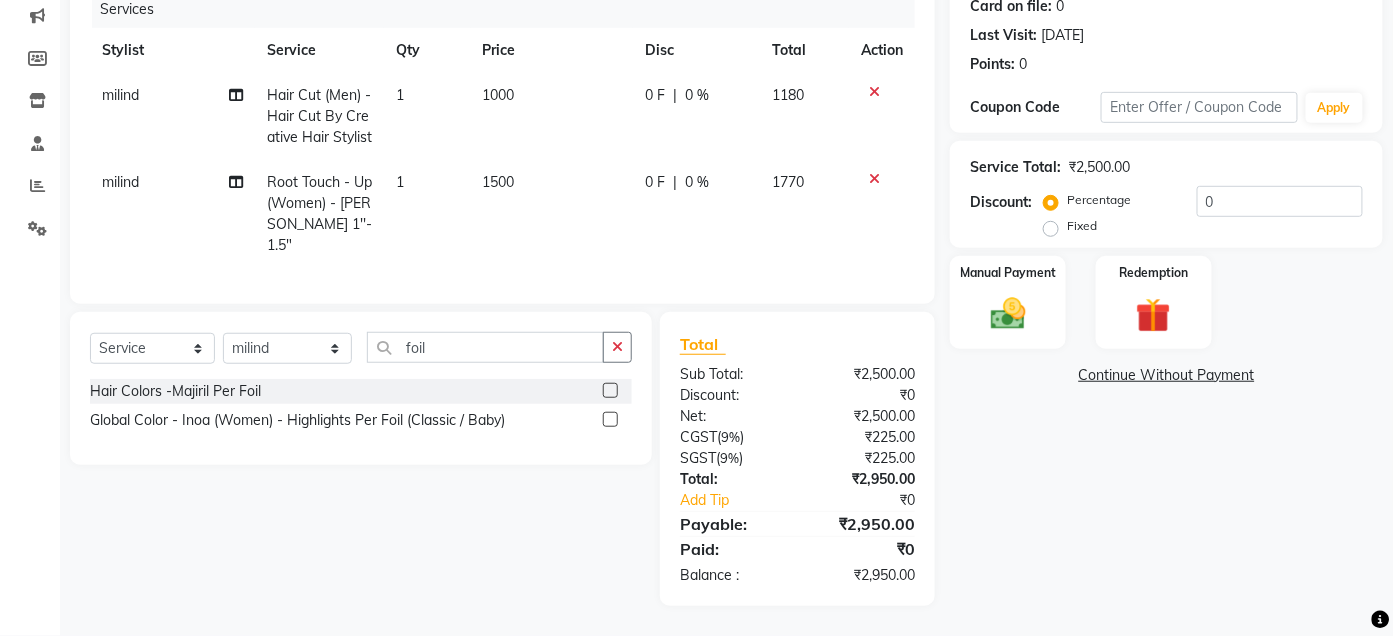 click 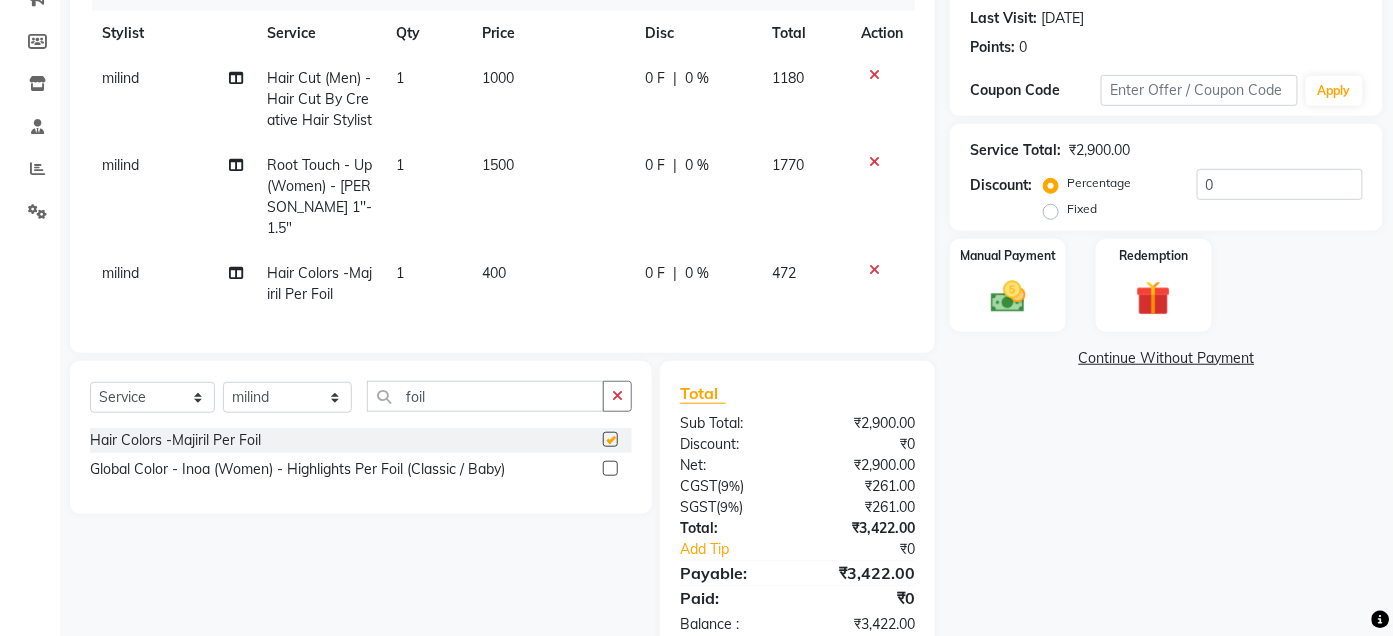 checkbox on "false" 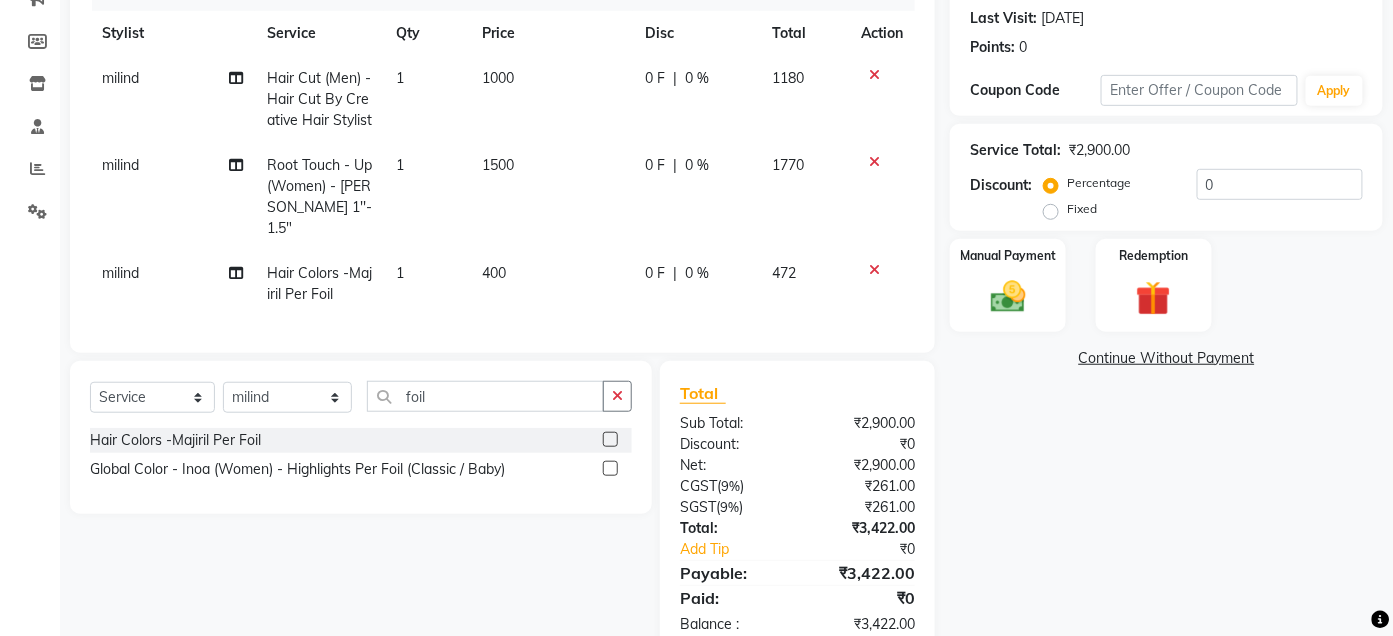 click on "1" 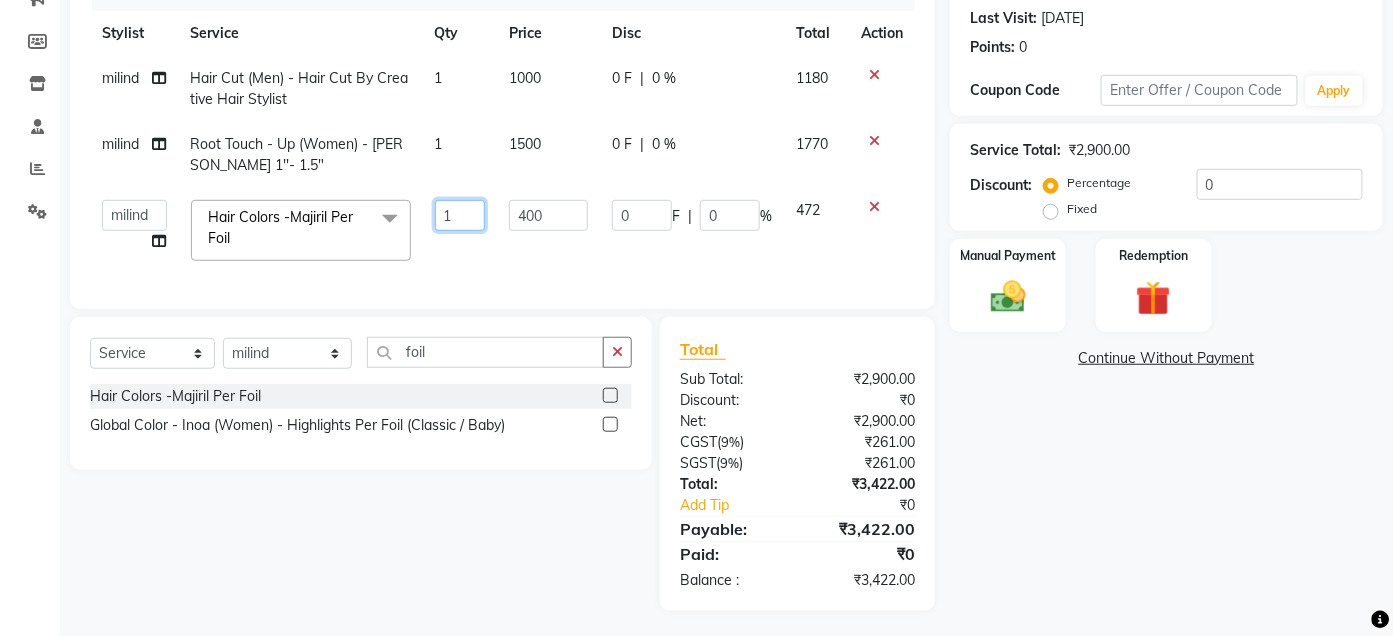 click on "1" 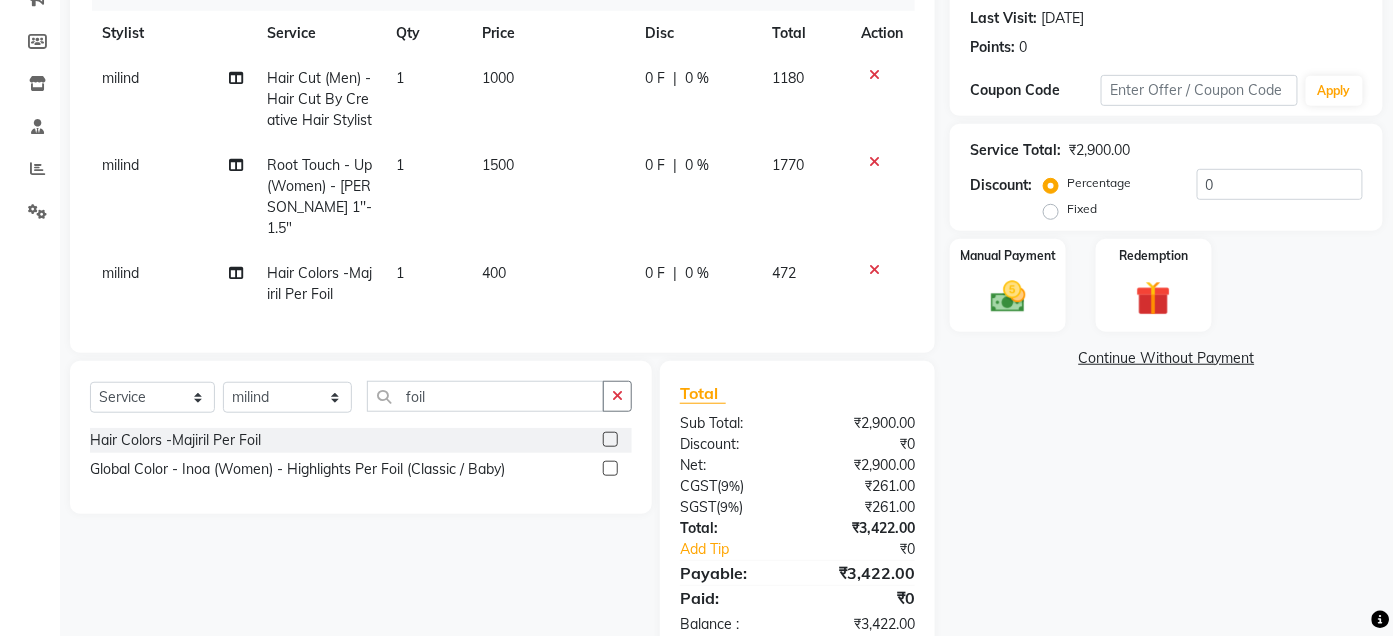 click on "400" 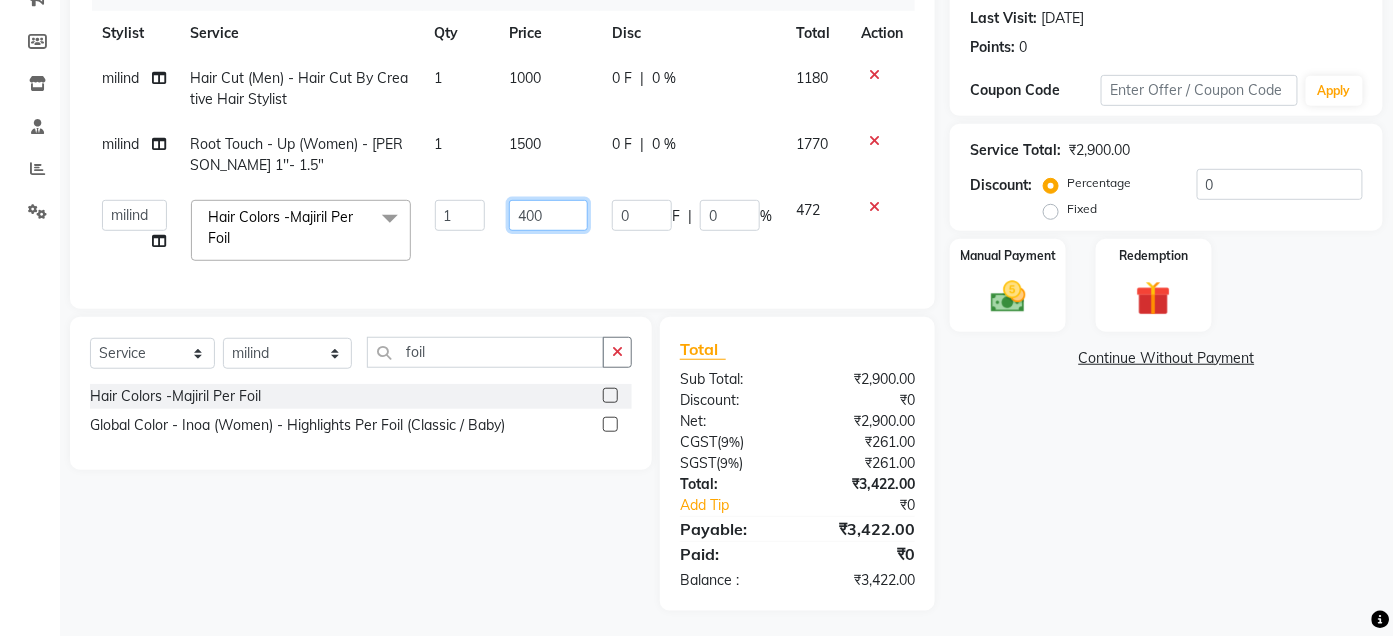 click on "400" 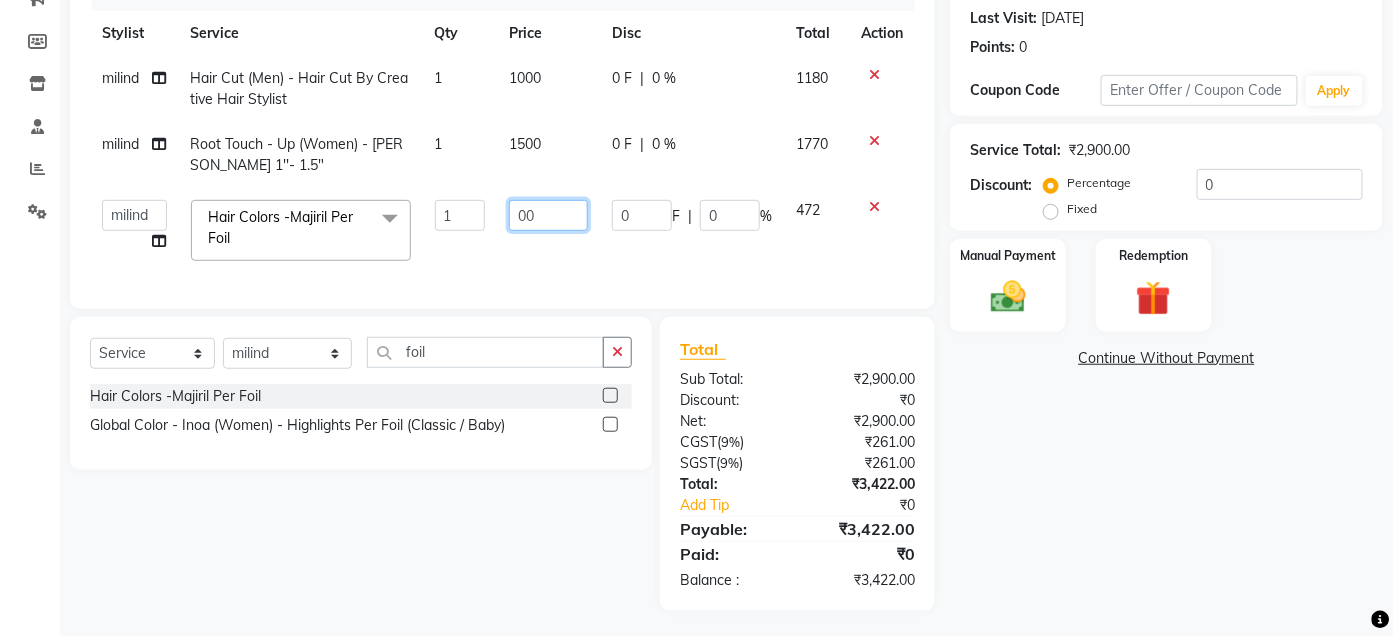 type on "500" 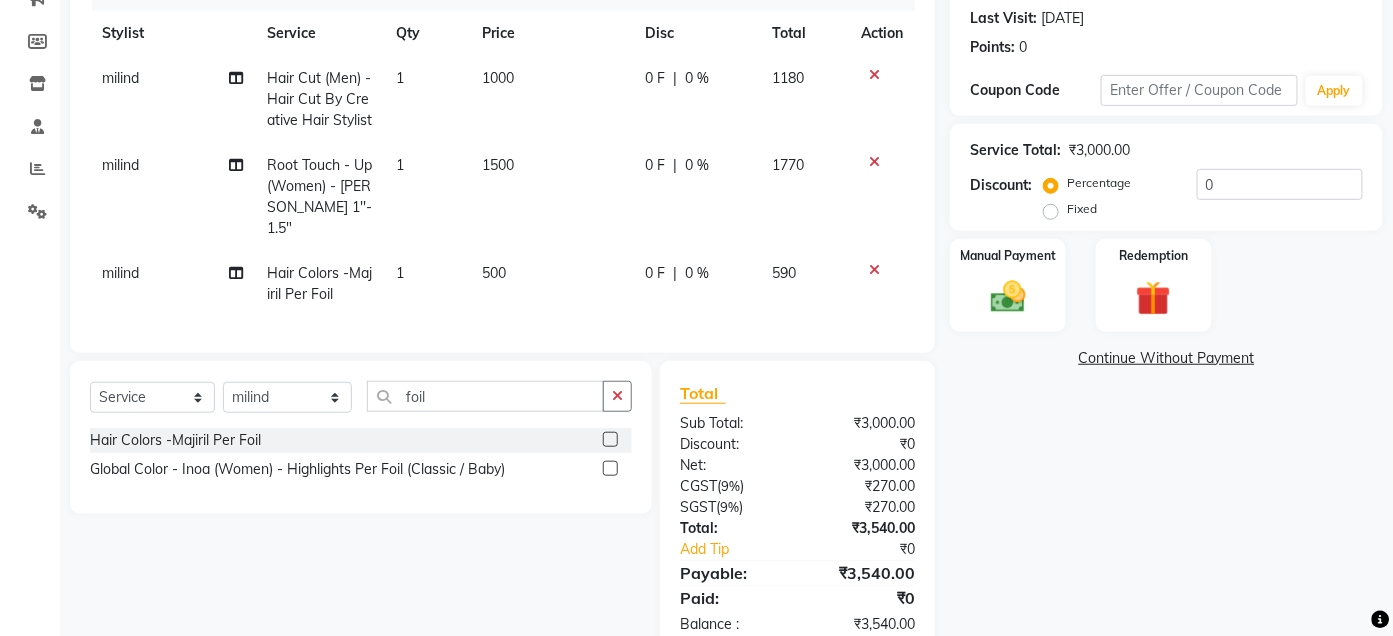 click on "1" 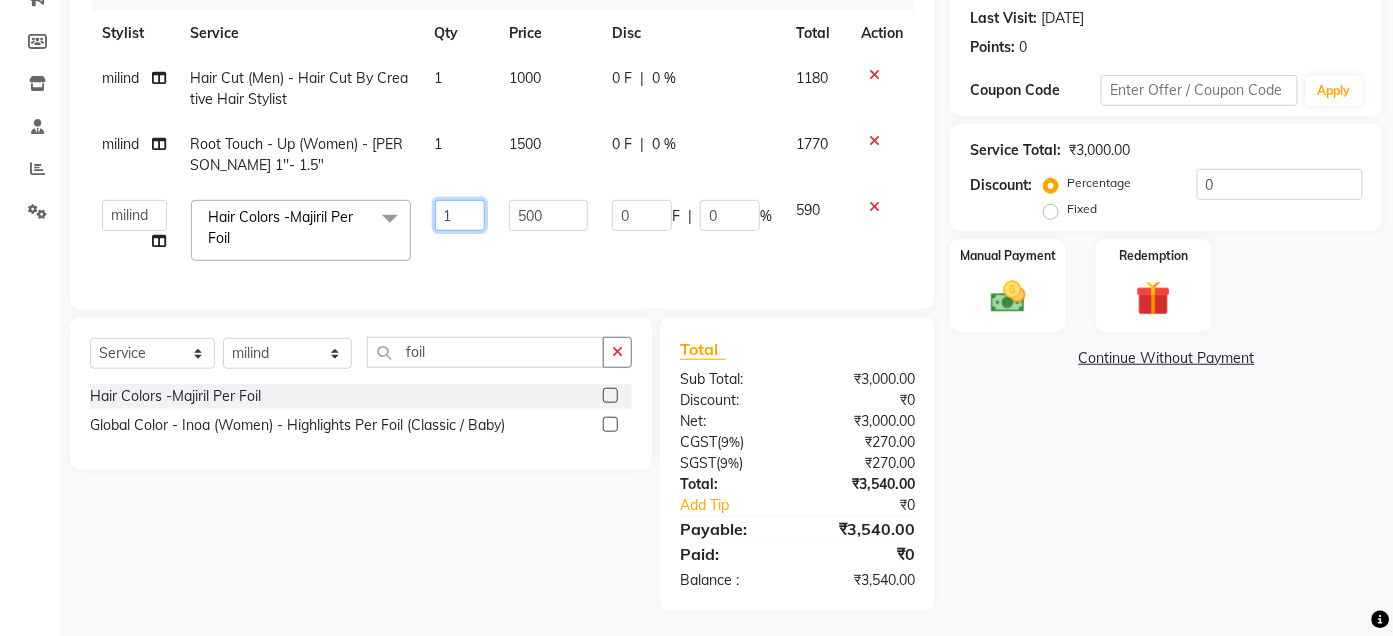 click on "1" 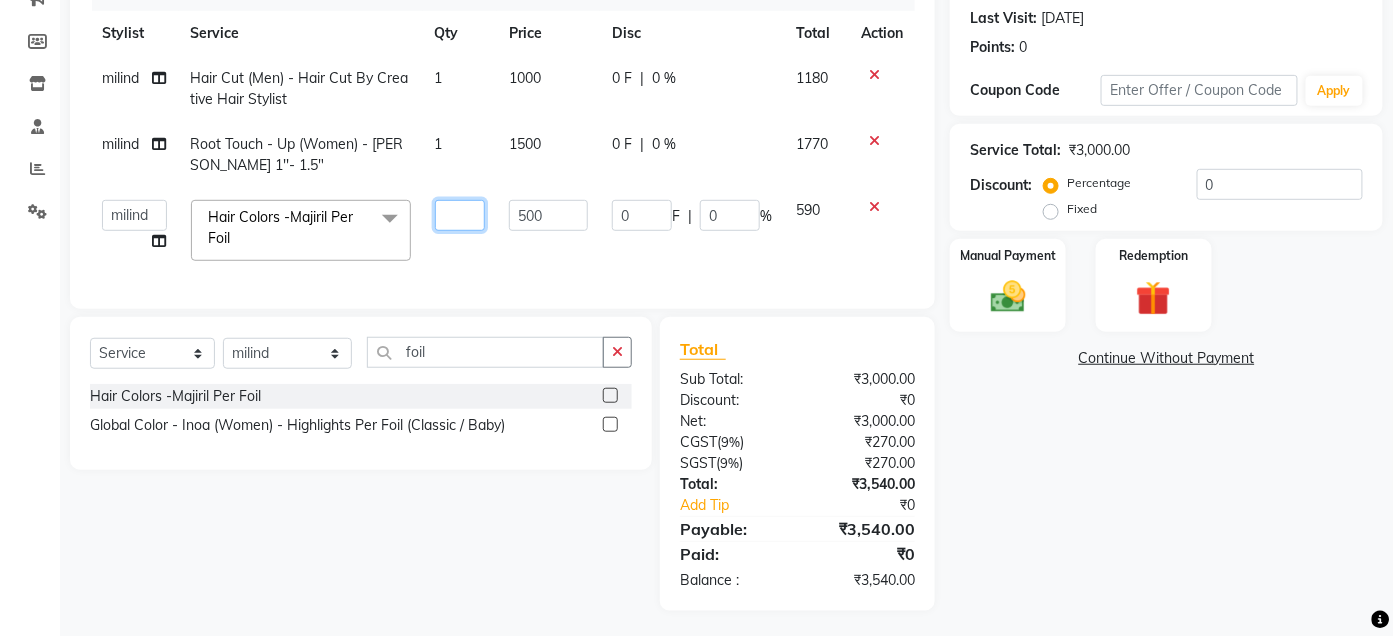 type on "3" 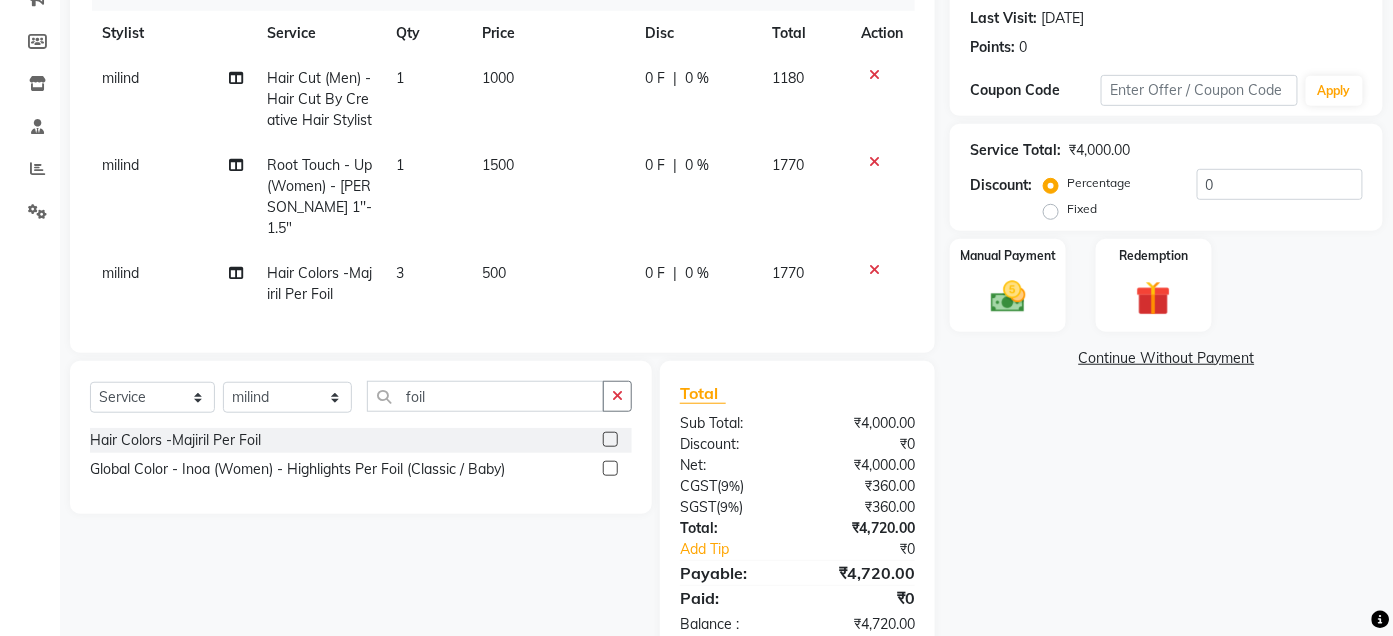 click on "milind Hair Colors -Majiril Per Foil 3 500 0 F | 0 % 1770" 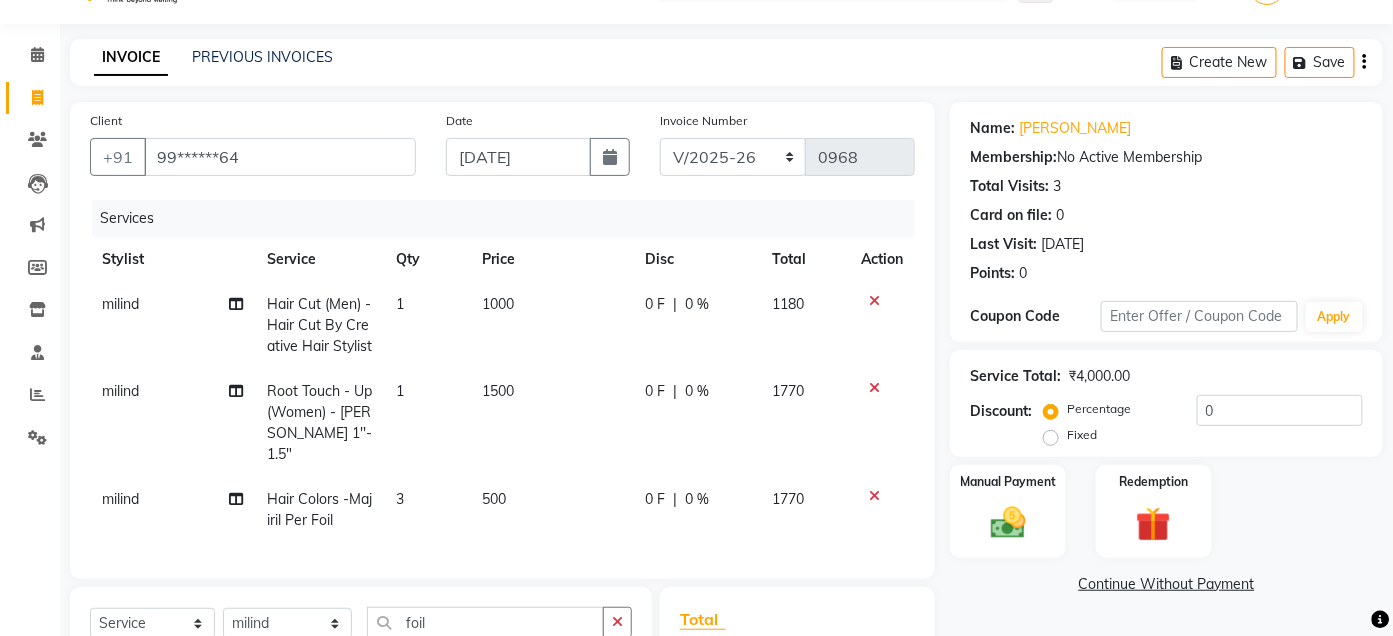 scroll, scrollTop: 0, scrollLeft: 0, axis: both 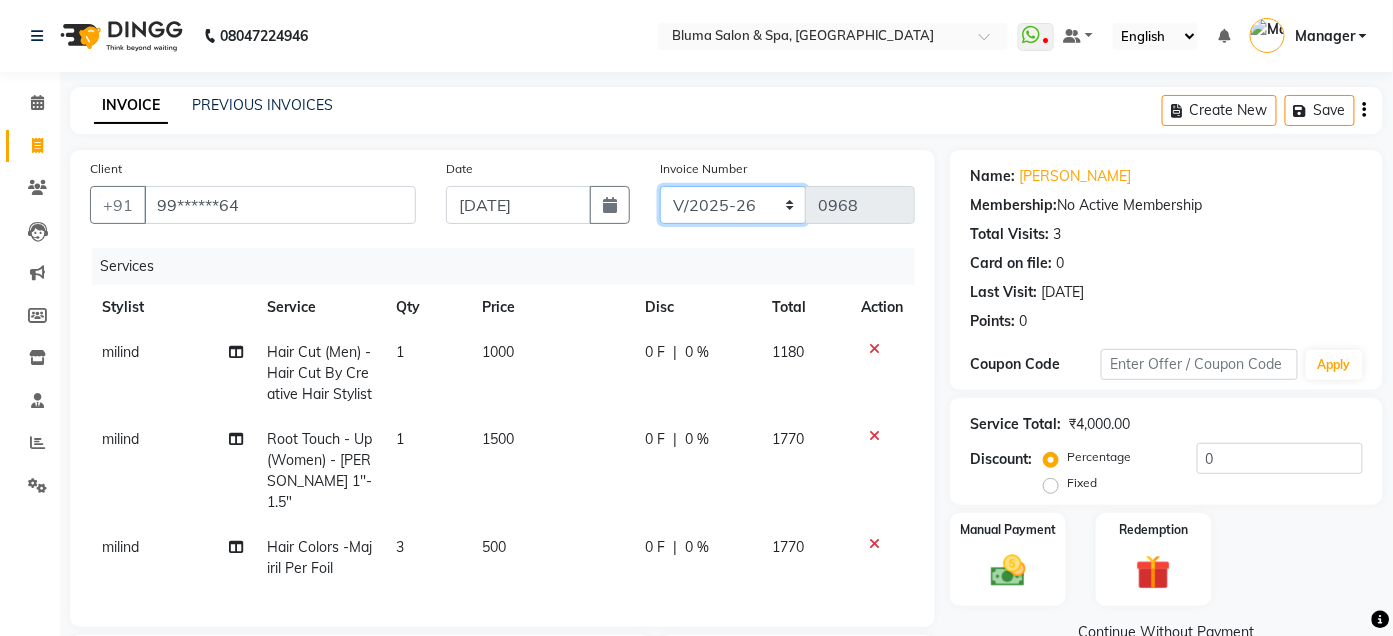 click on "ALN/2025-26 AL/2025-26 BKN/2025-26 BK/2025-26 V/2025 V/2025-26" 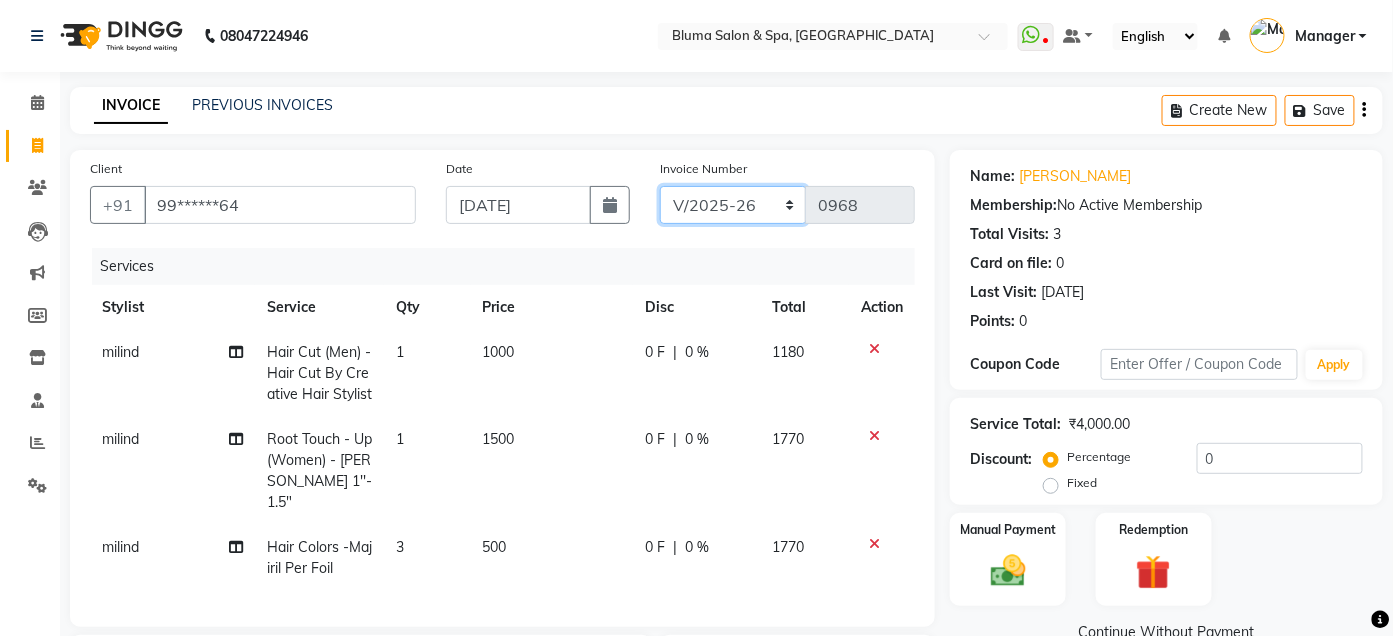 select on "7730" 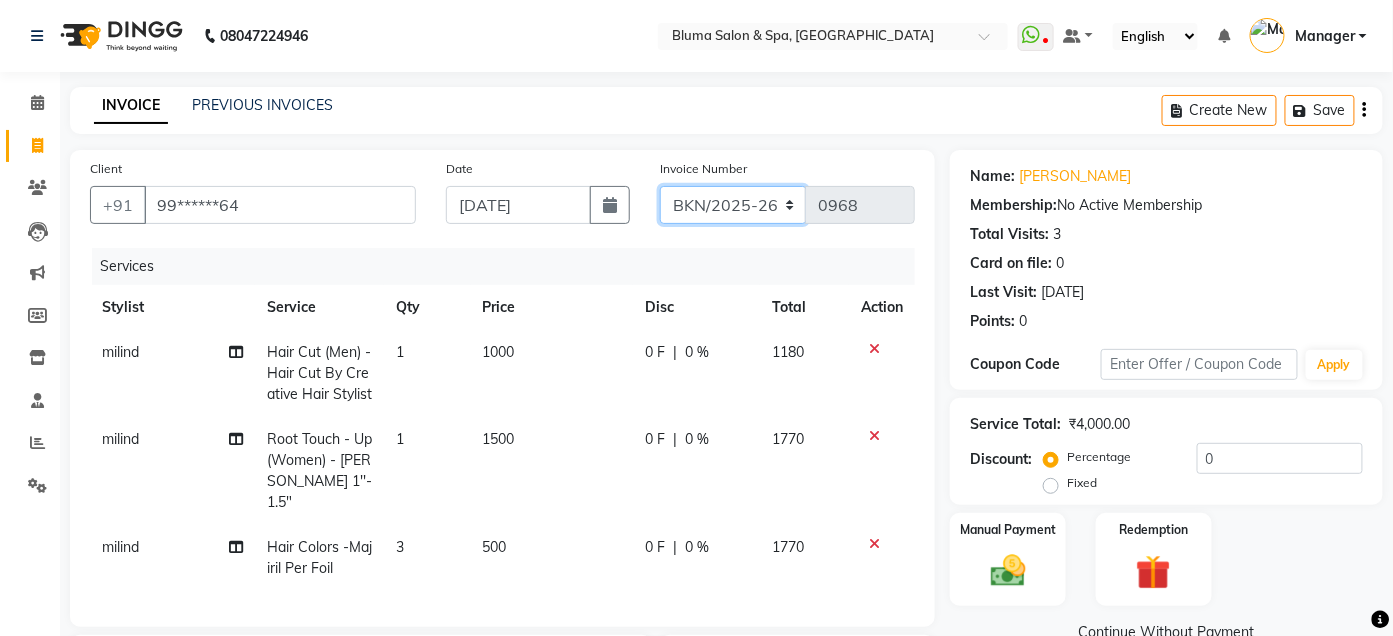 click on "ALN/2025-26 AL/2025-26 BKN/2025-26 BK/2025-26 V/2025 V/2025-26" 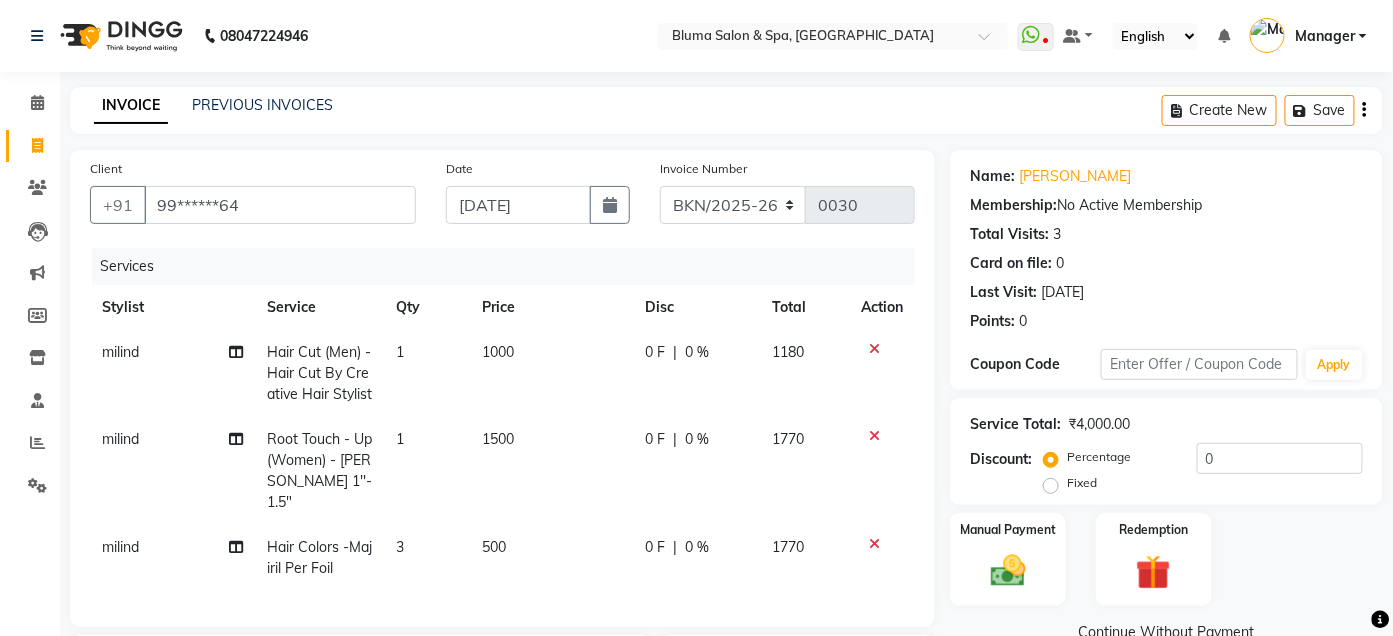 click 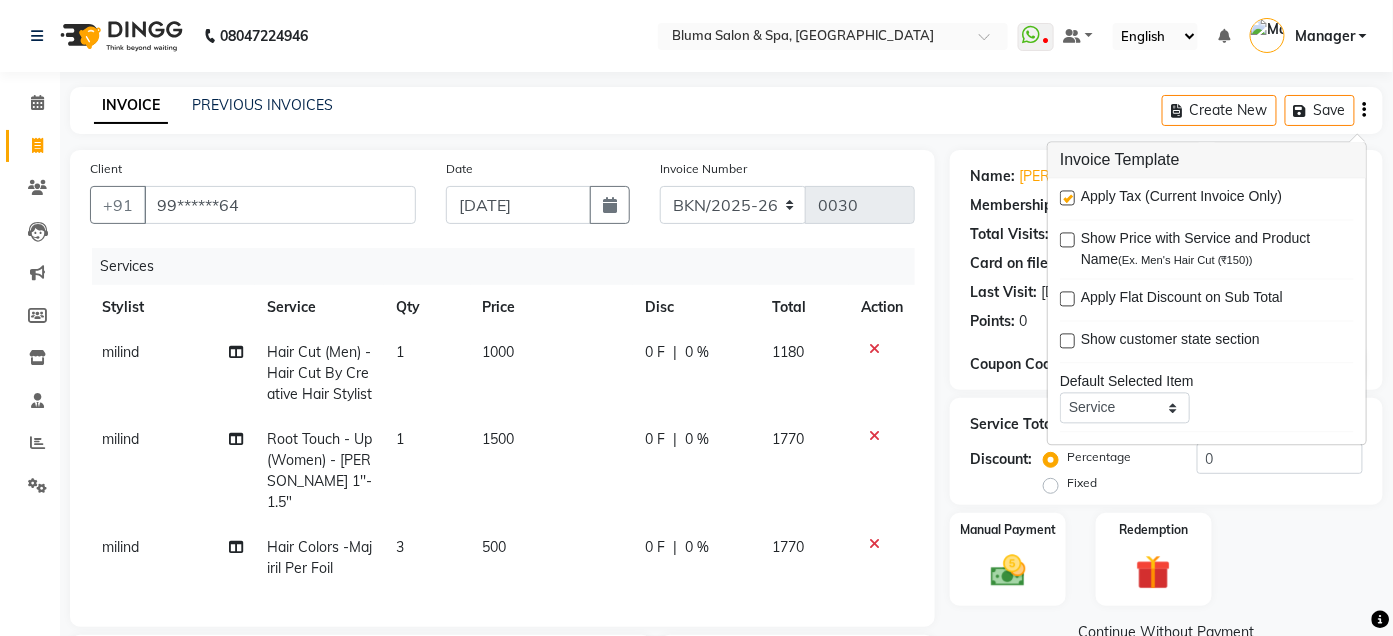 click at bounding box center (1067, 198) 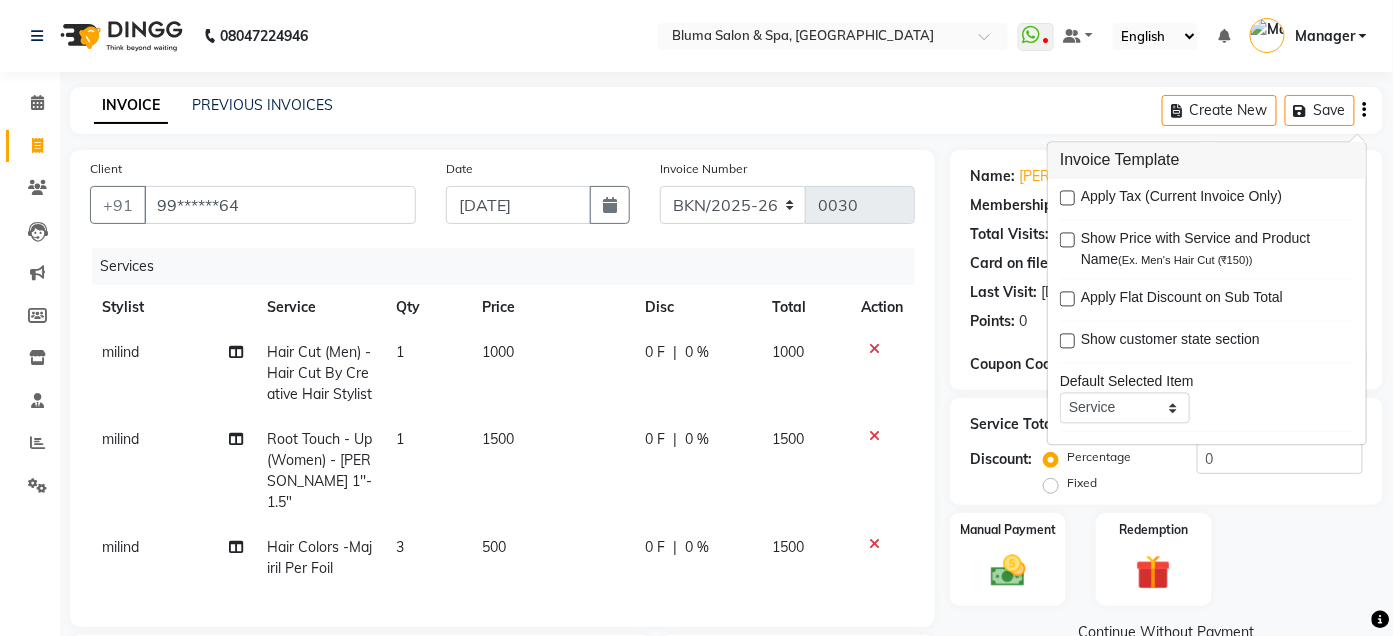click on "INVOICE PREVIOUS INVOICES Create New   Save" 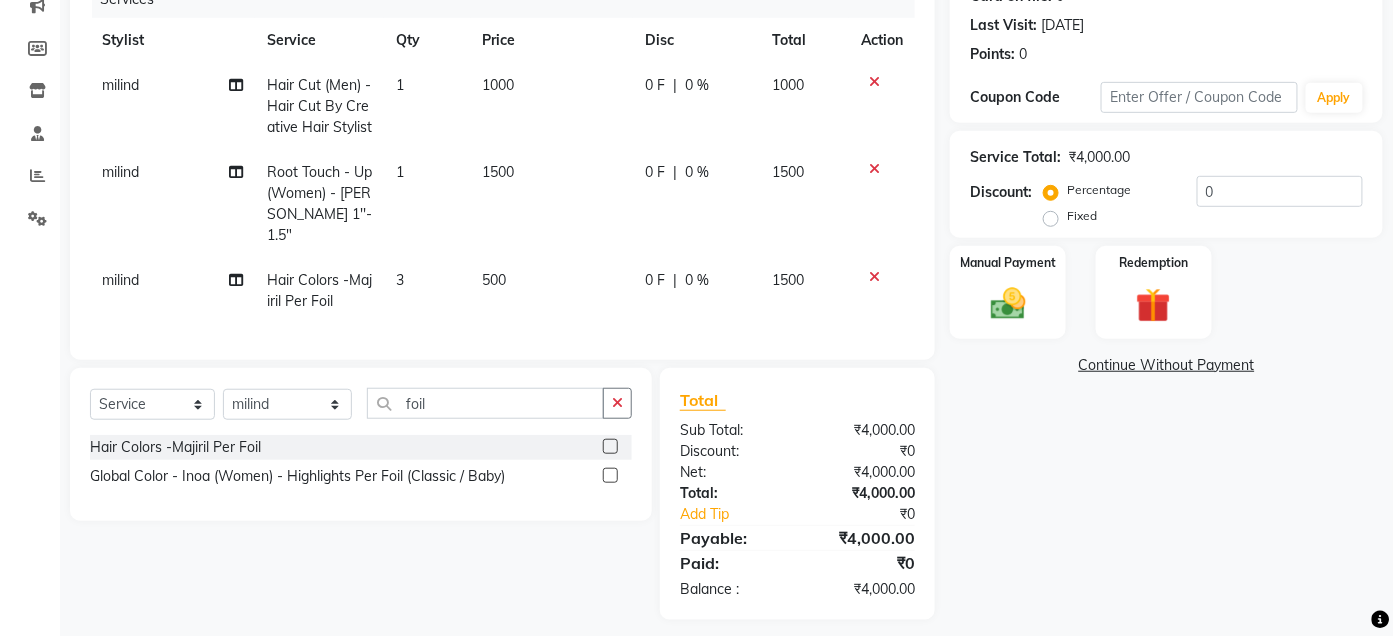 scroll, scrollTop: 277, scrollLeft: 0, axis: vertical 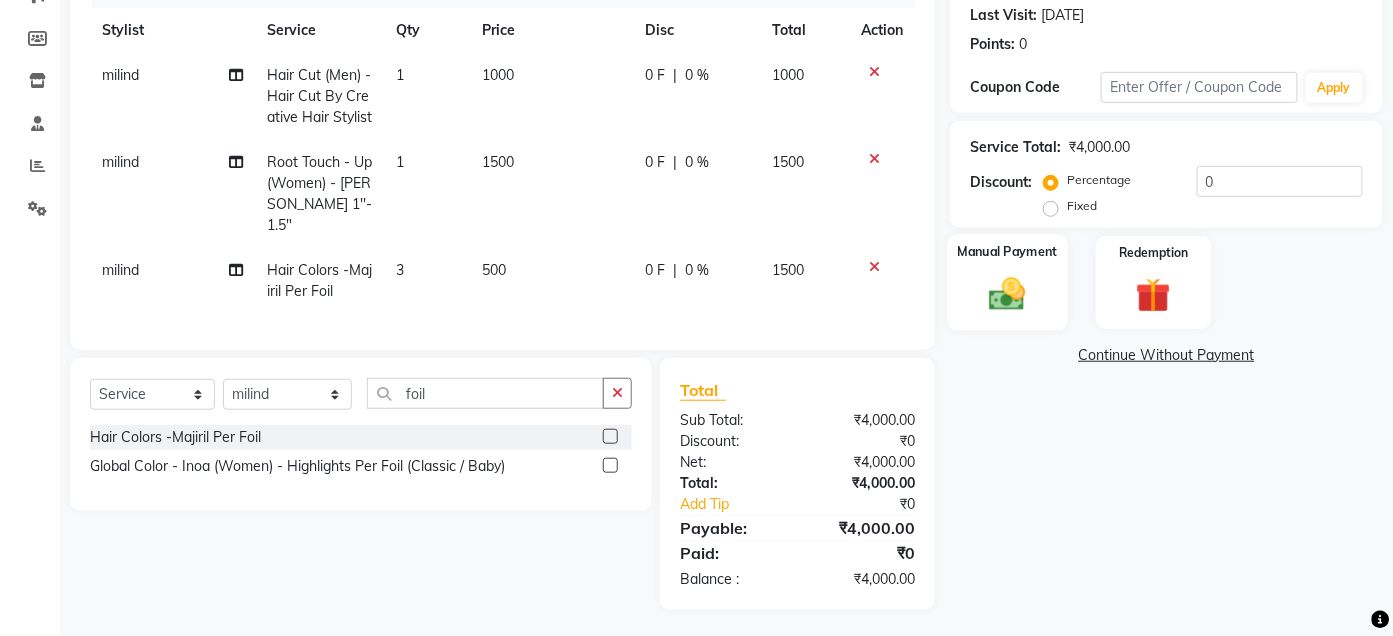 click 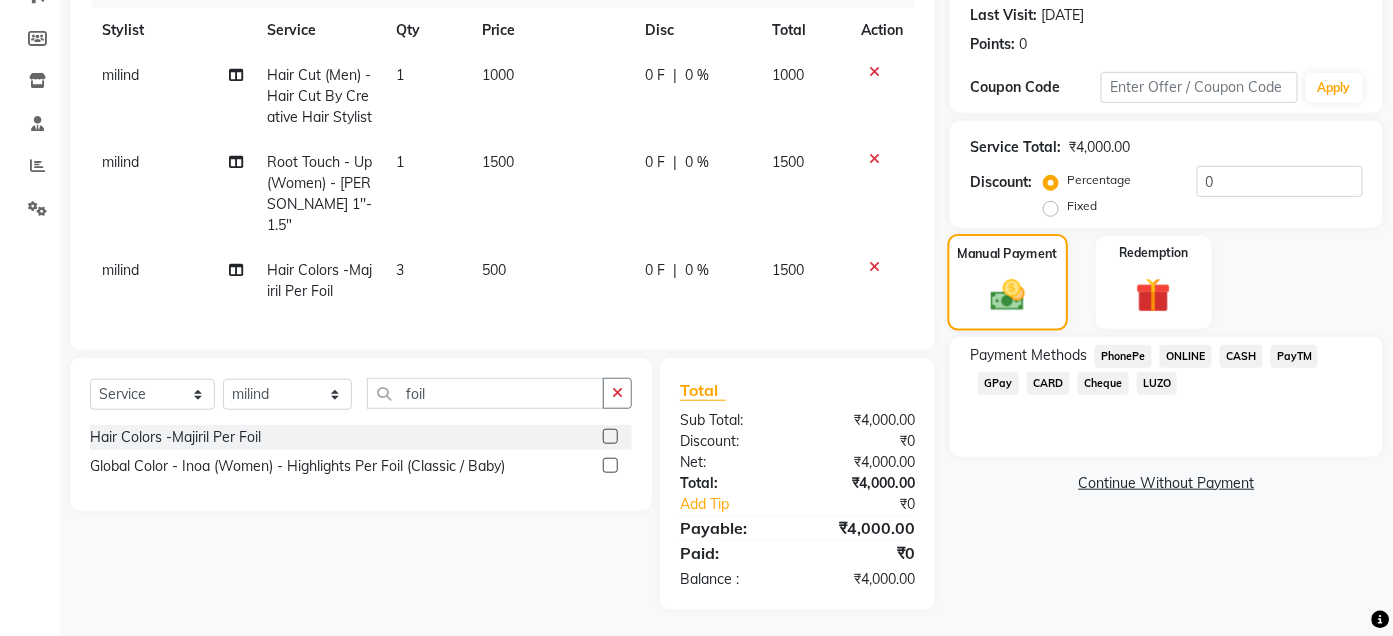 click 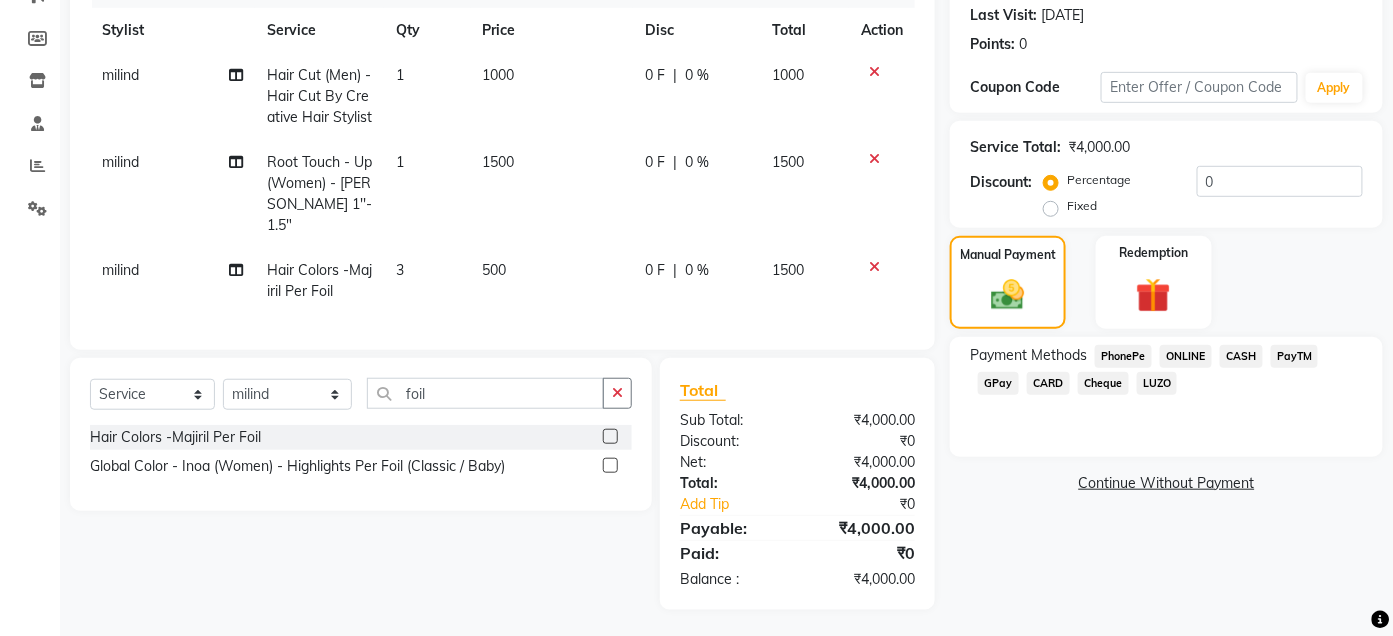 click on "CASH" 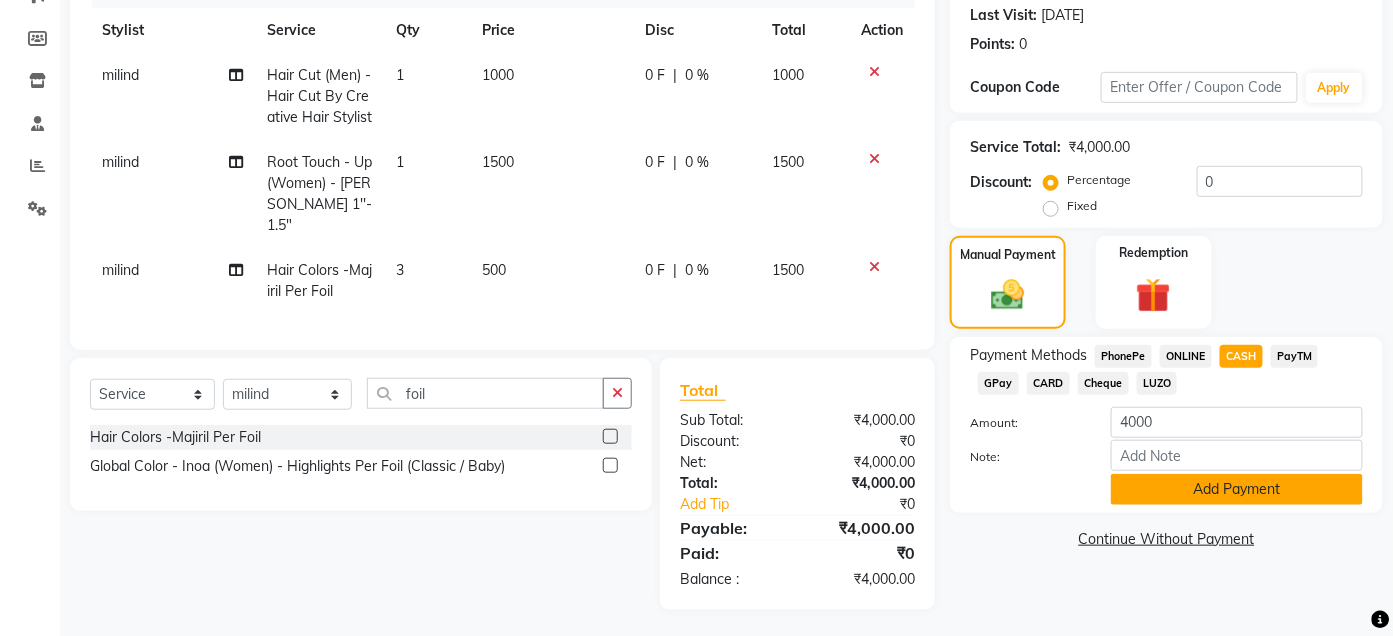 click on "Add Payment" 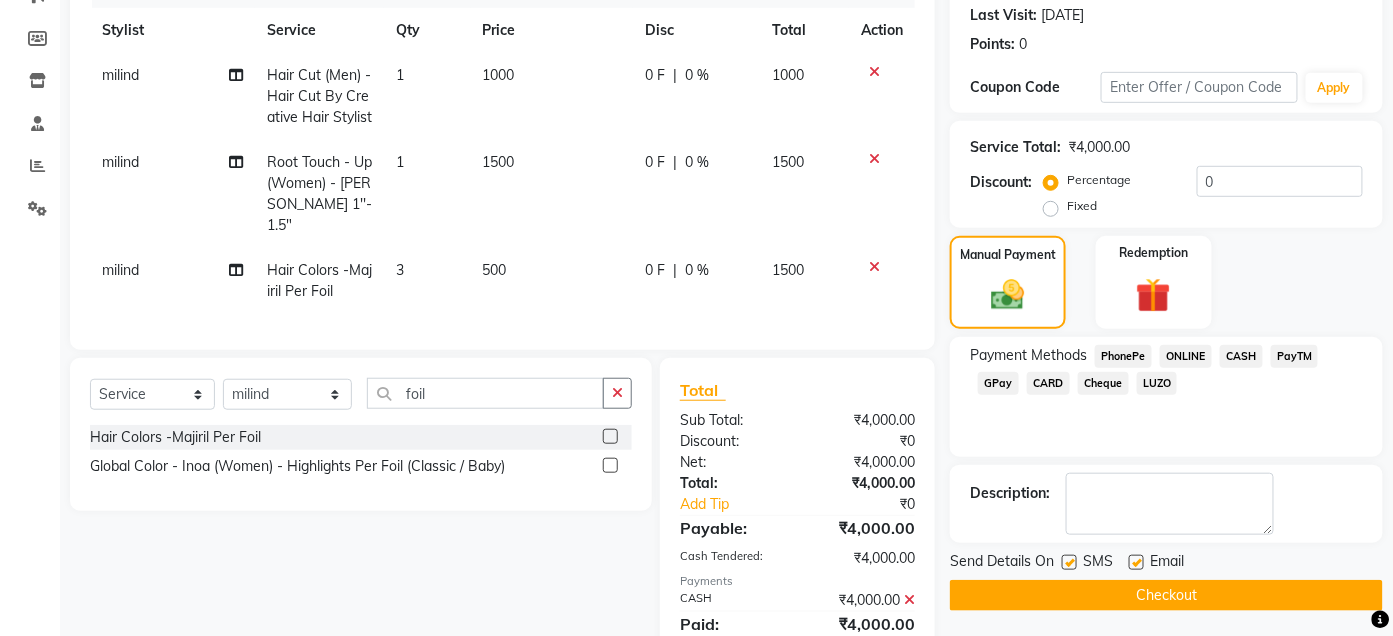 scroll, scrollTop: 369, scrollLeft: 0, axis: vertical 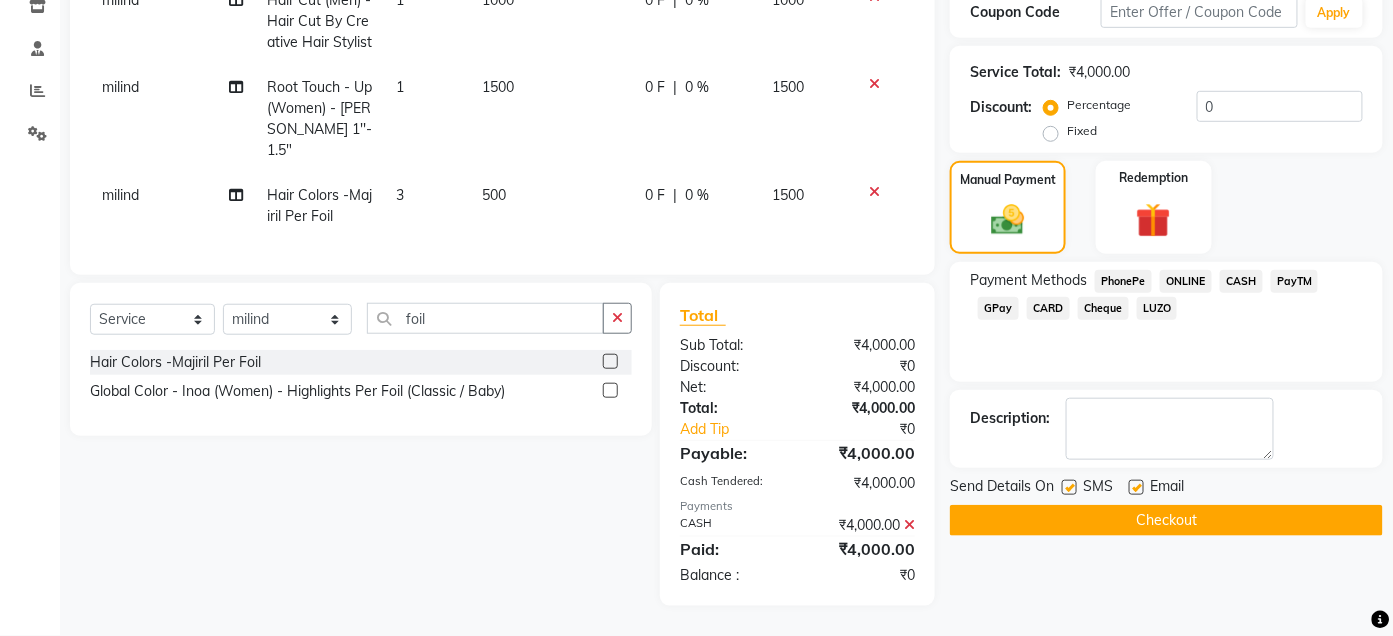 click 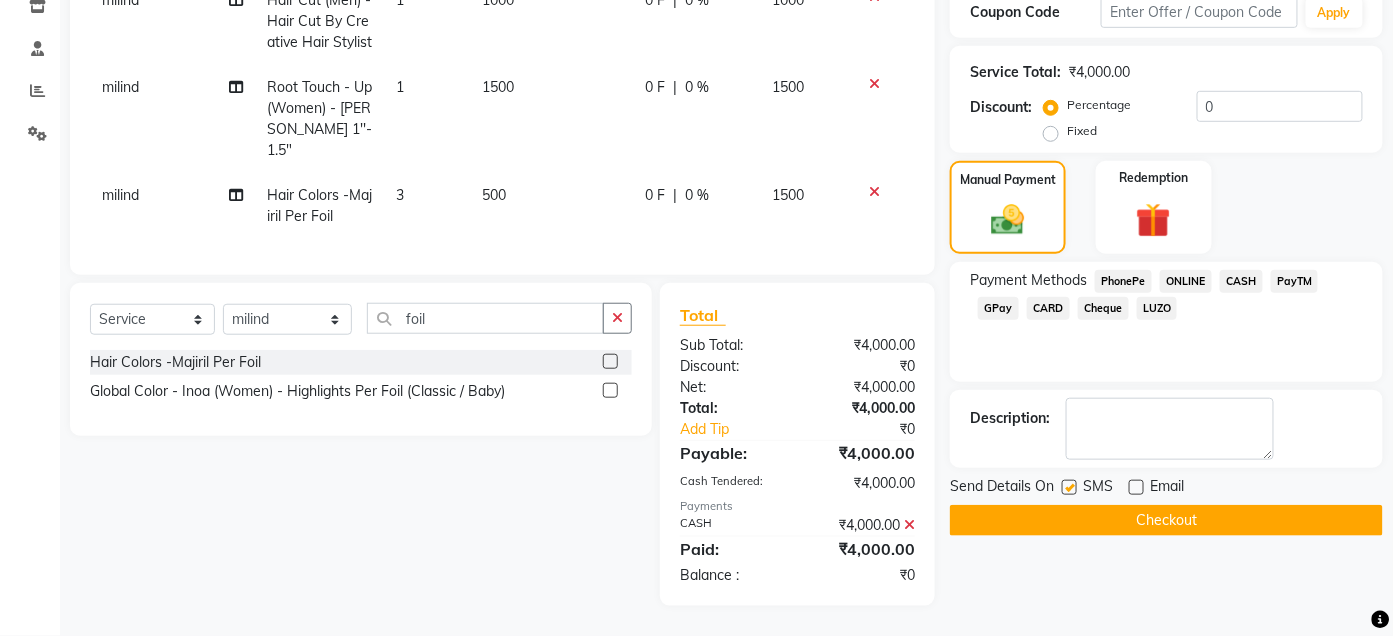 click 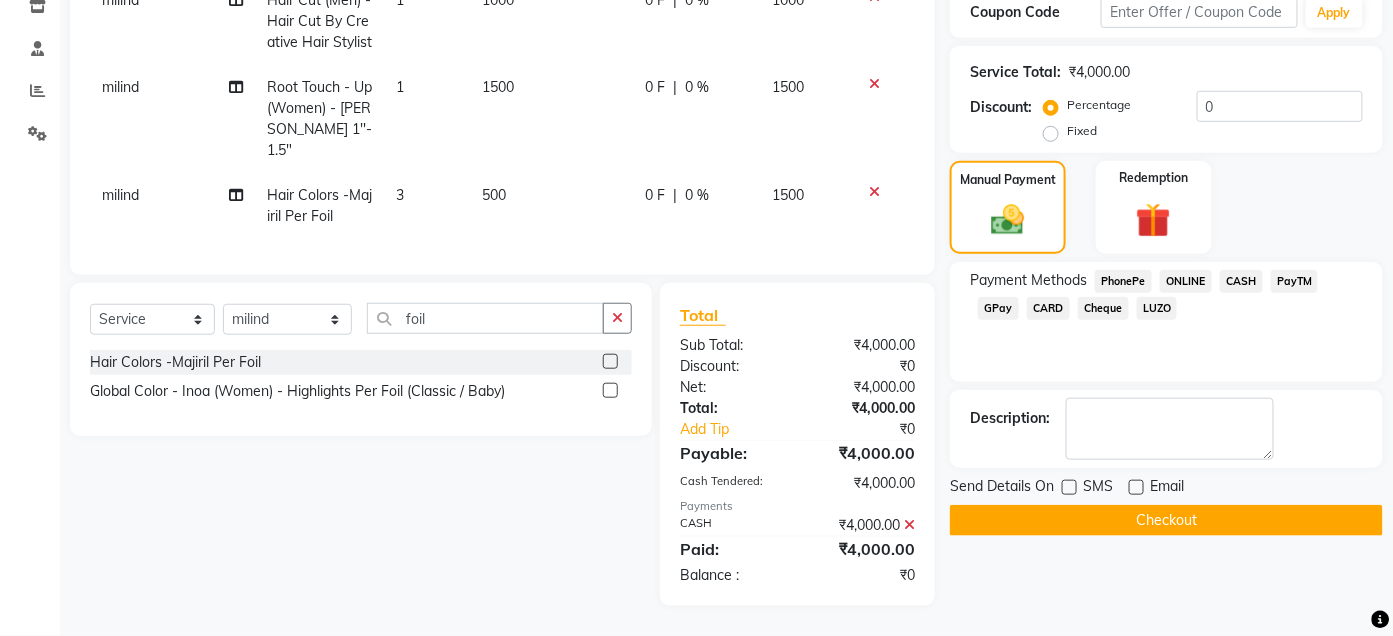 click on "Checkout" 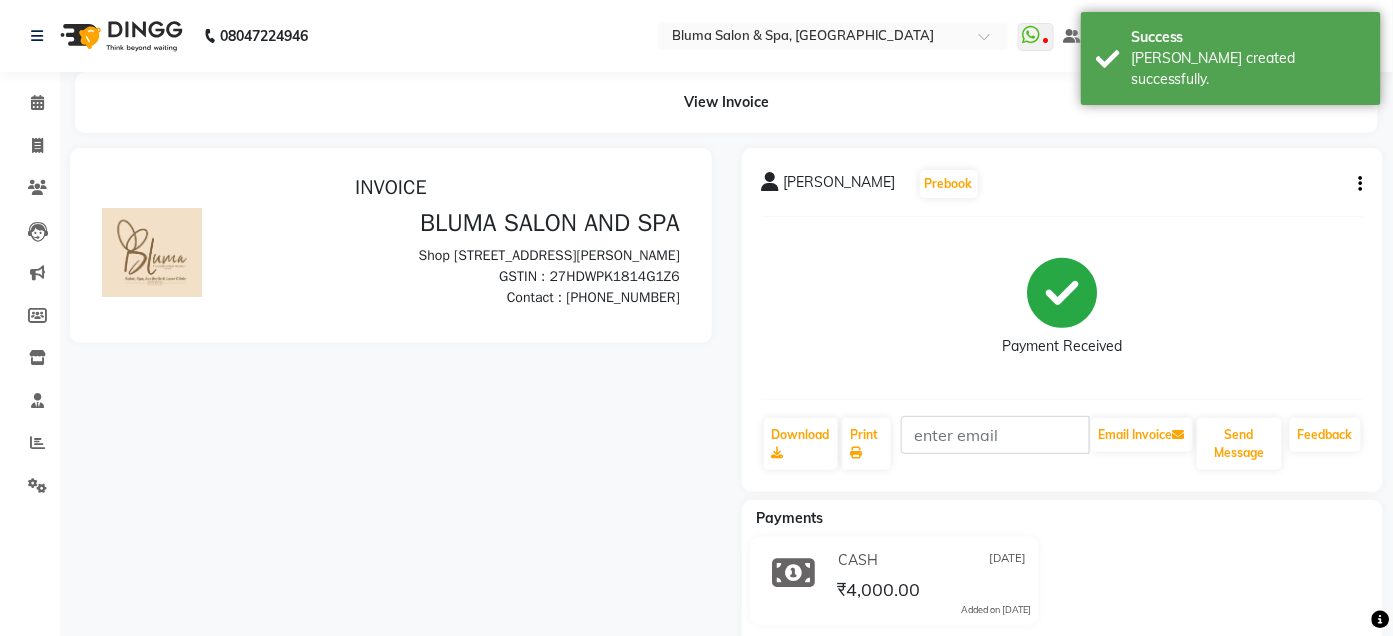 scroll, scrollTop: 0, scrollLeft: 0, axis: both 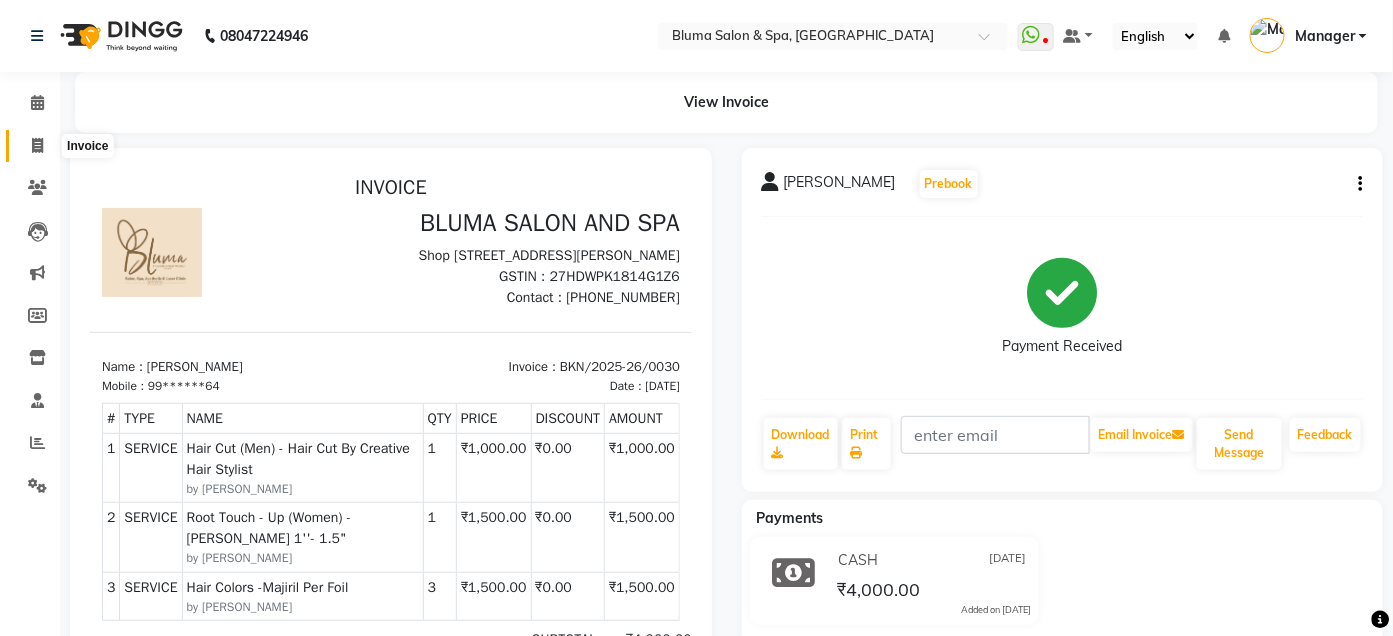 click 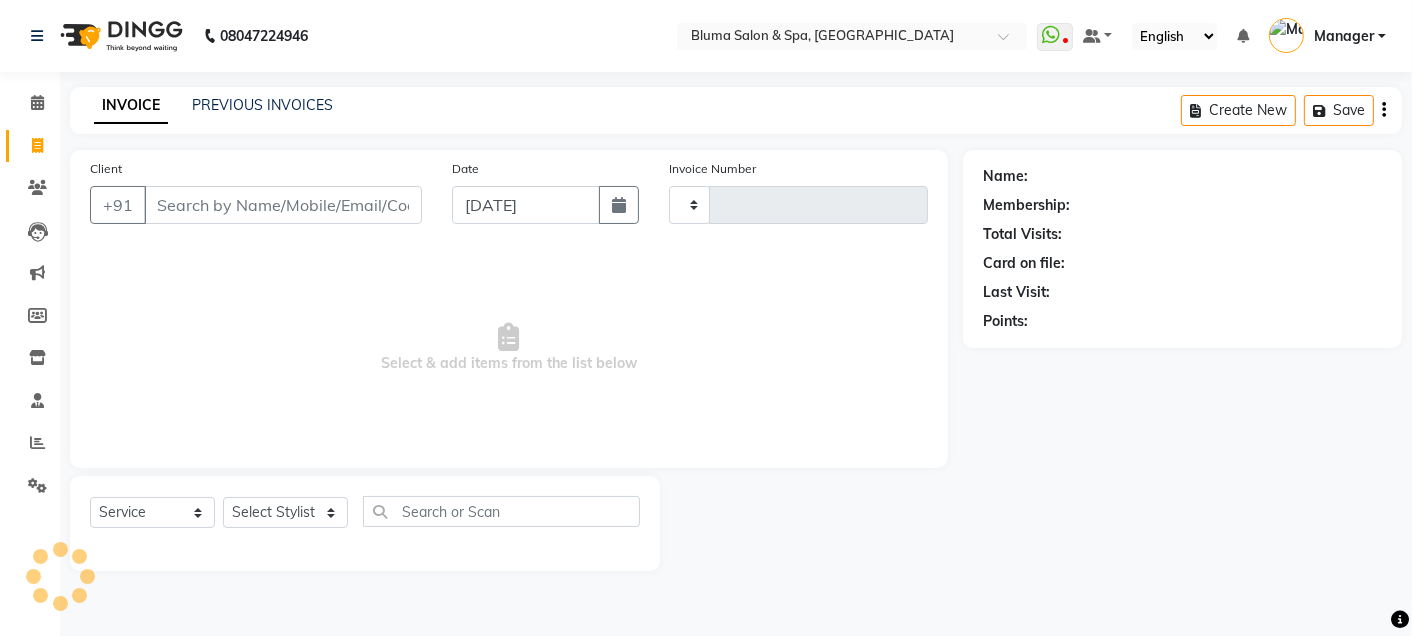 type on "0968" 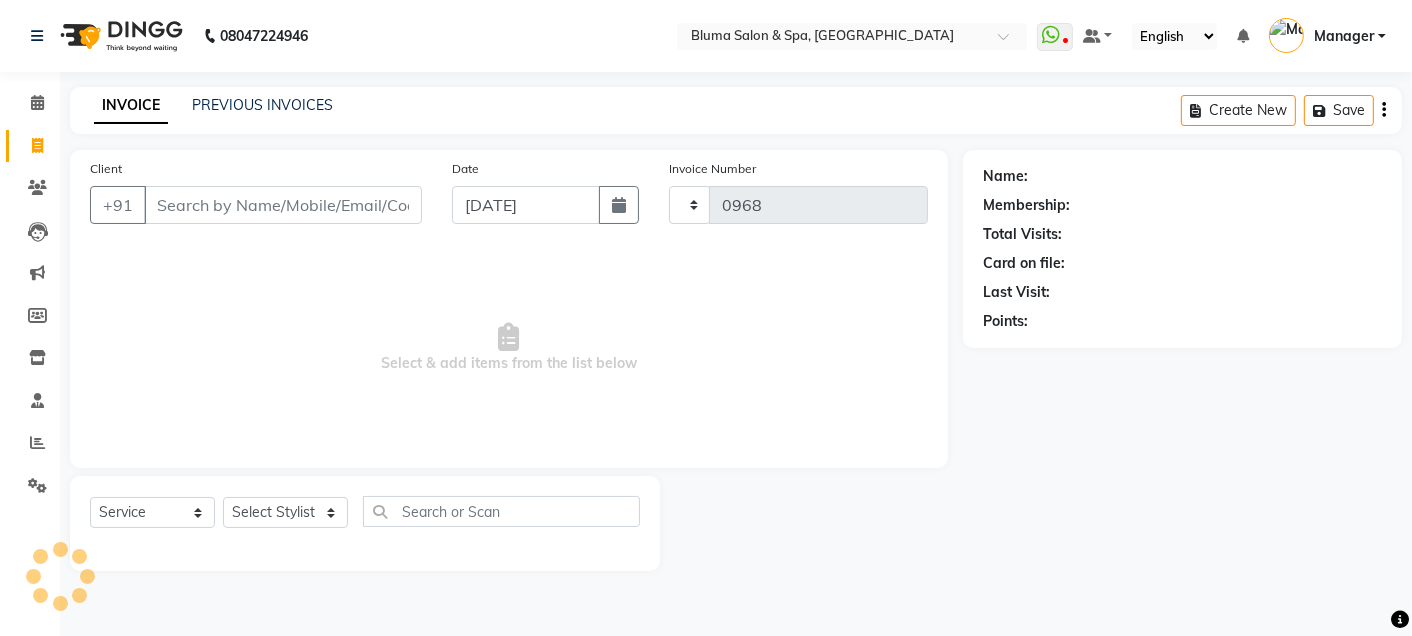 select on "3653" 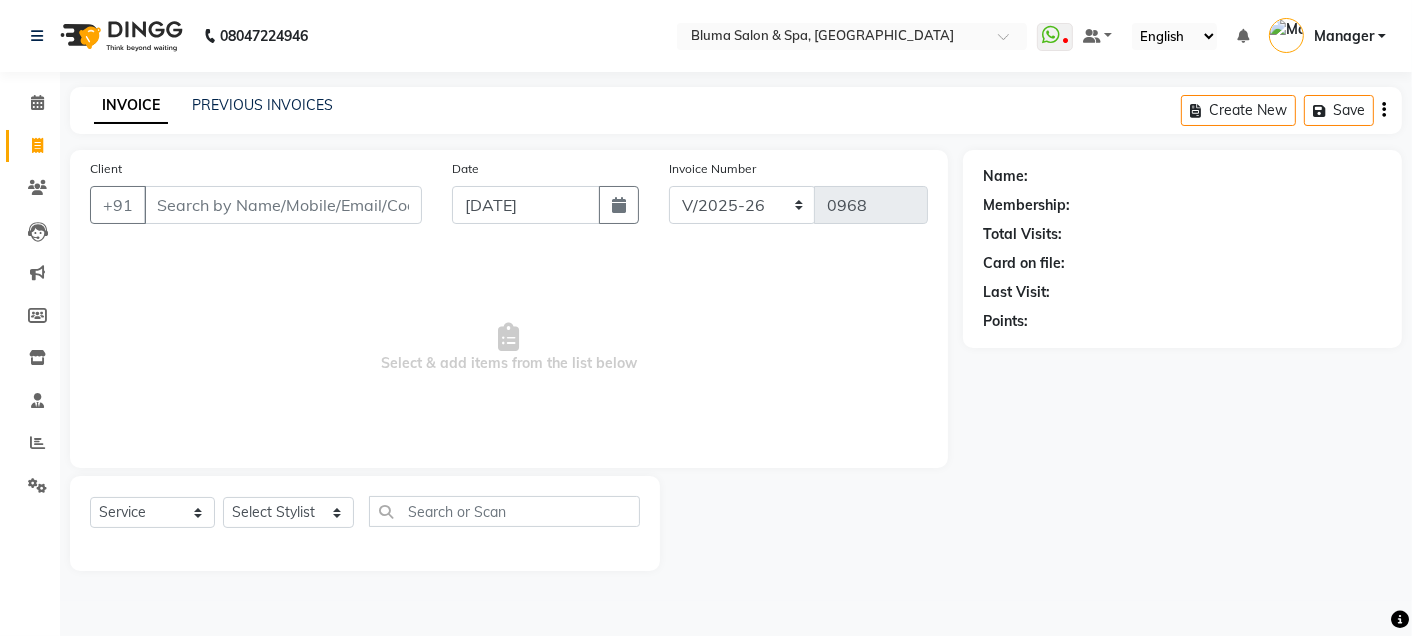 click on "INVOICE" 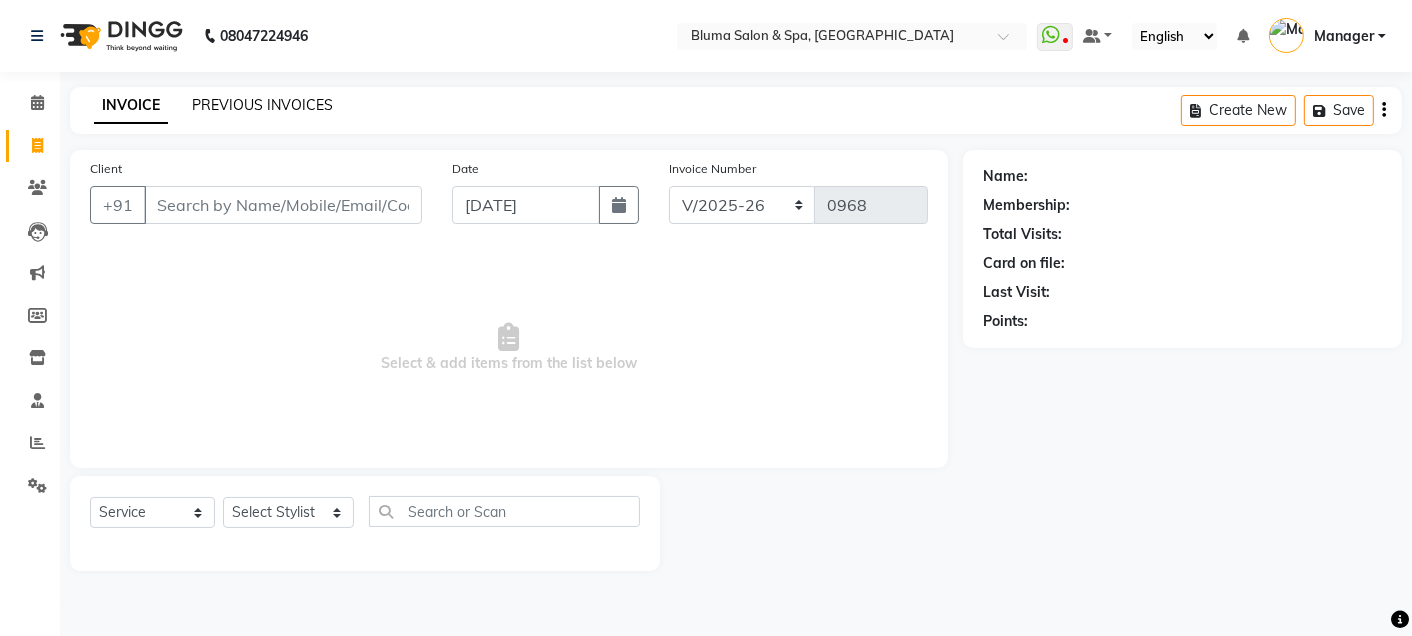 click on "PREVIOUS INVOICES" 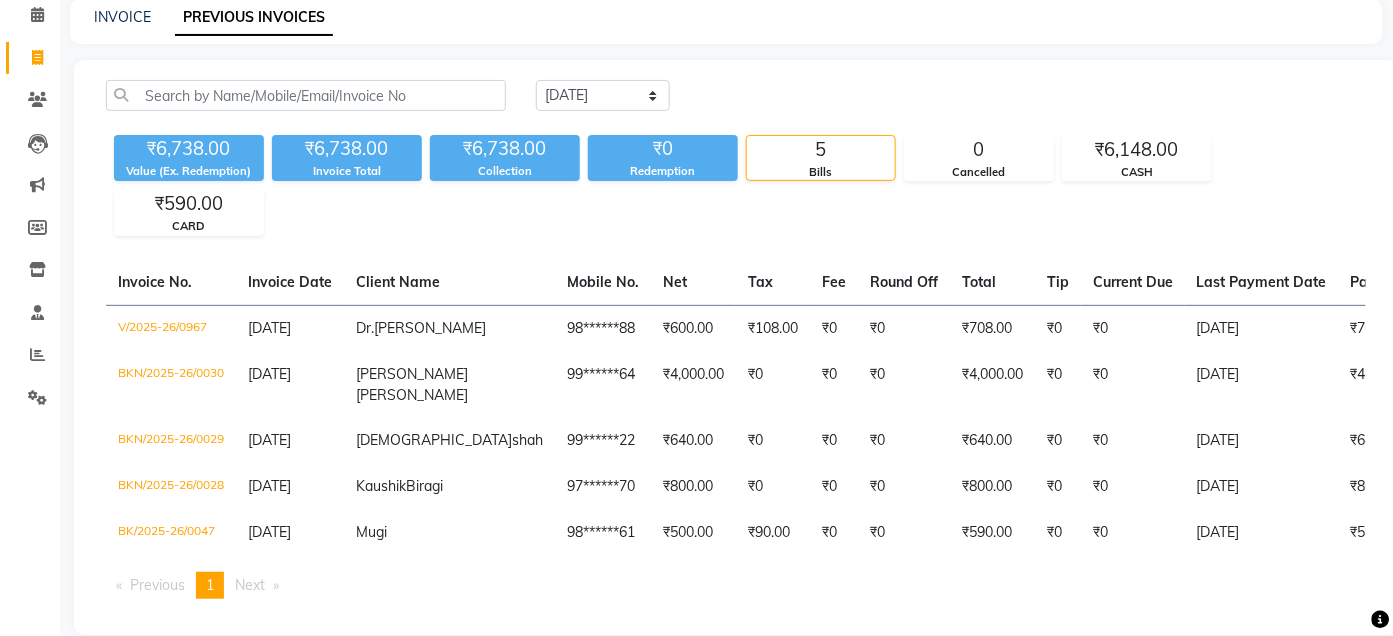 scroll, scrollTop: 90, scrollLeft: 0, axis: vertical 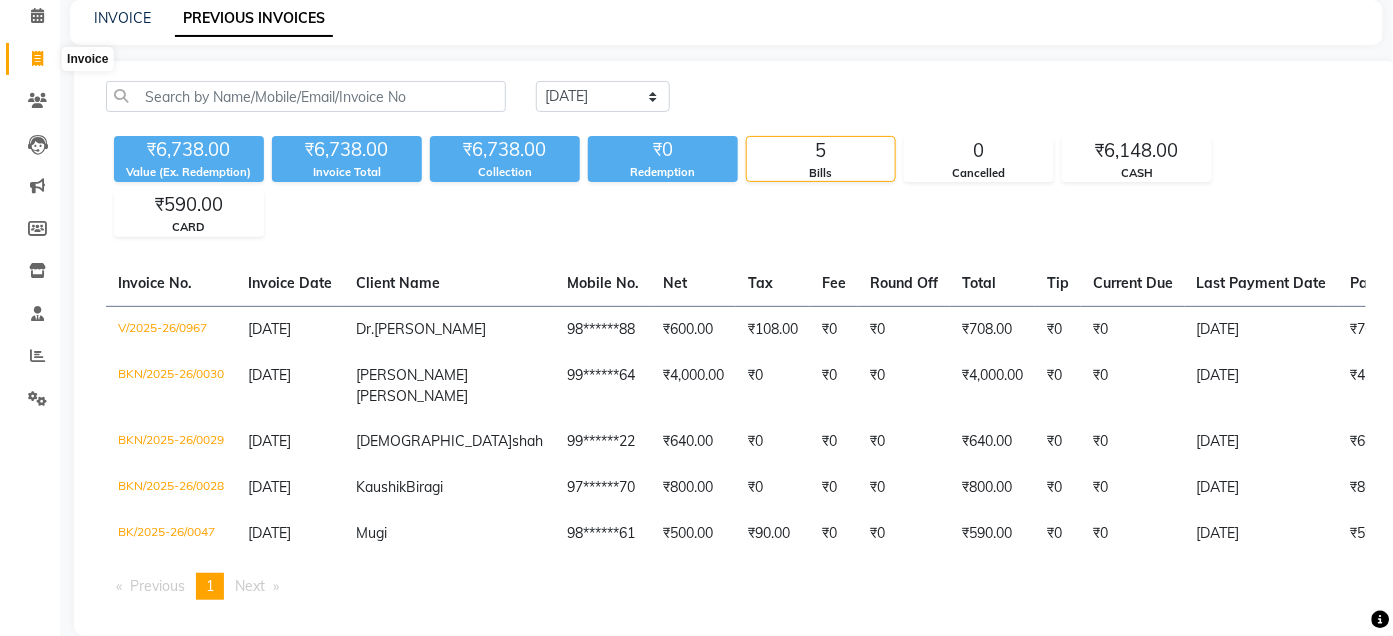 click 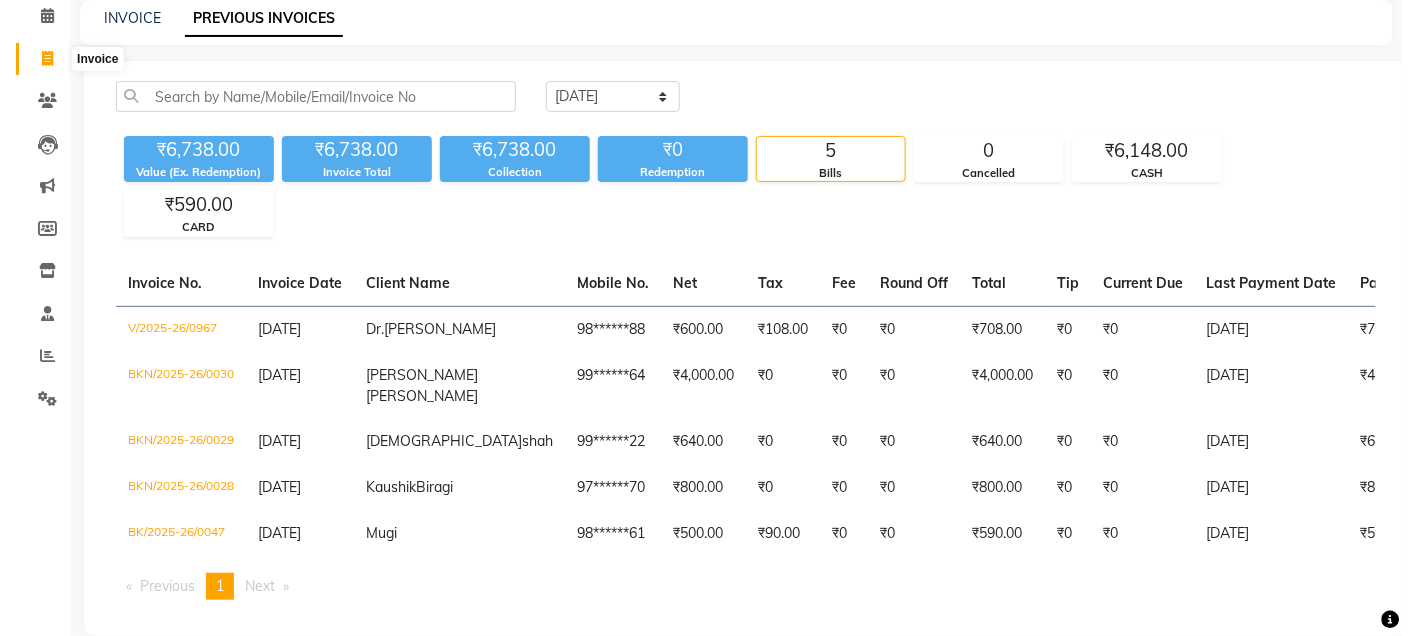 scroll, scrollTop: 0, scrollLeft: 0, axis: both 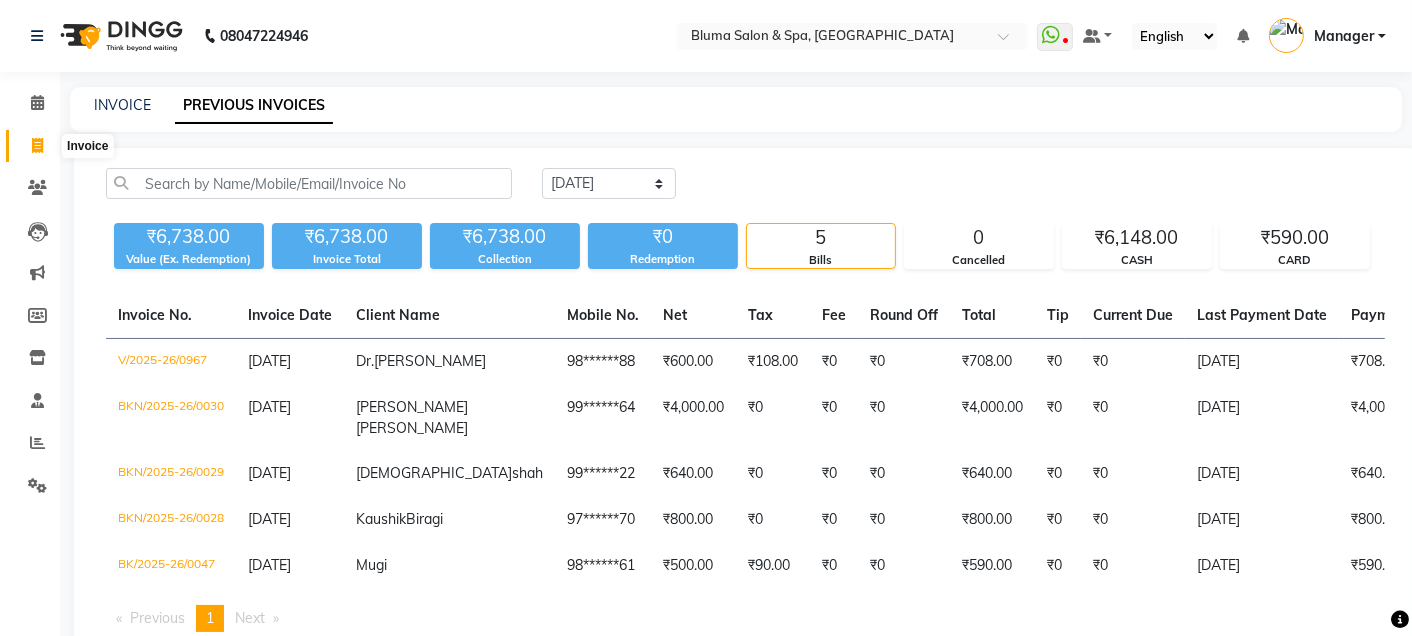 select on "service" 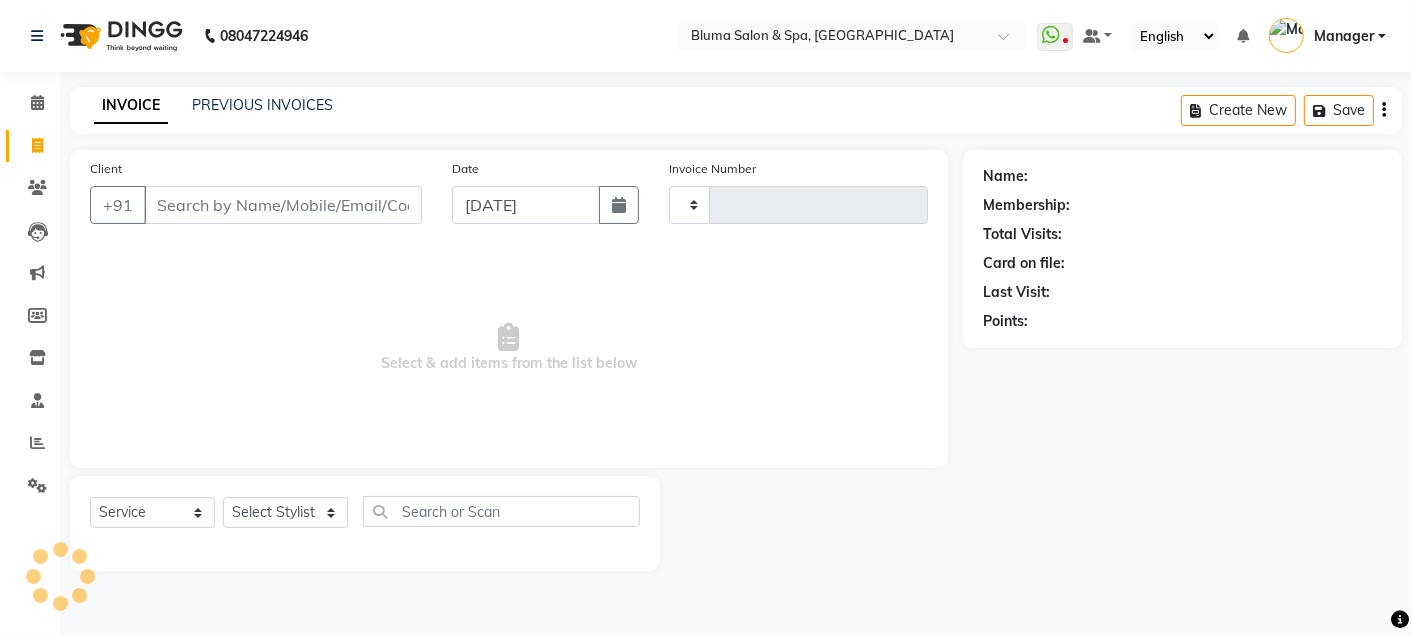 type on "0968" 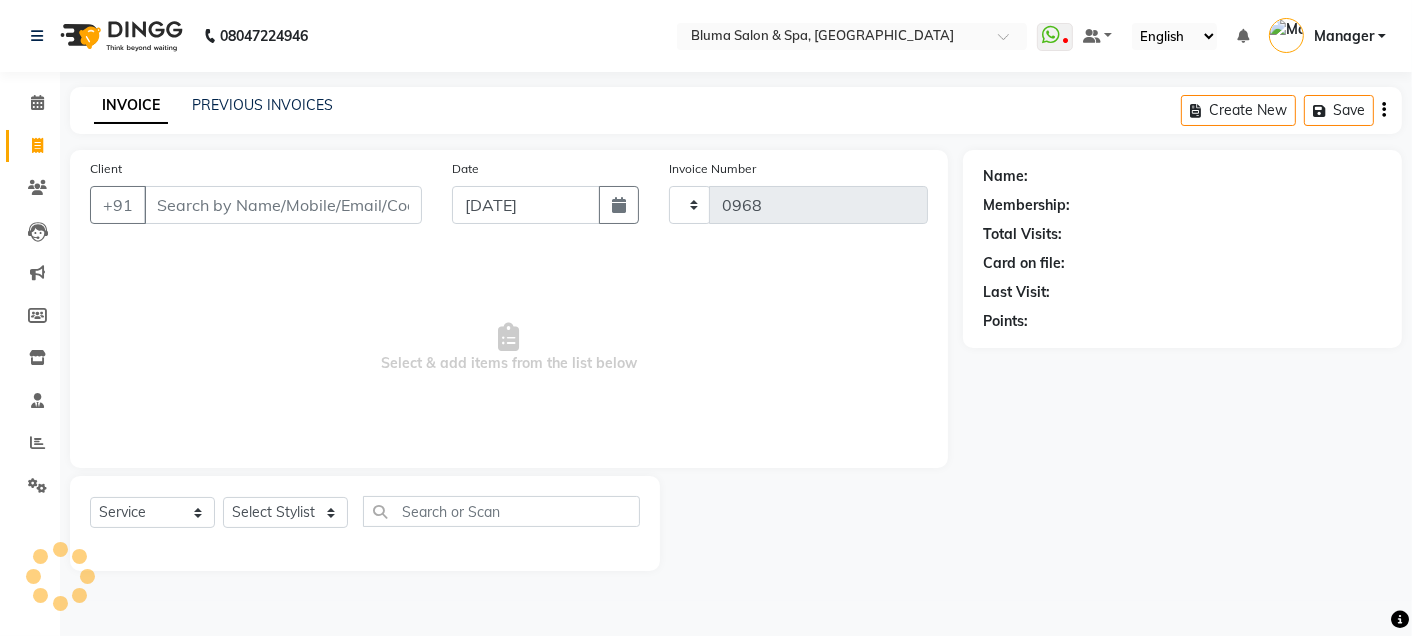 select on "3653" 